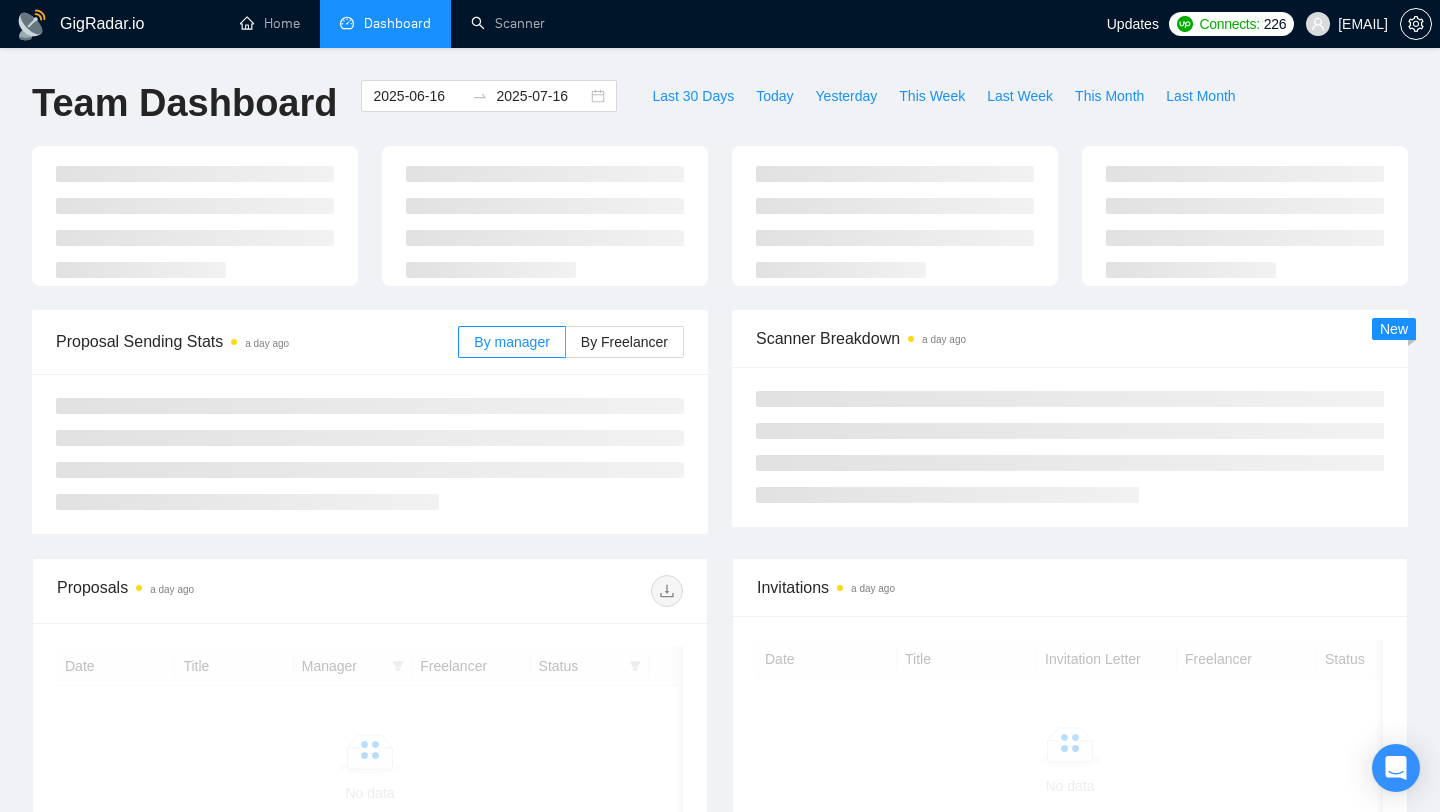 scroll, scrollTop: 0, scrollLeft: 0, axis: both 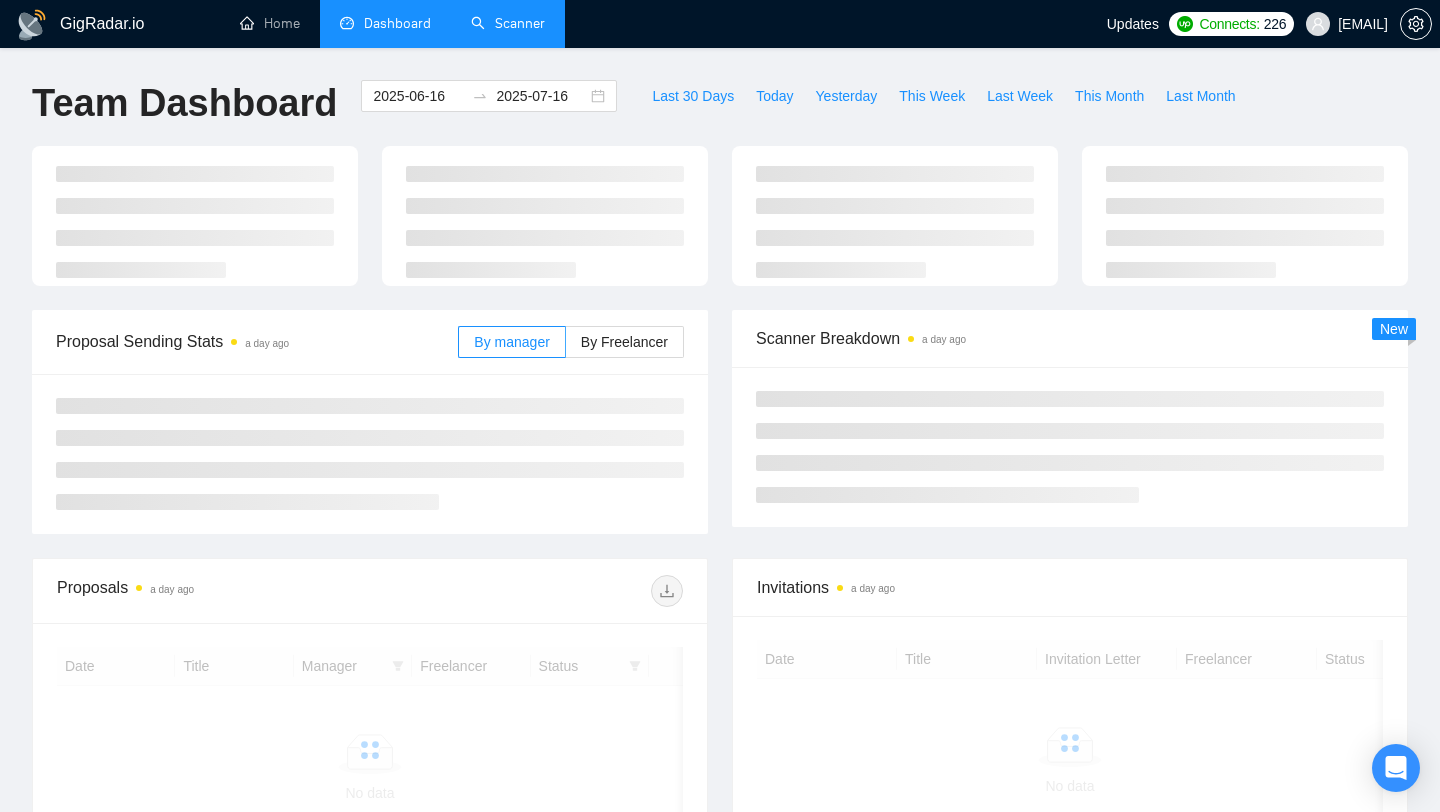 click on "Scanner" at bounding box center [508, 23] 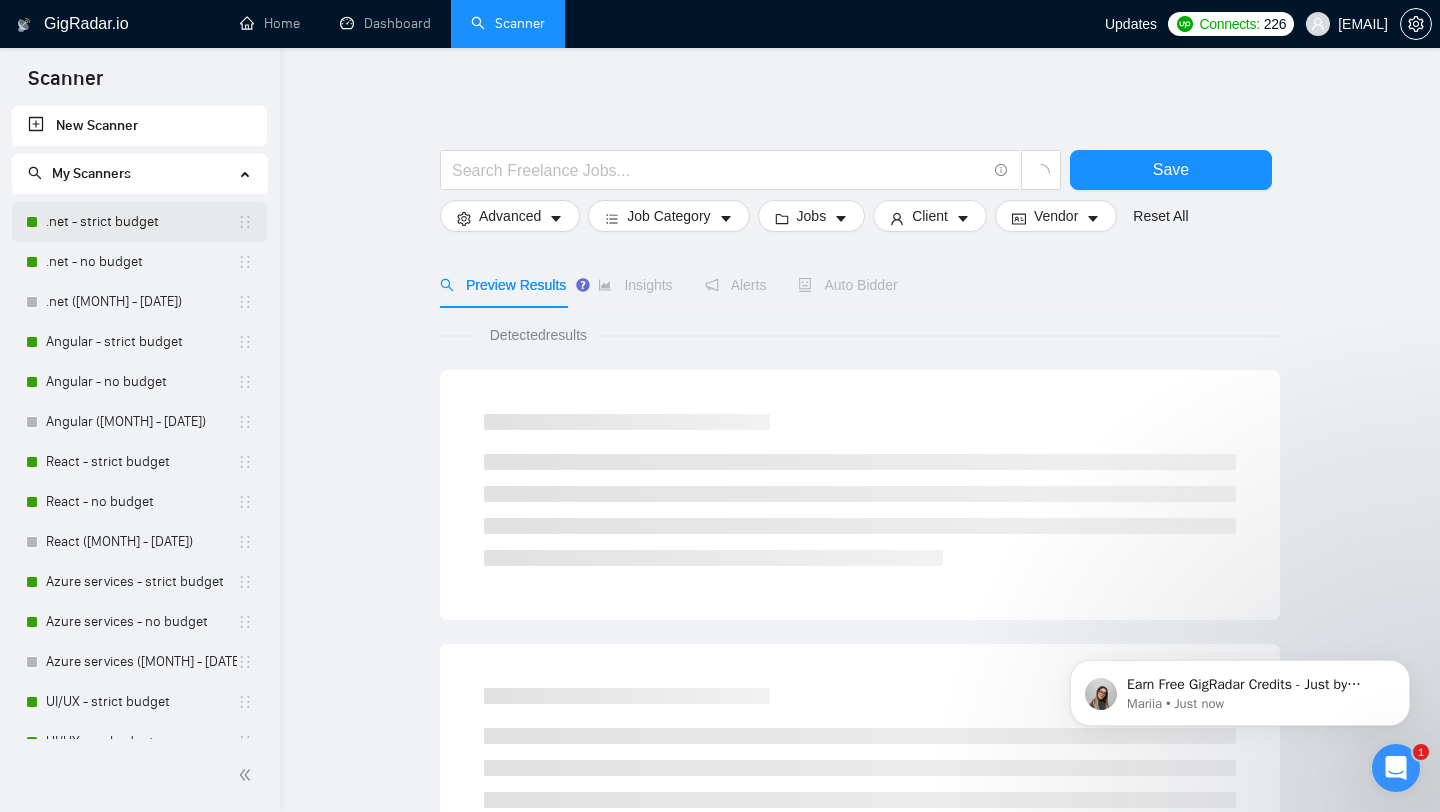 scroll, scrollTop: 0, scrollLeft: 0, axis: both 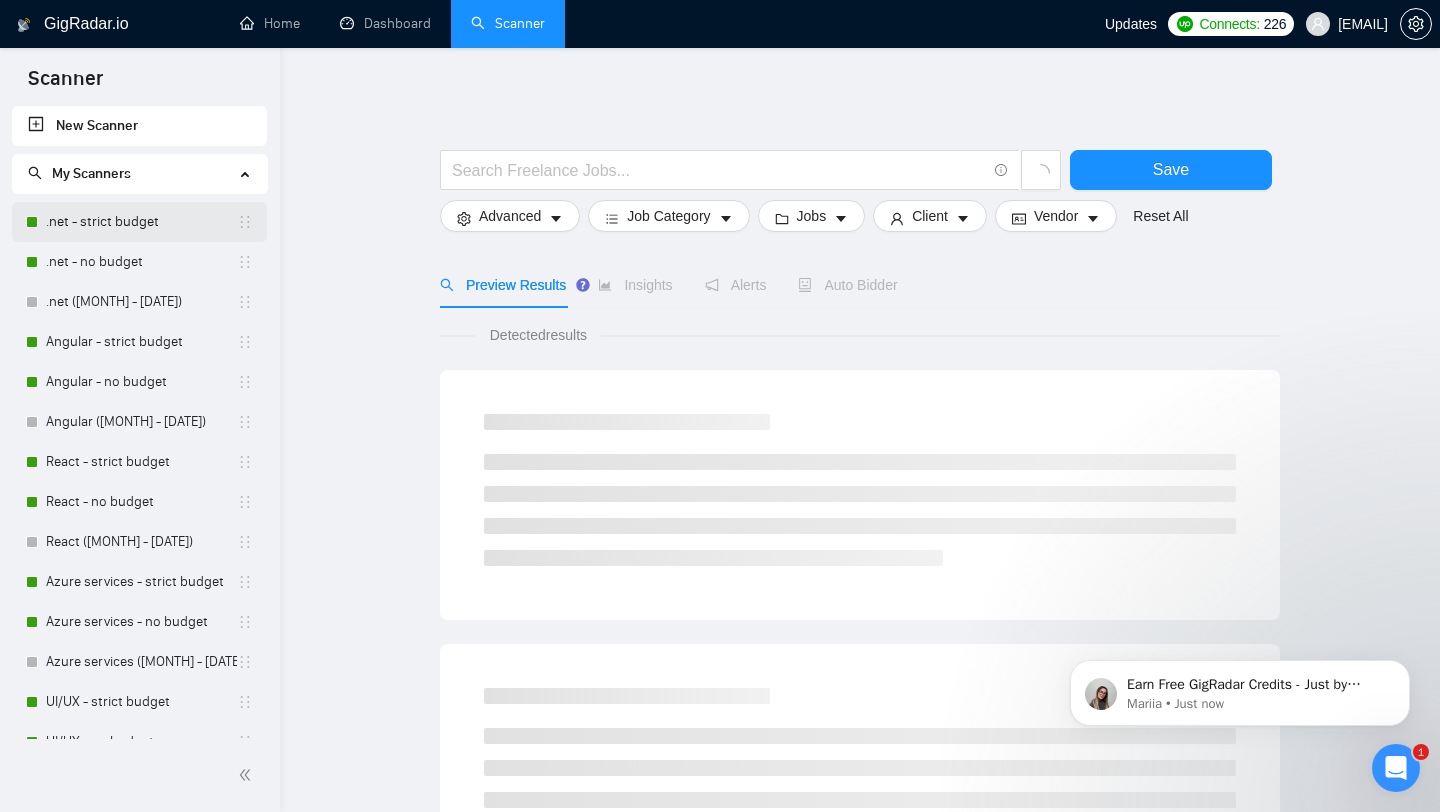 click on ".net - strict budget" at bounding box center (141, 222) 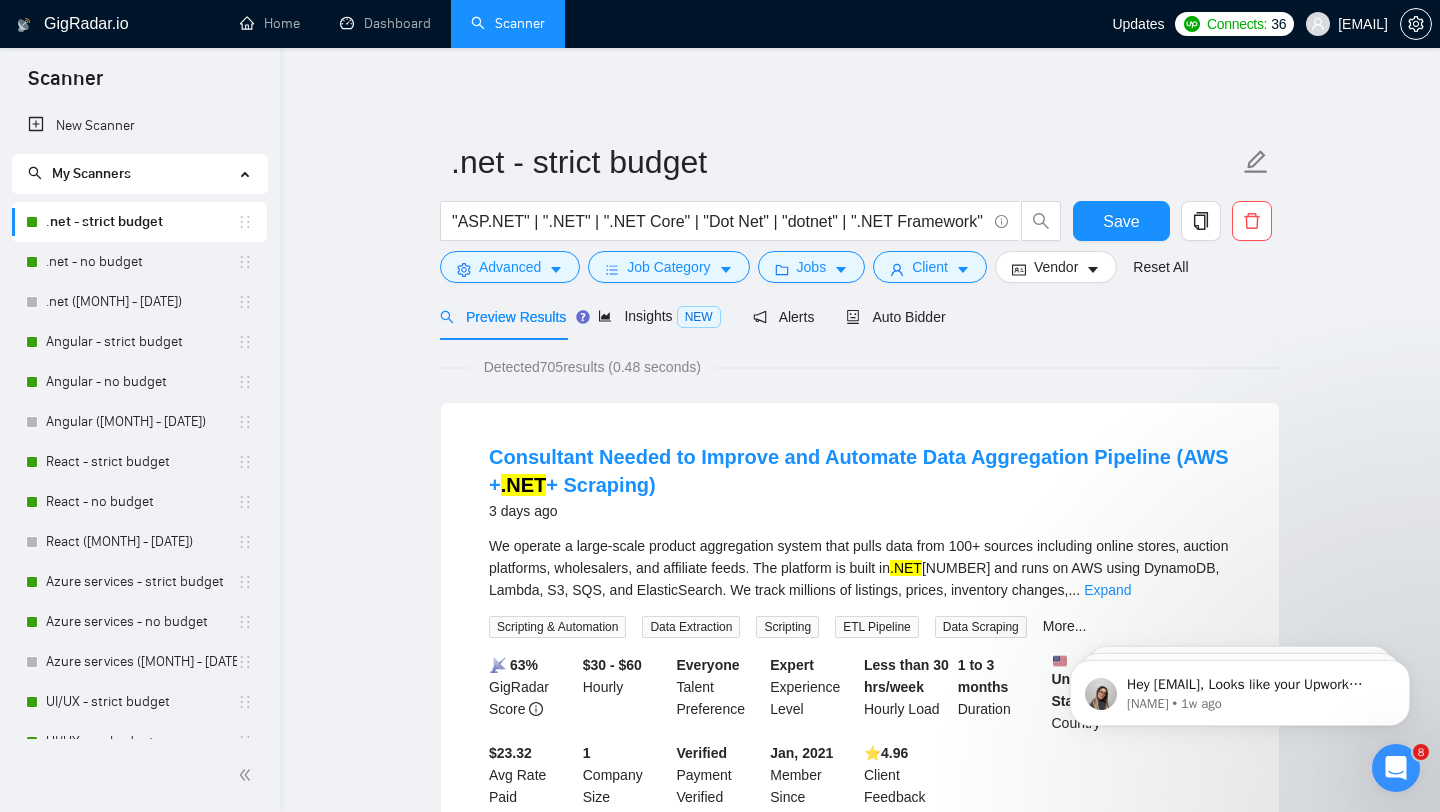 click 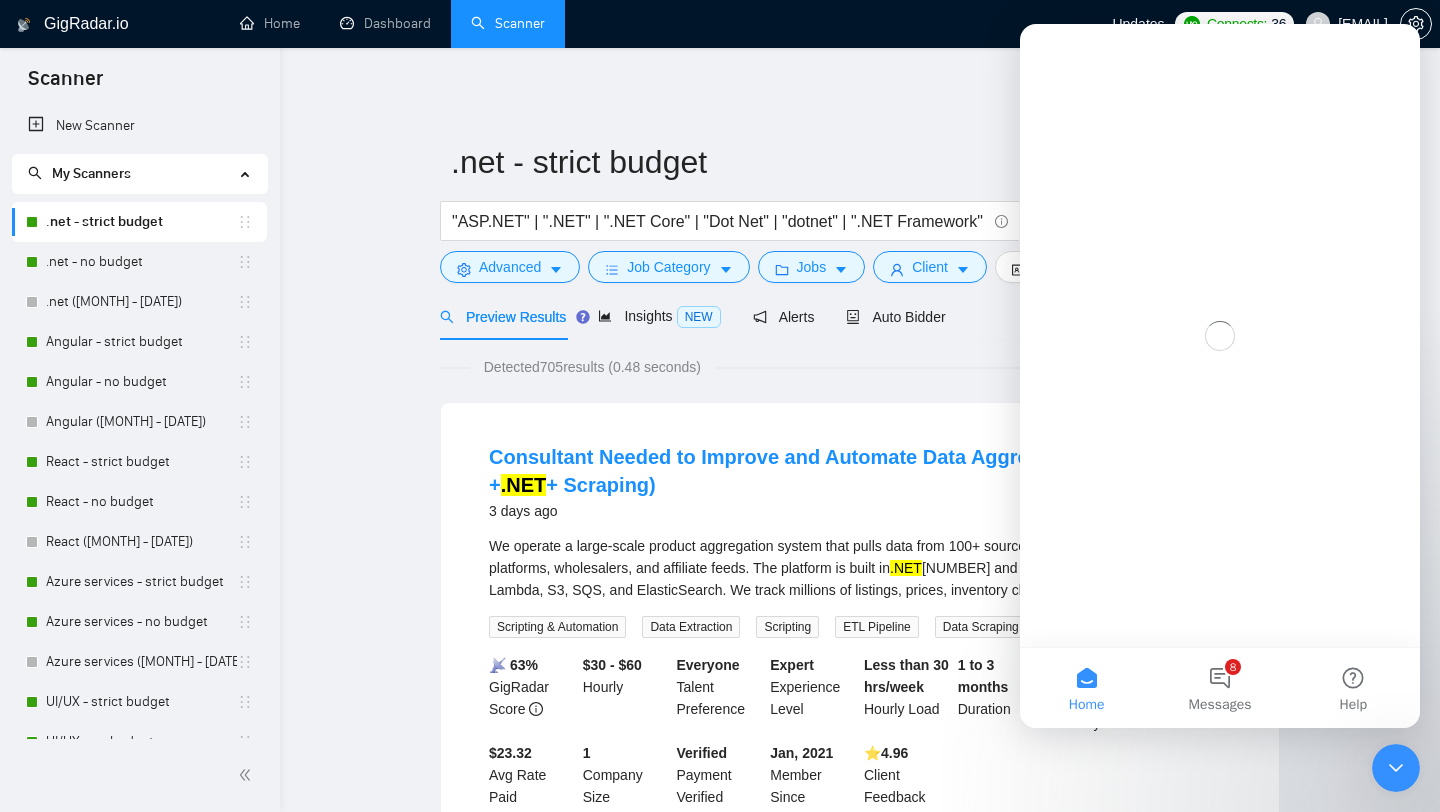 scroll, scrollTop: 0, scrollLeft: 0, axis: both 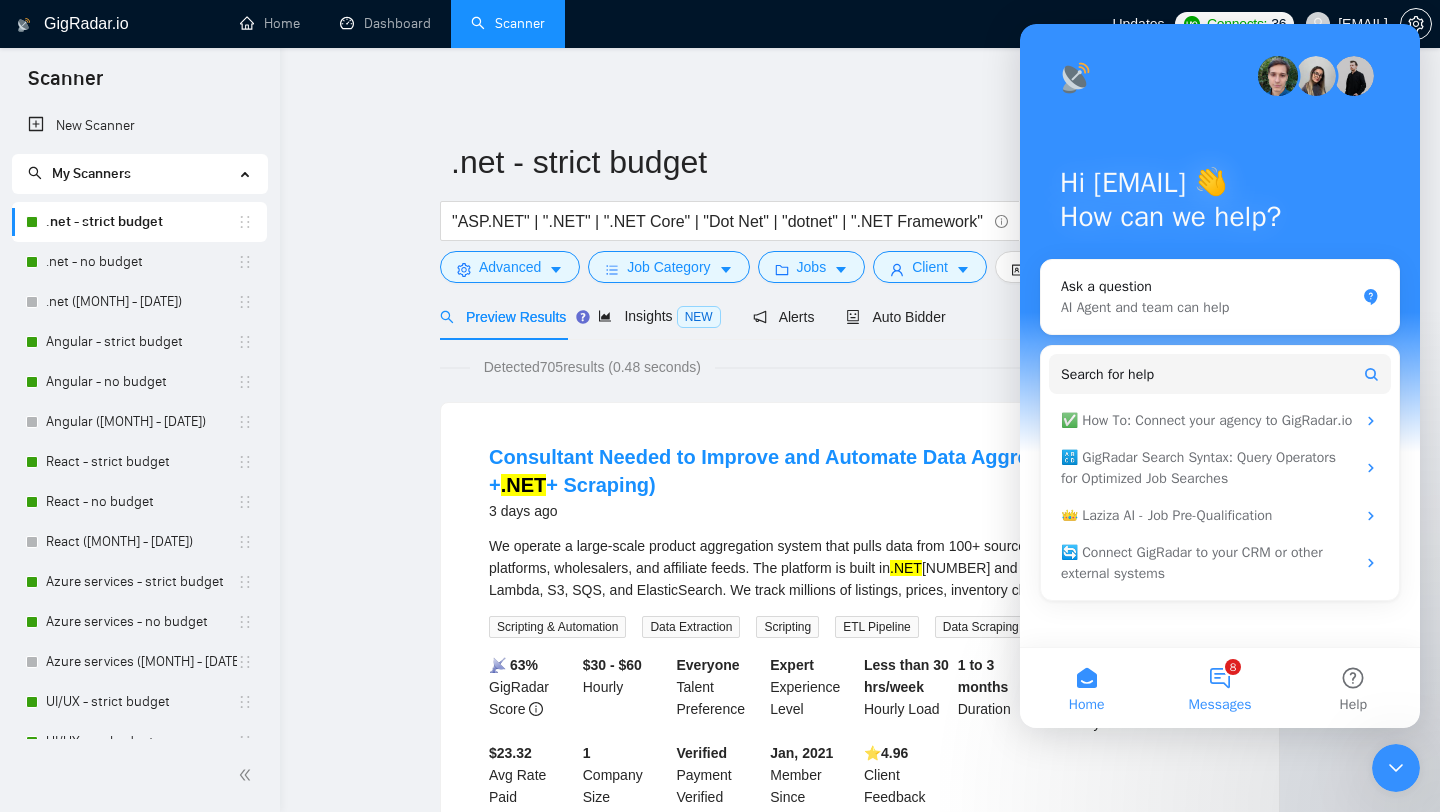 click on "8 Messages" at bounding box center (1219, 688) 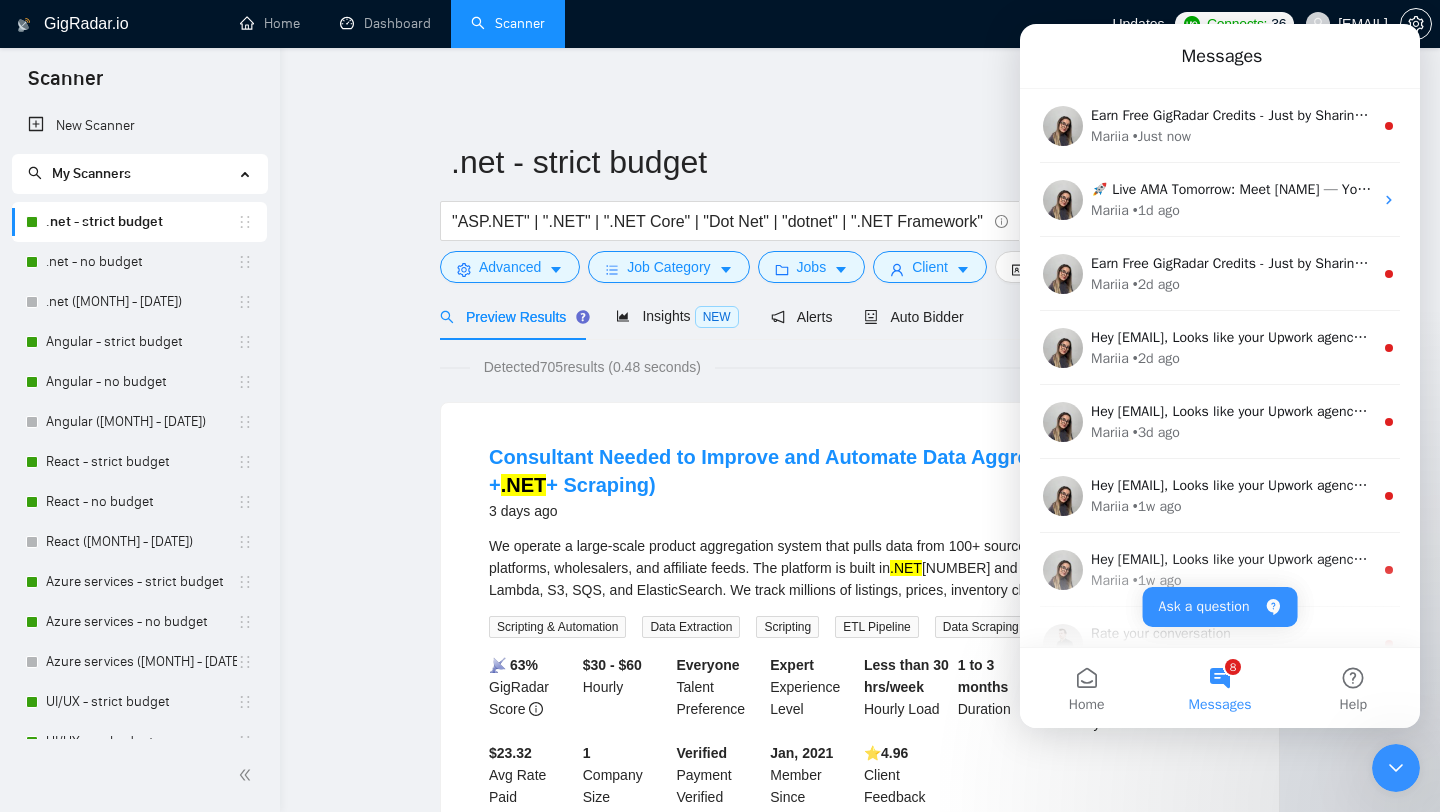 click on "8 Messages" at bounding box center [1219, 688] 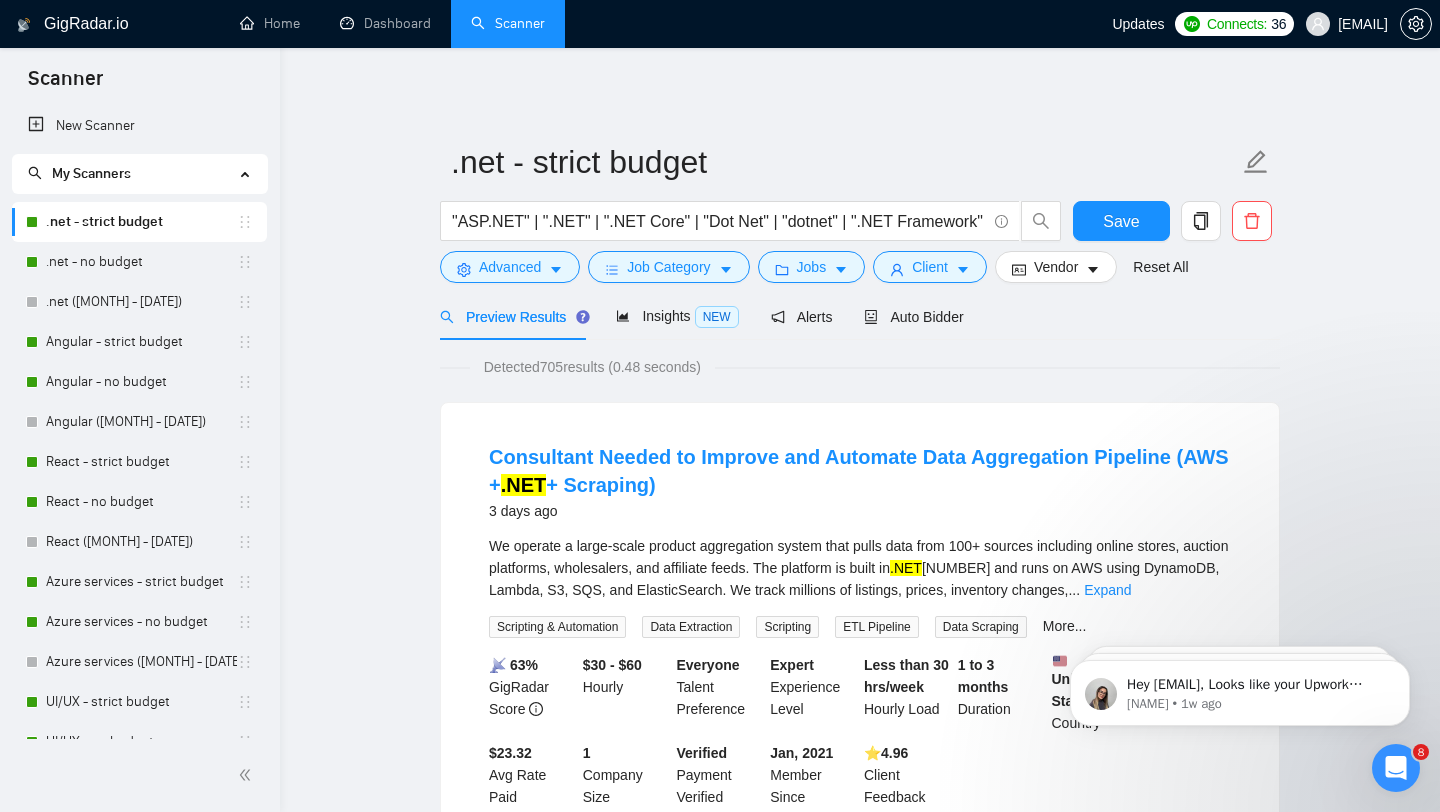 scroll, scrollTop: 0, scrollLeft: 0, axis: both 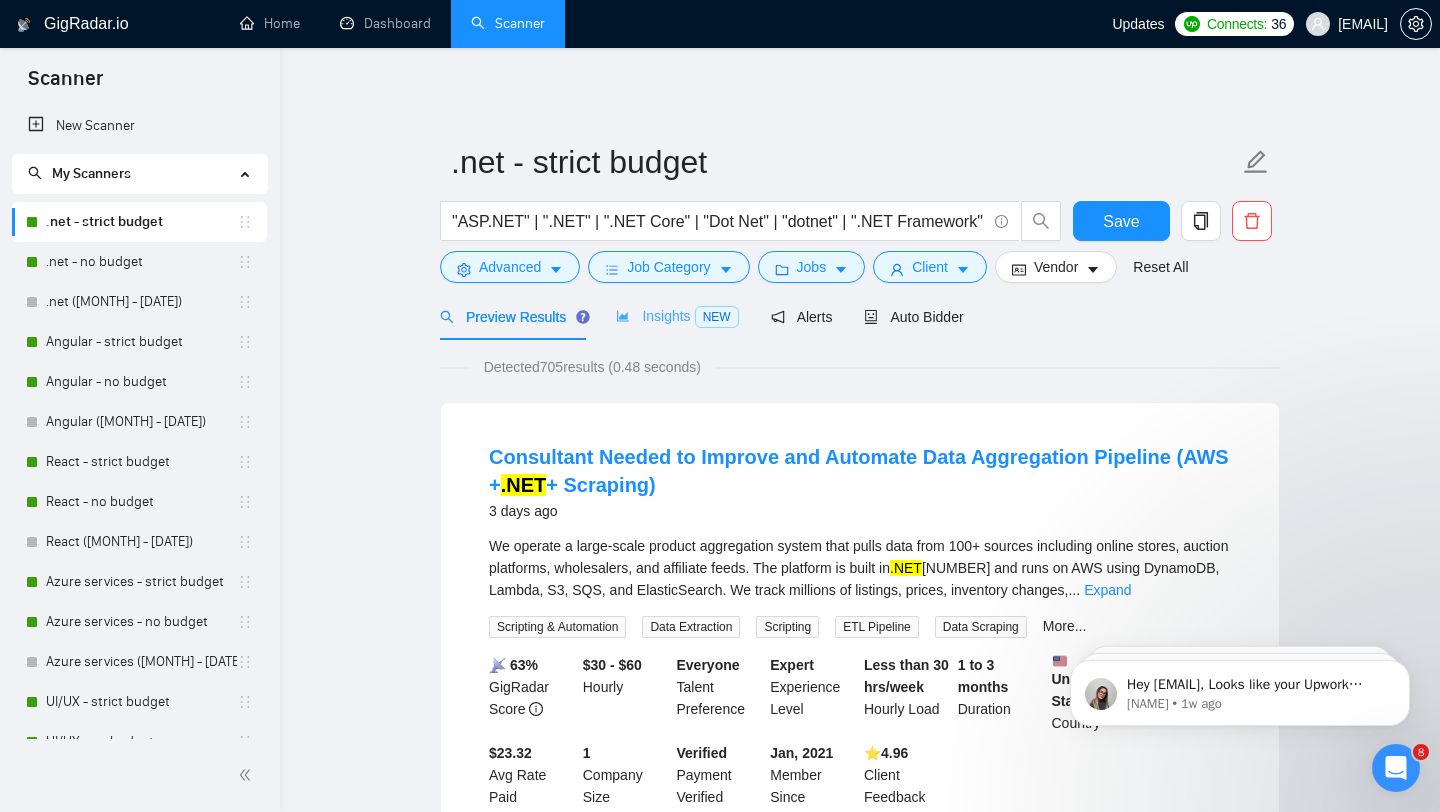 click on "Insights NEW" at bounding box center (677, 316) 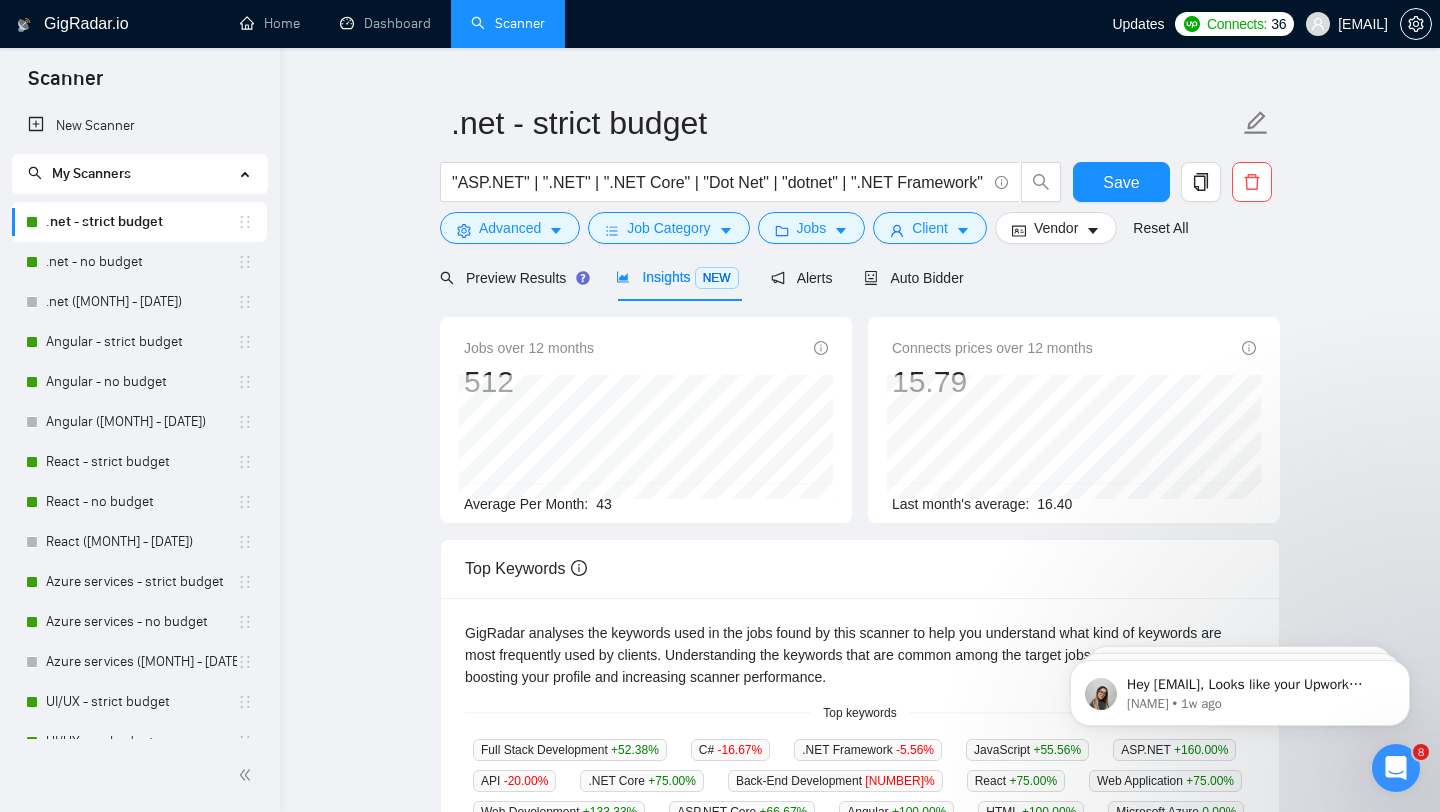 scroll, scrollTop: 15, scrollLeft: 0, axis: vertical 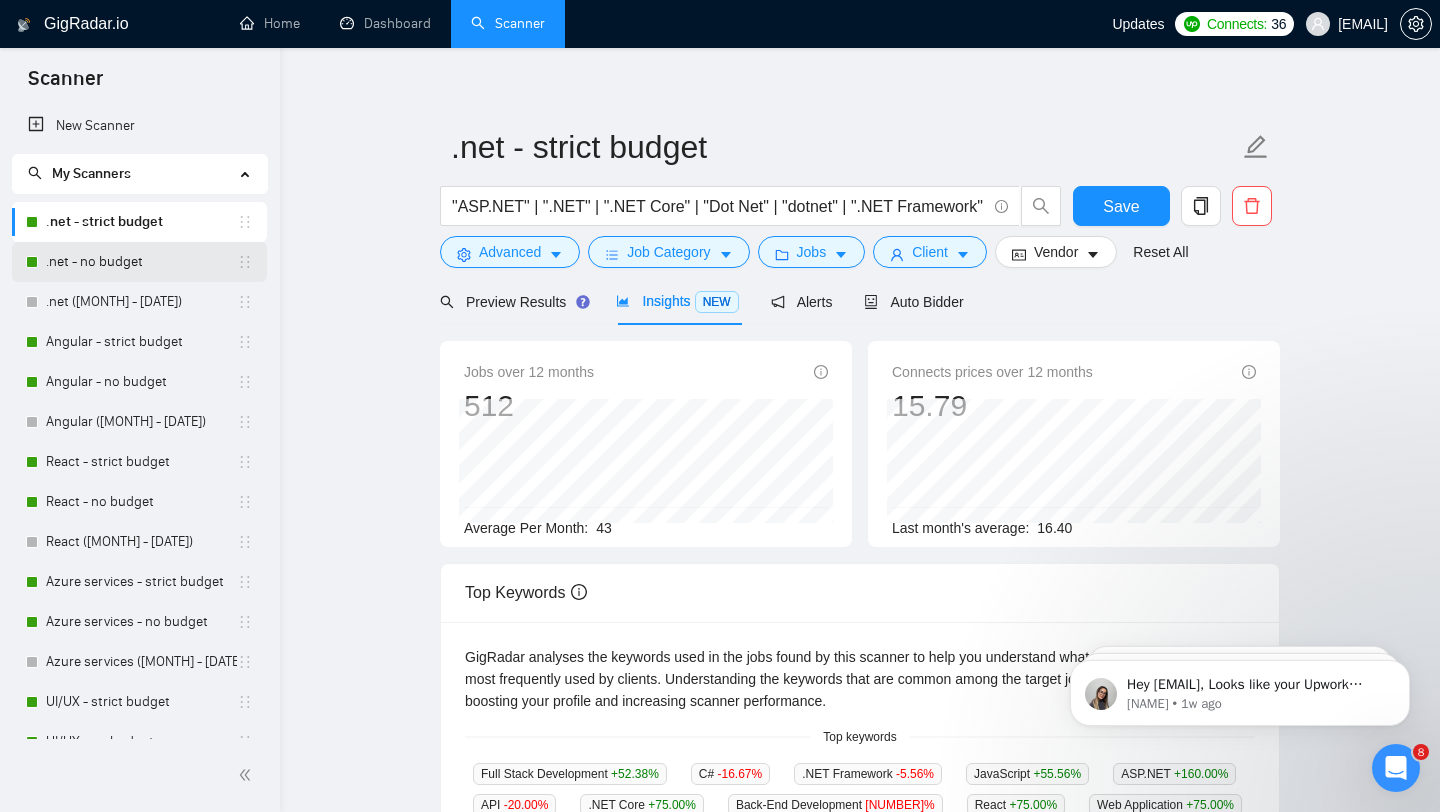 click on ".net - no budget" at bounding box center [141, 262] 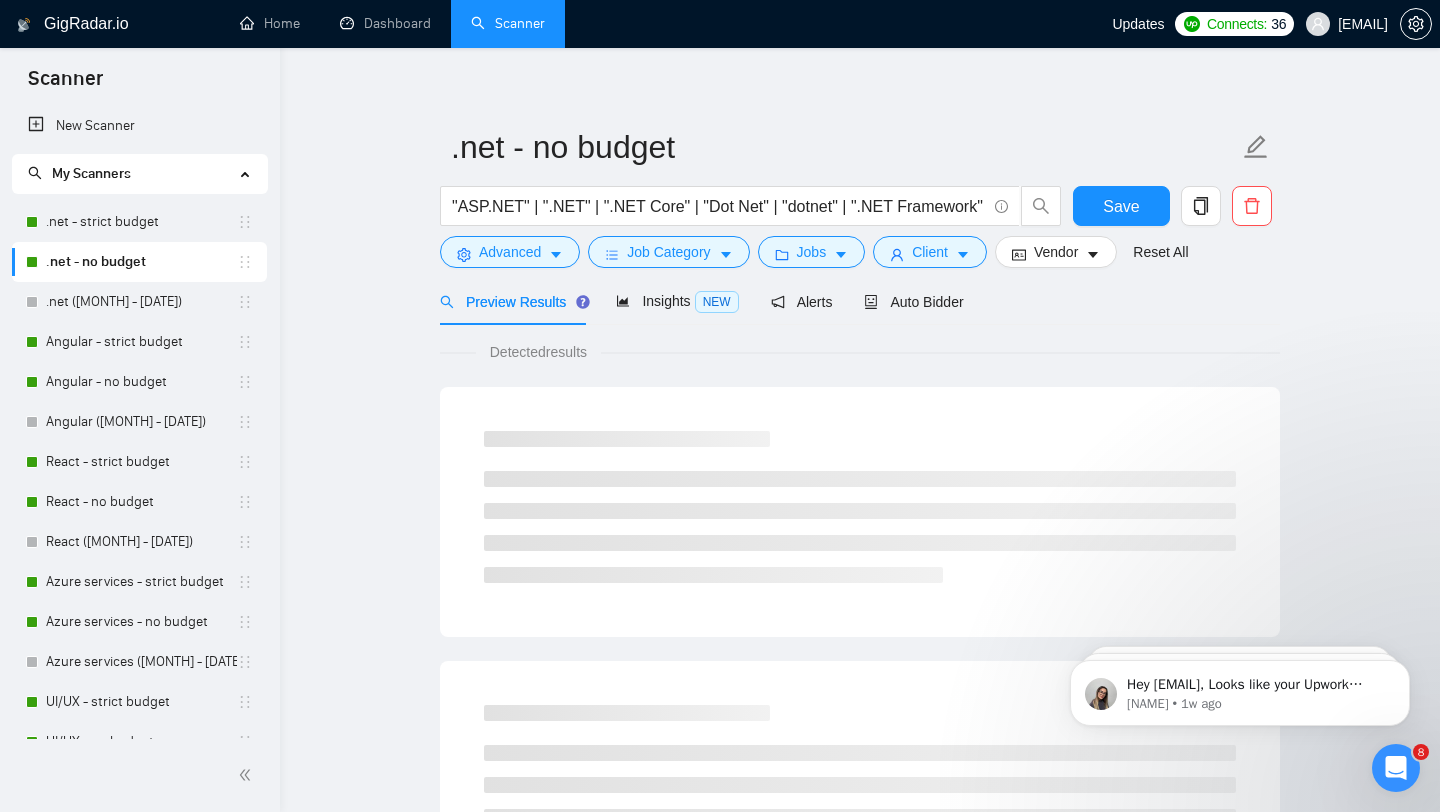 scroll, scrollTop: 0, scrollLeft: 0, axis: both 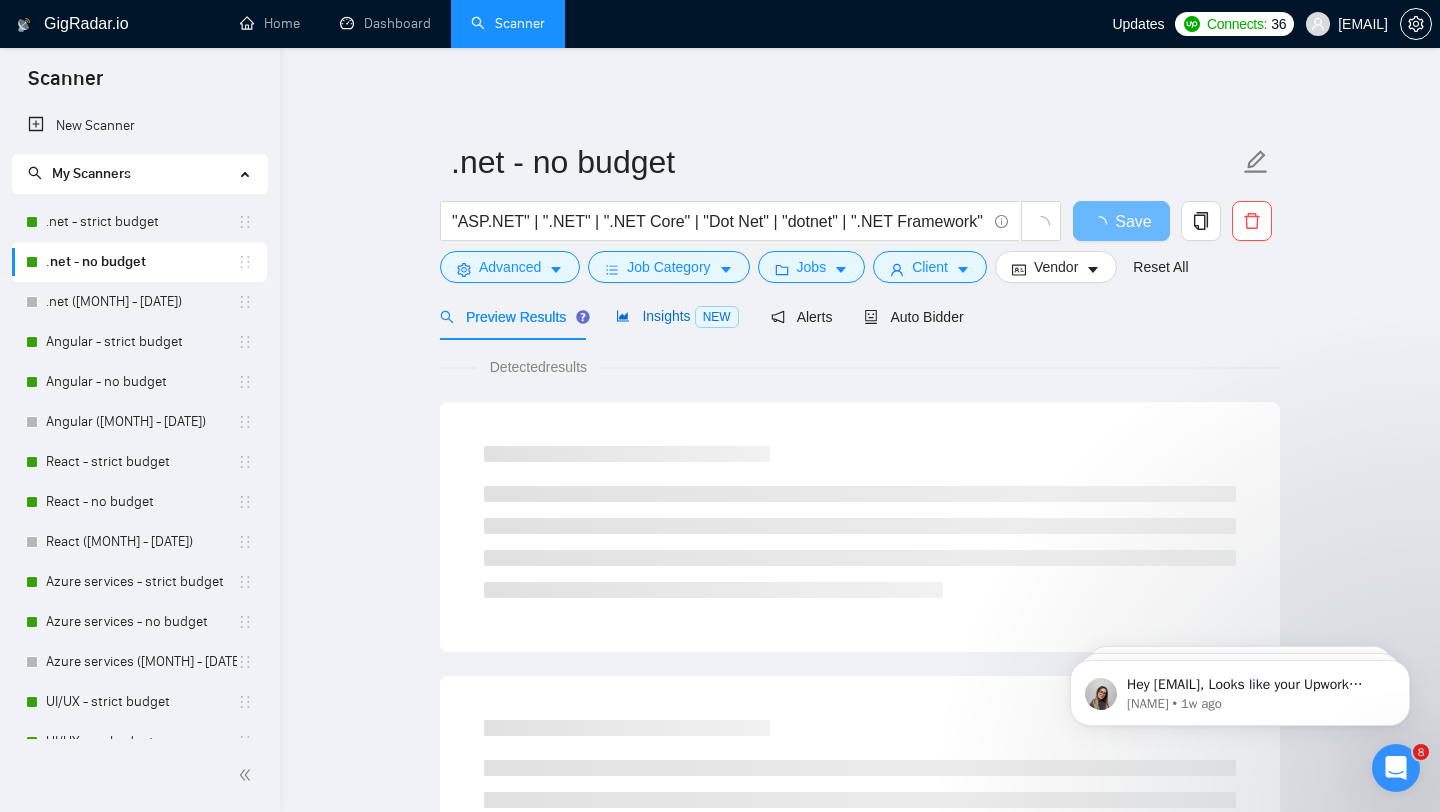 click on "Insights NEW" at bounding box center [677, 316] 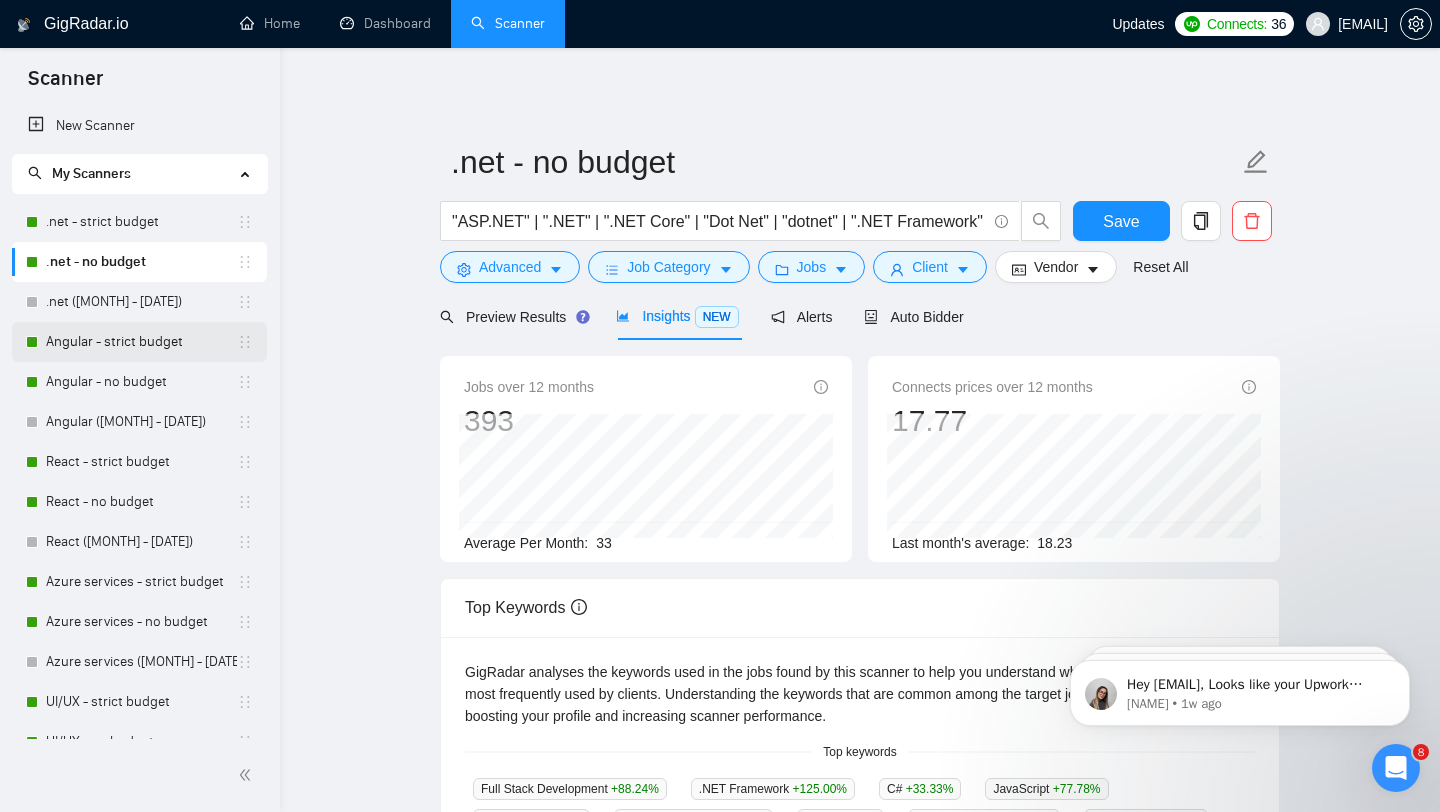 click on "Angular - strict budget" at bounding box center [141, 342] 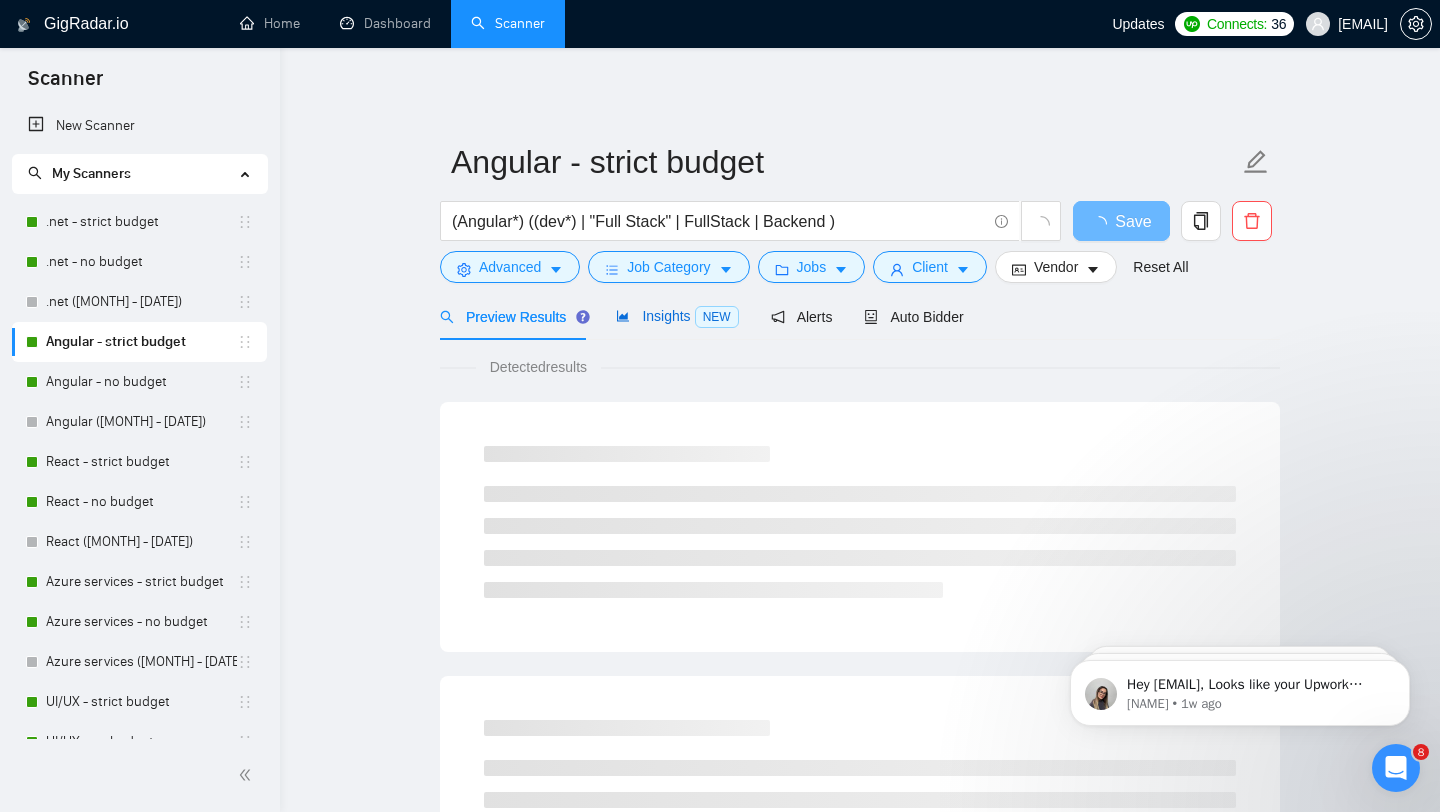 click on "Insights NEW" at bounding box center (677, 316) 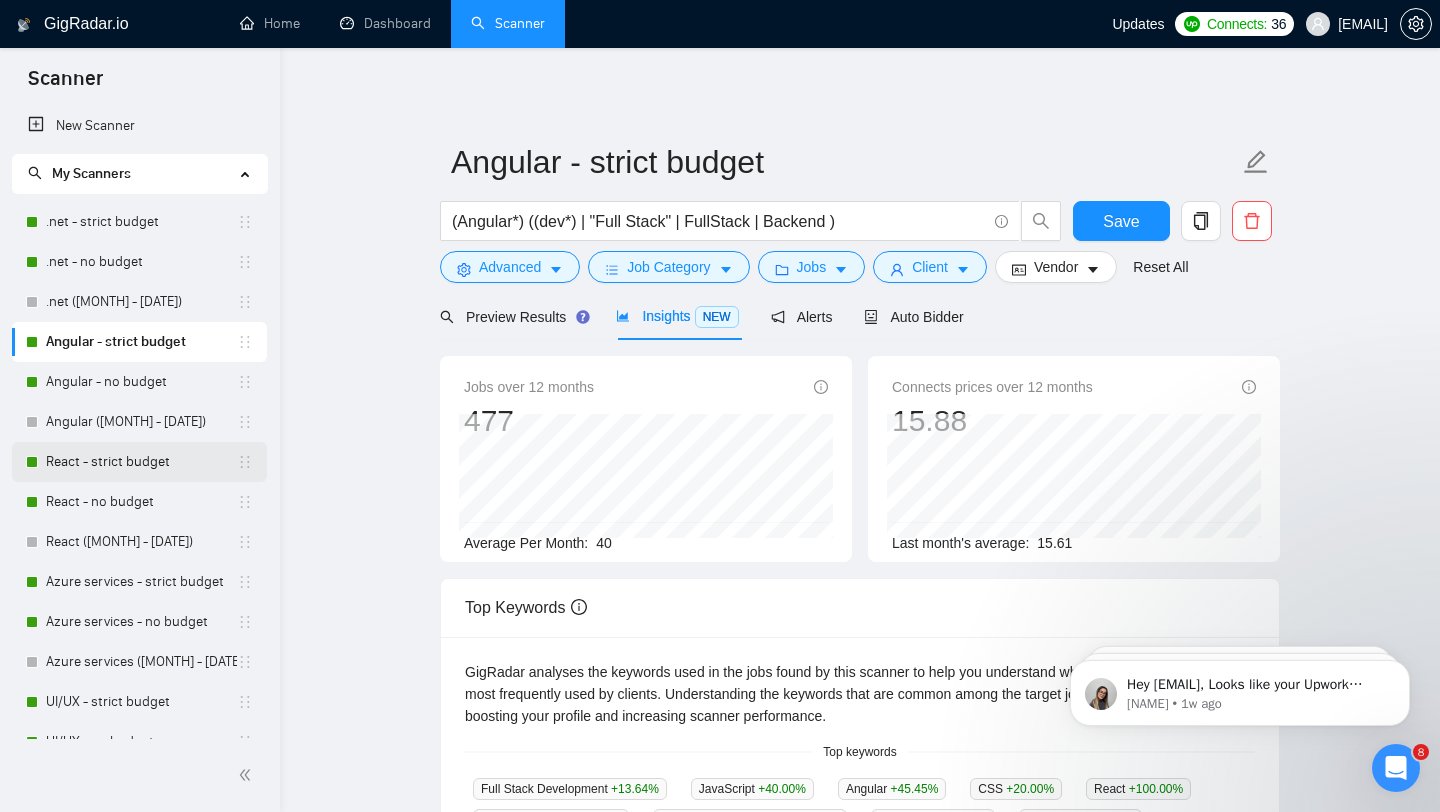 click on "React  - strict budget" at bounding box center (141, 462) 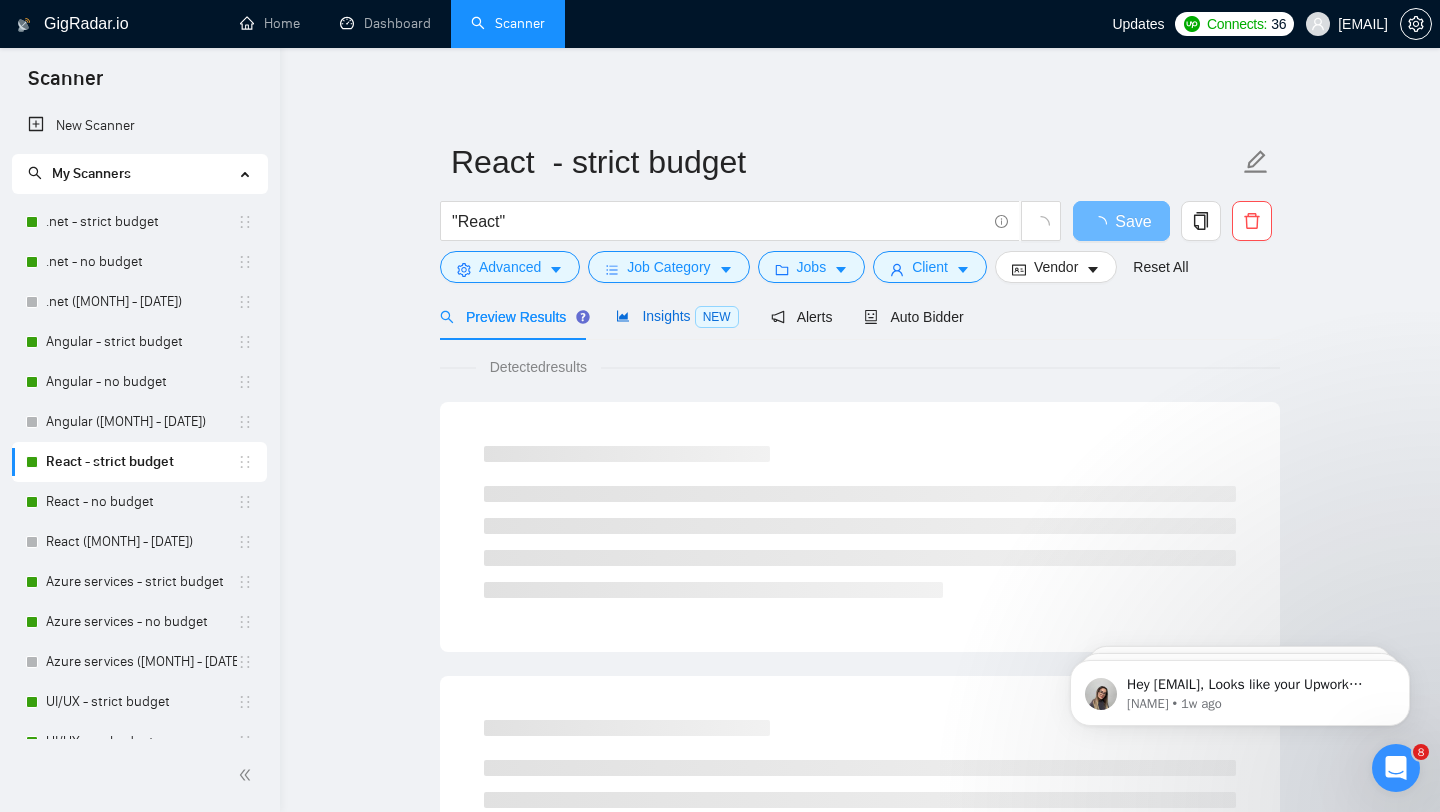 click on "Insights NEW" at bounding box center [677, 316] 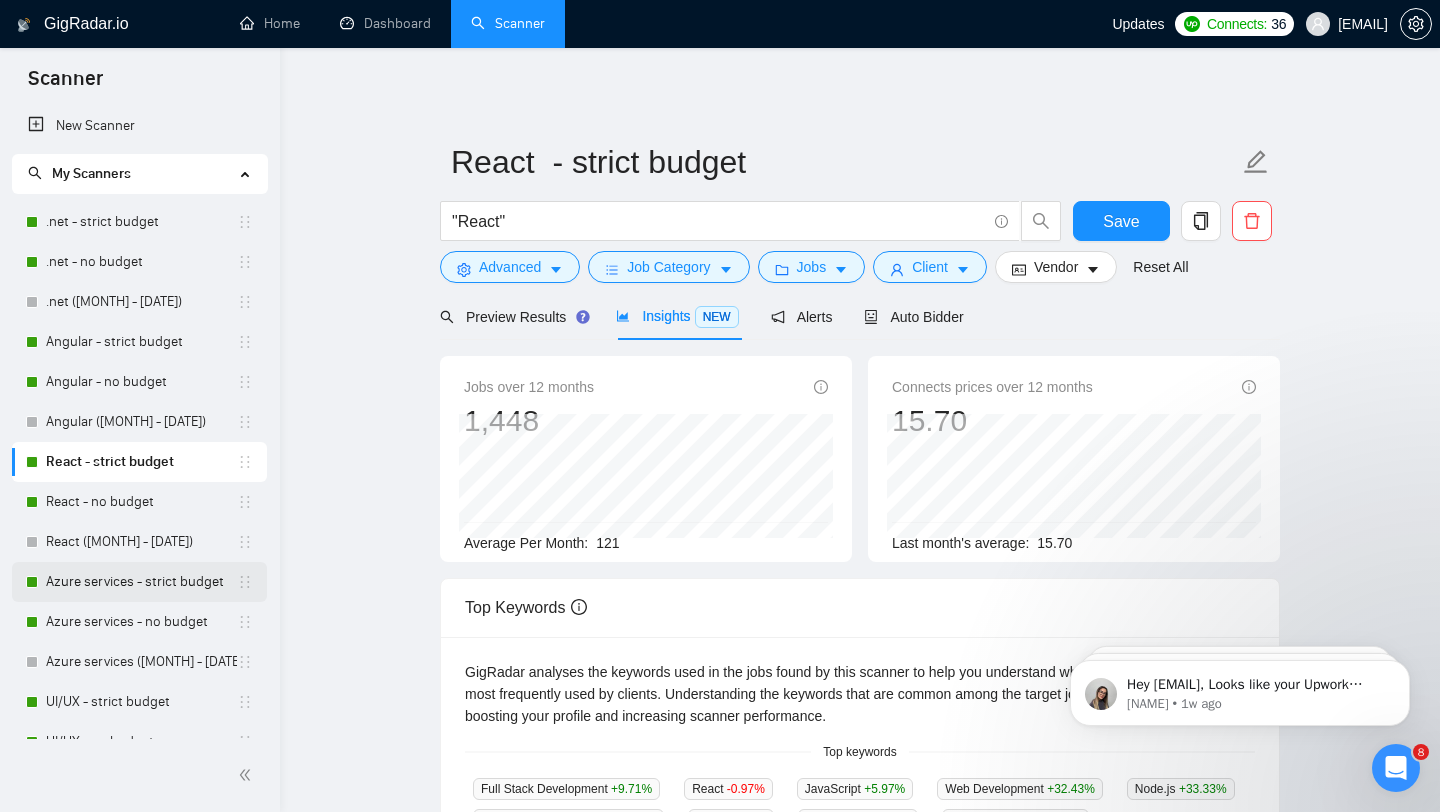 click on "Azure services - strict budget" at bounding box center (141, 582) 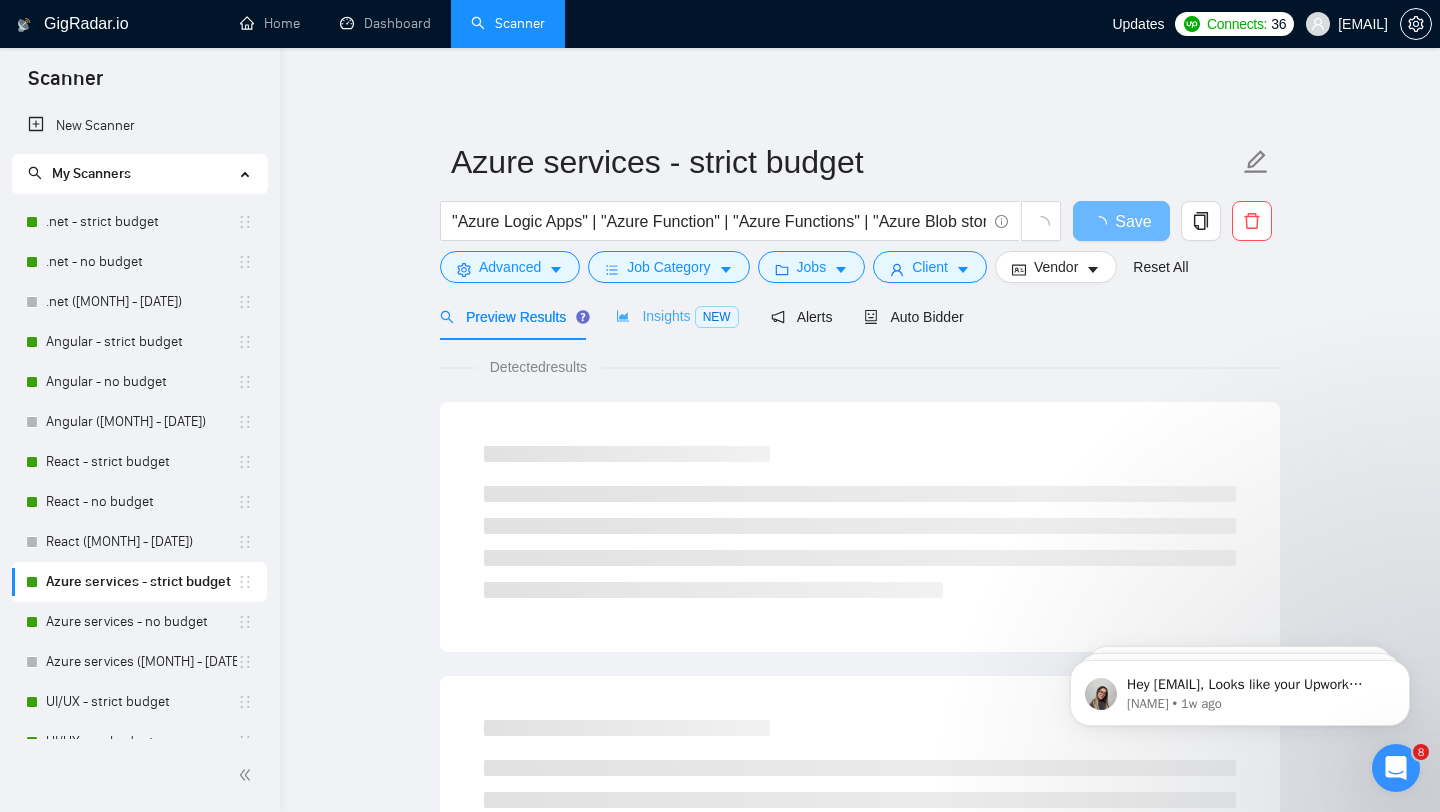 click on "Insights NEW" at bounding box center (677, 316) 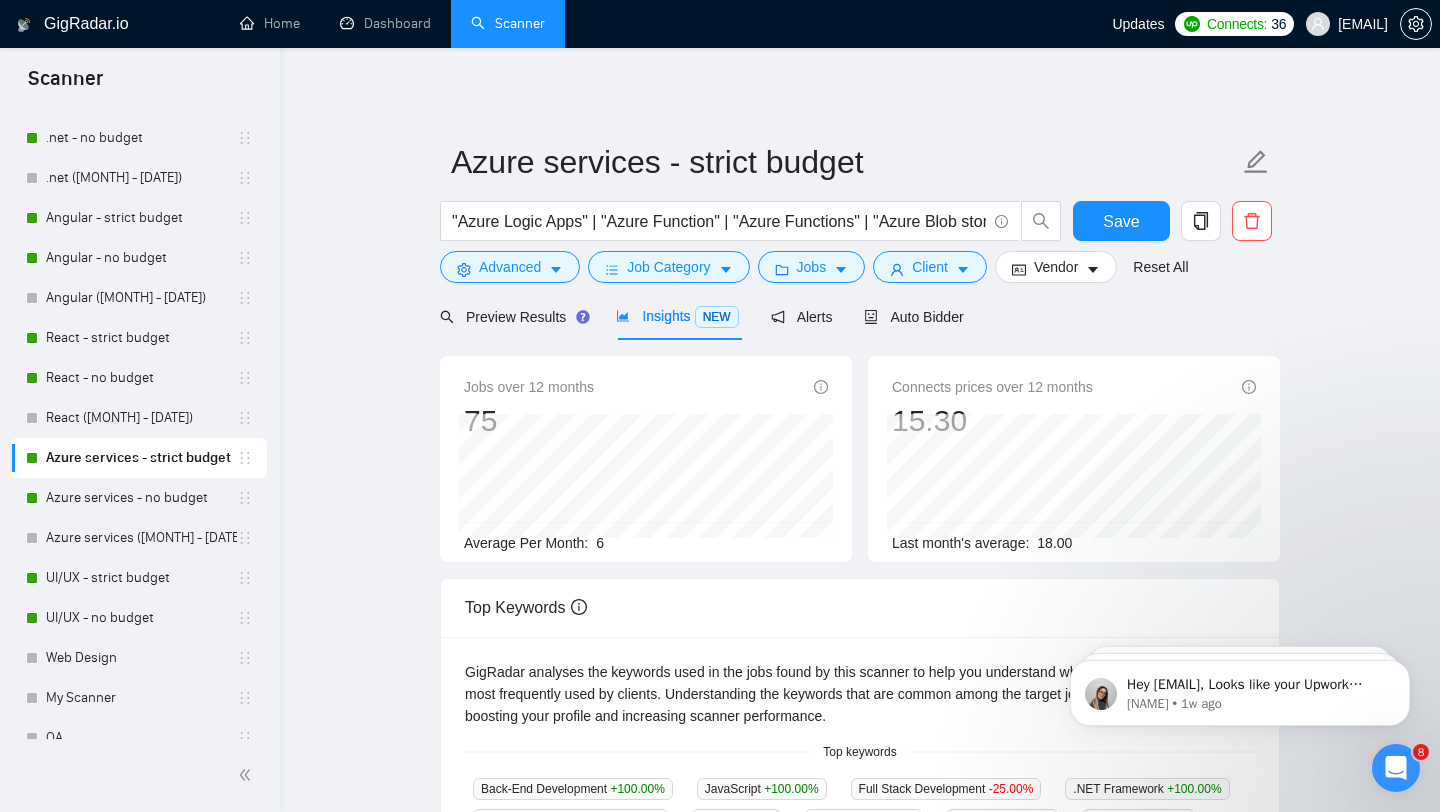 scroll, scrollTop: 150, scrollLeft: 0, axis: vertical 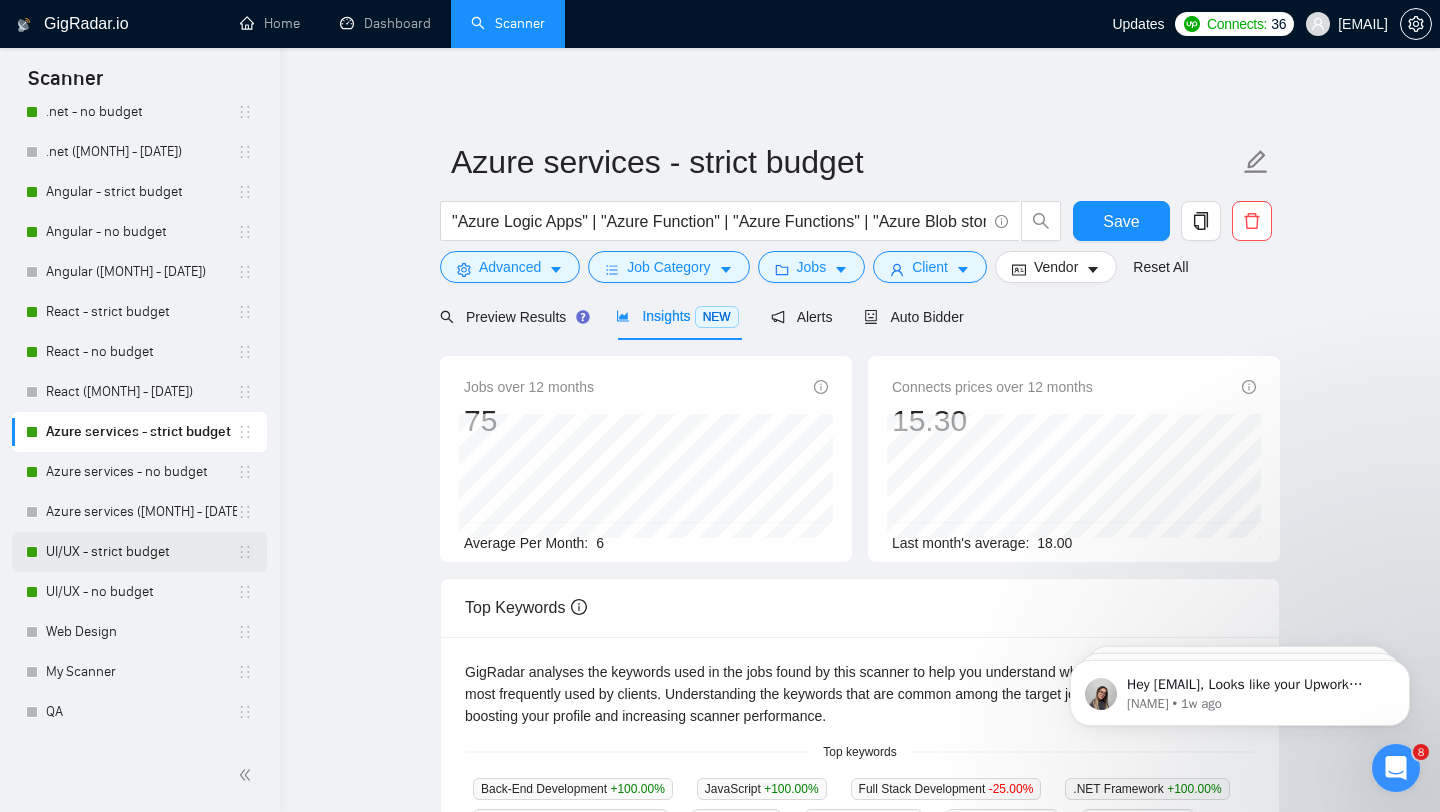 click on "UI/UX - strict budget" at bounding box center [141, 552] 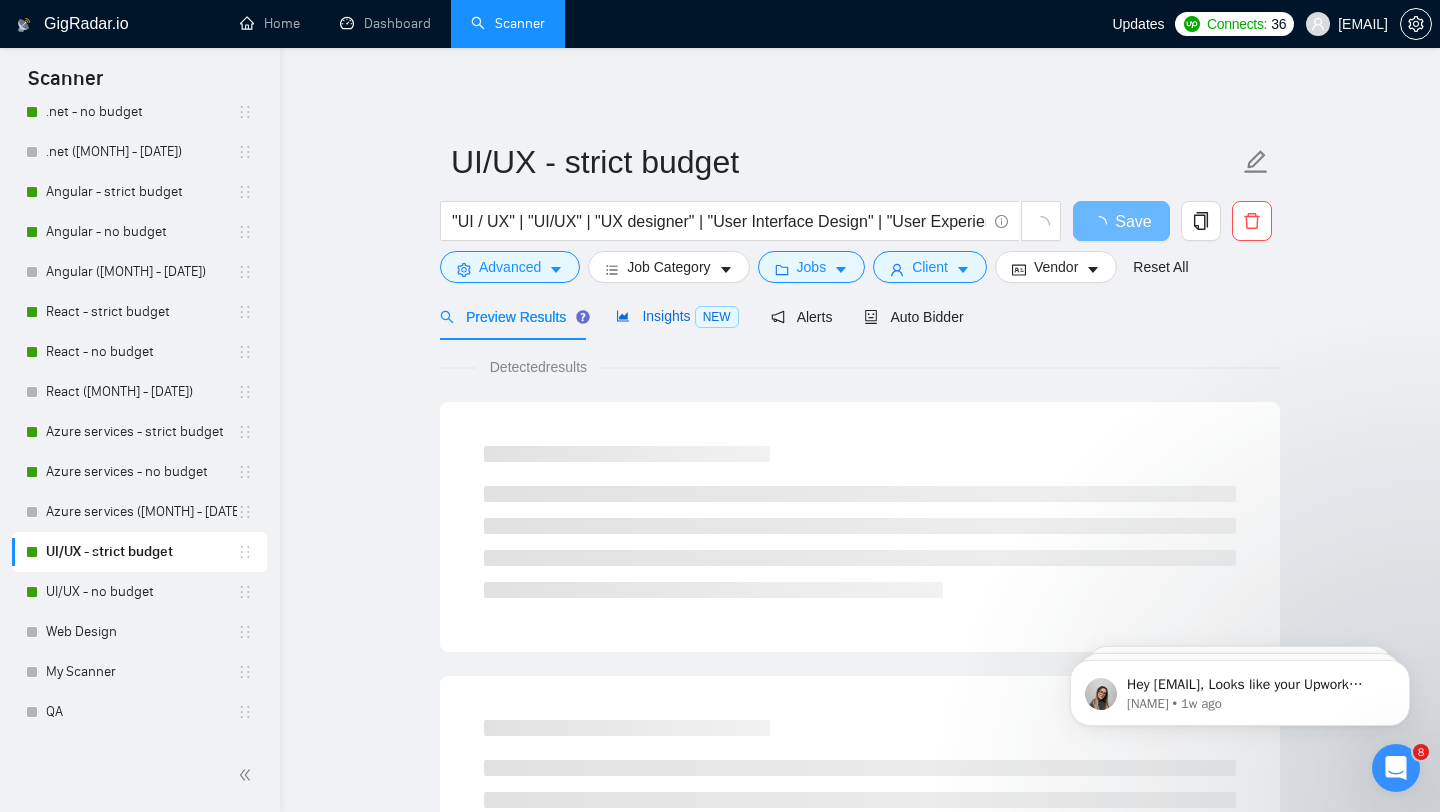 click on "Insights NEW" at bounding box center [677, 316] 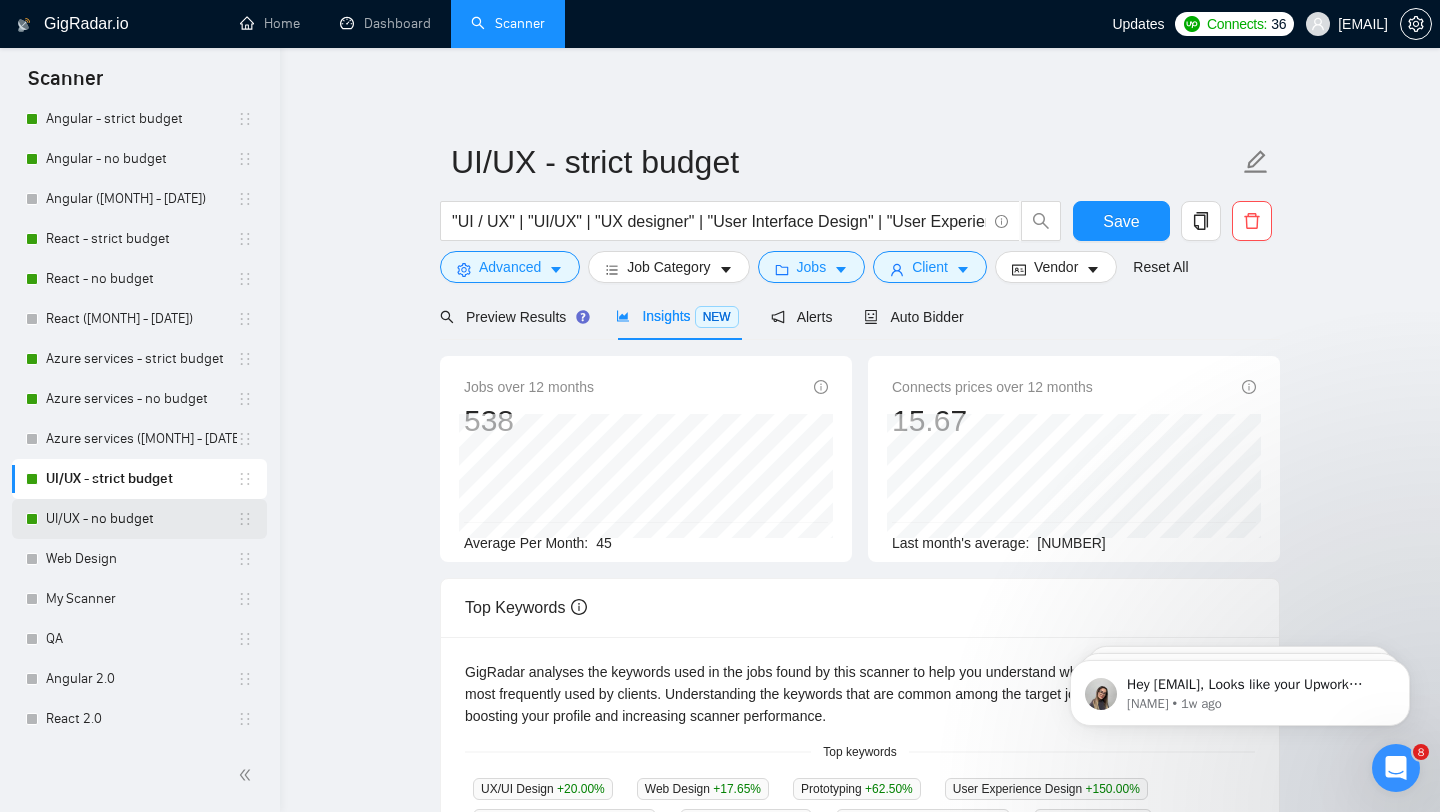 scroll, scrollTop: 0, scrollLeft: 0, axis: both 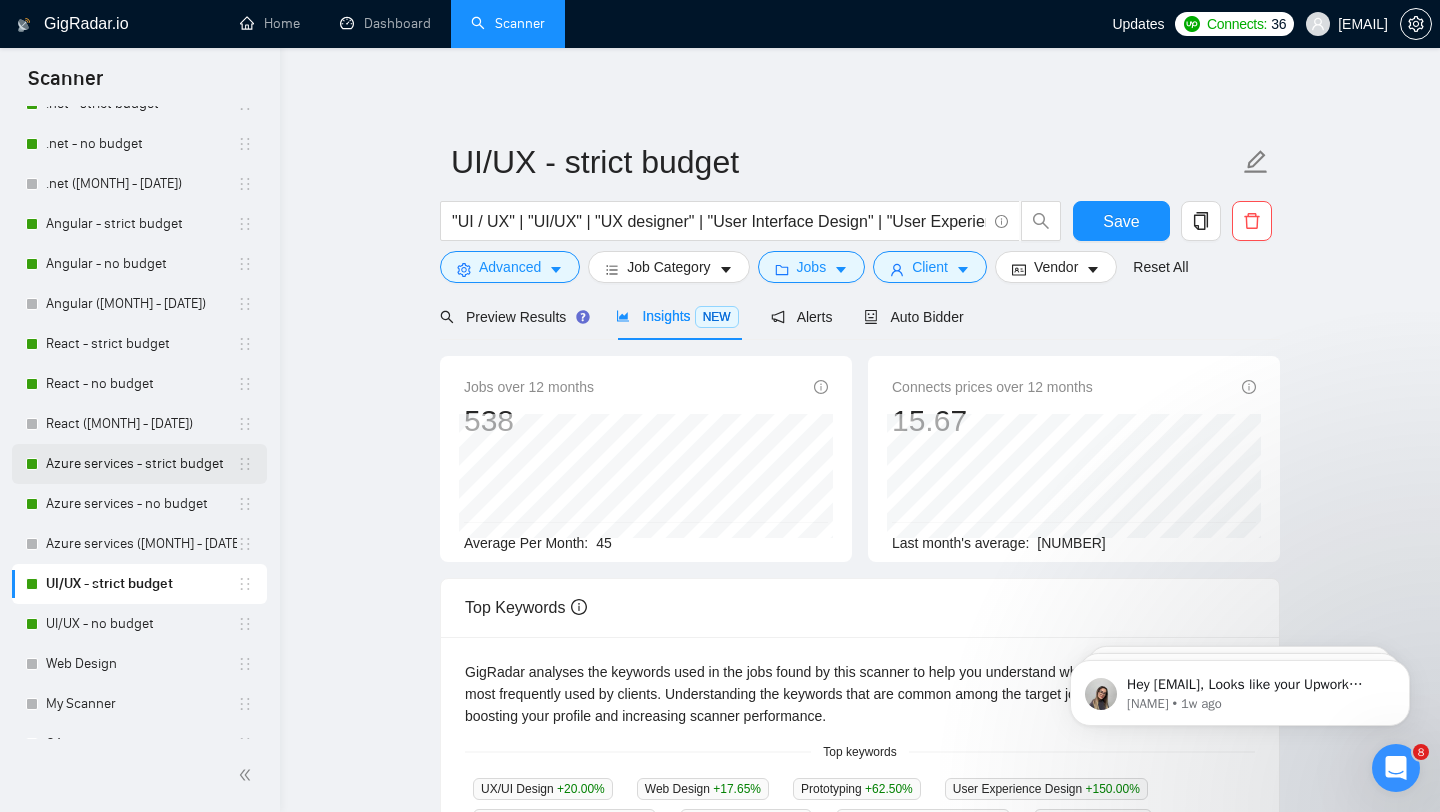 click on "Azure services - strict budget" at bounding box center [141, 464] 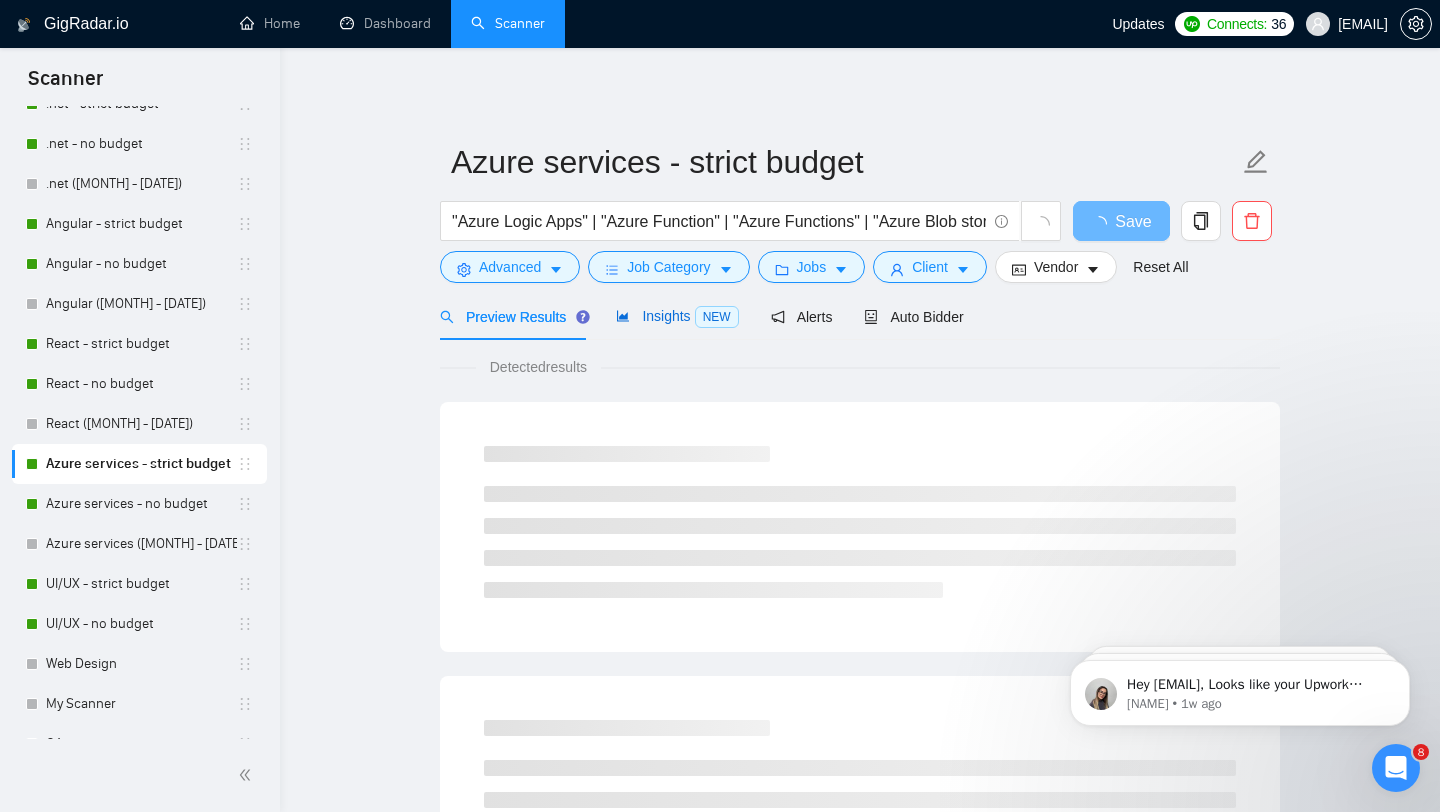 click on "Insights NEW" at bounding box center (677, 316) 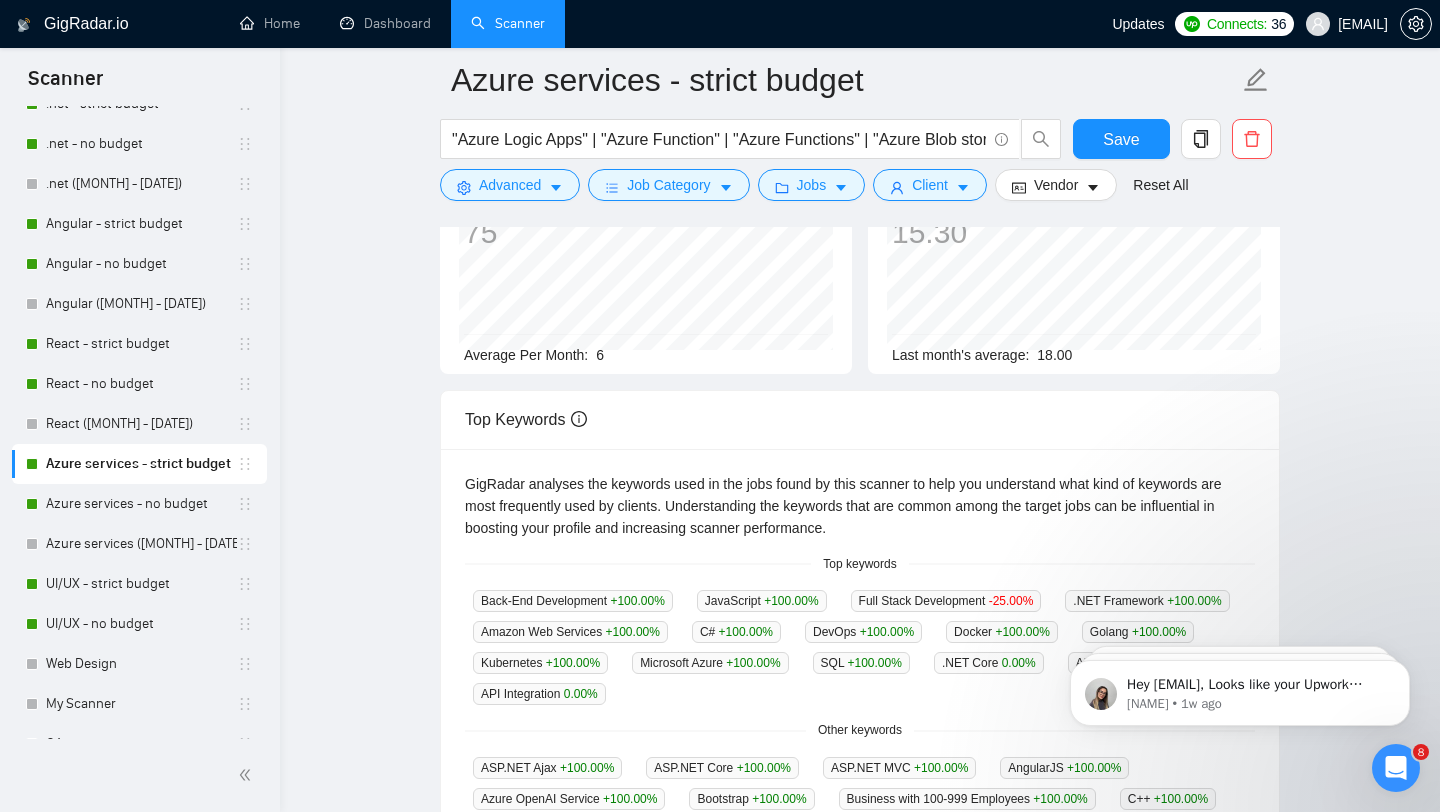 scroll, scrollTop: 212, scrollLeft: 0, axis: vertical 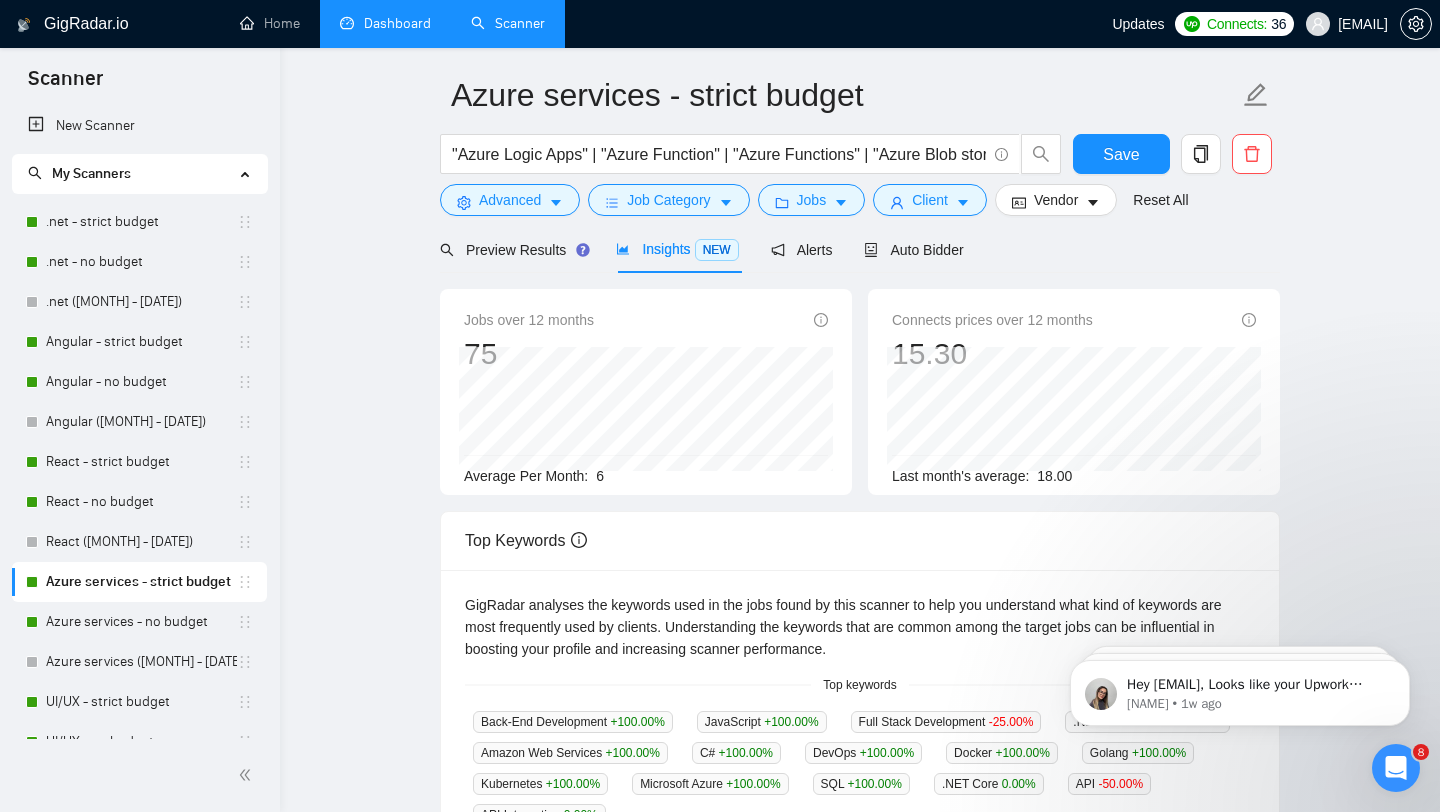 click on "Dashboard" at bounding box center (385, 23) 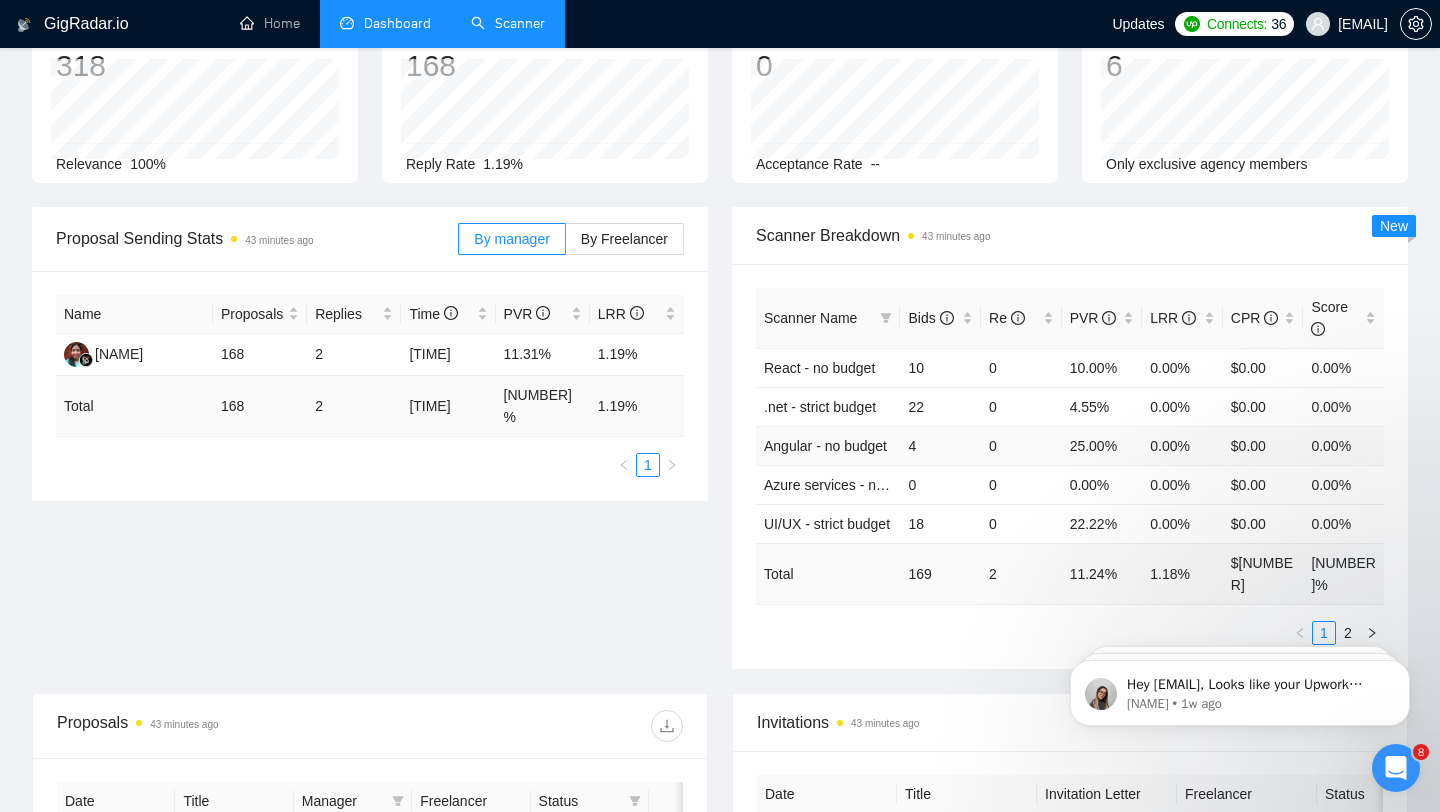 scroll, scrollTop: 149, scrollLeft: 0, axis: vertical 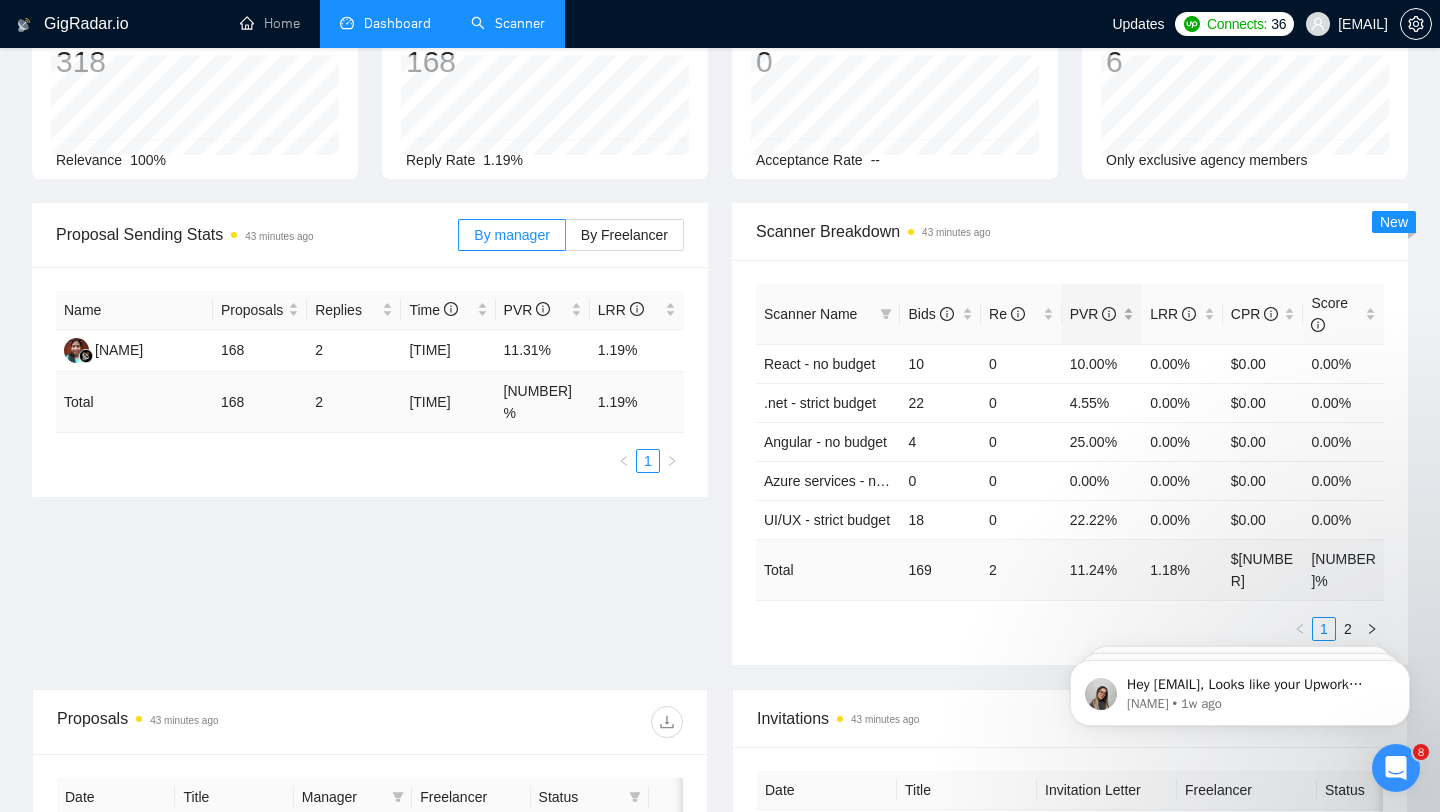 click on "PVR" at bounding box center [1102, 314] 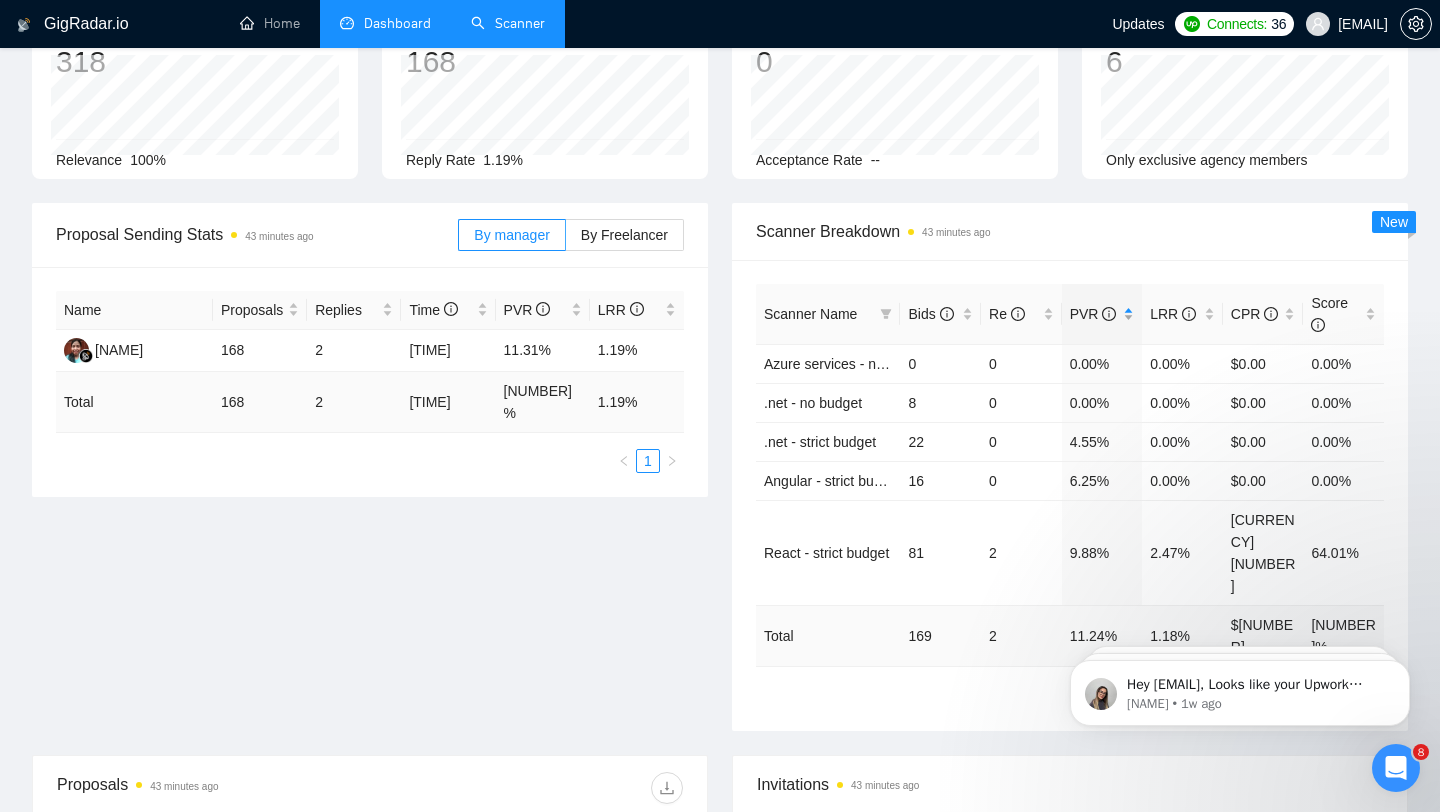 click on "PVR" at bounding box center (1102, 314) 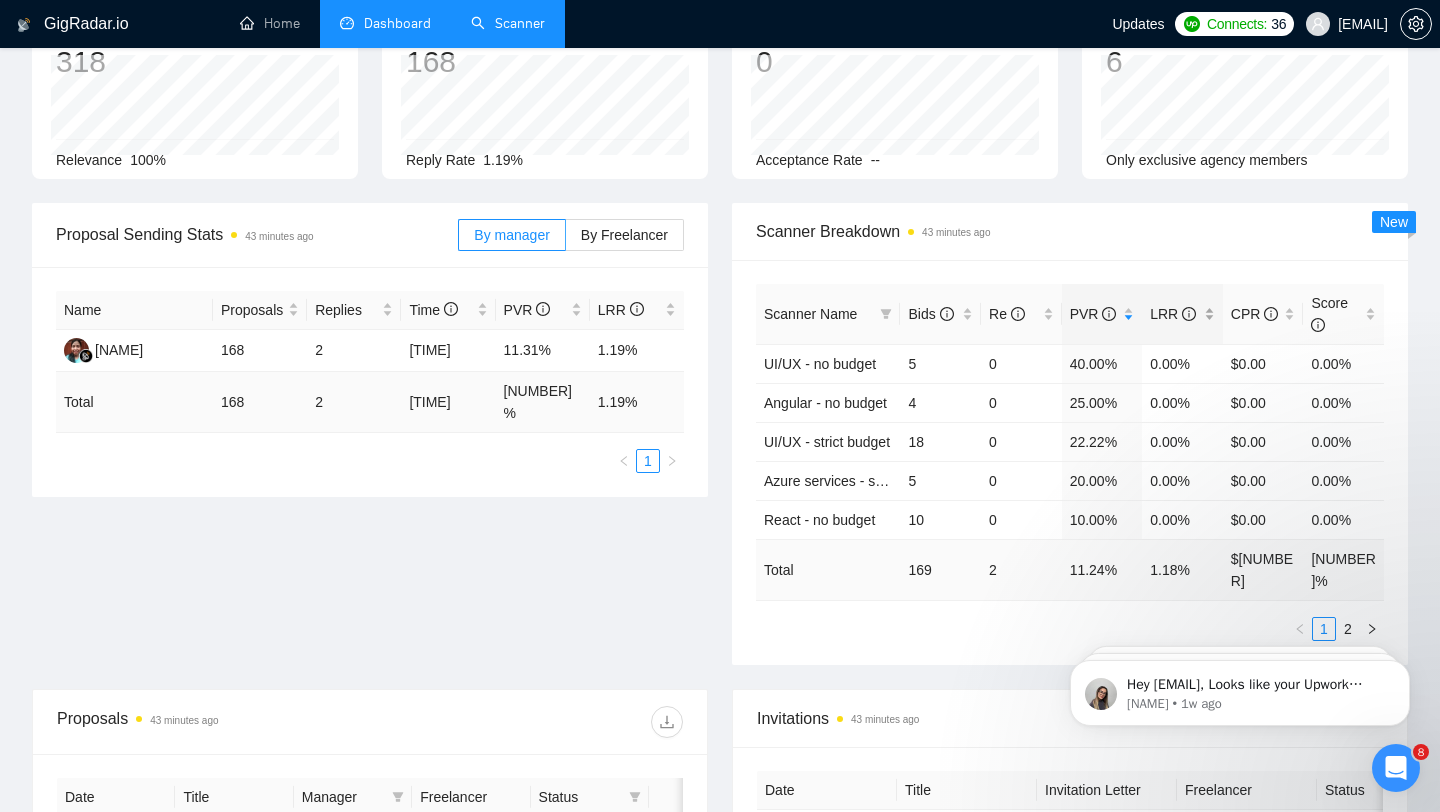 click on "LRR" at bounding box center [1182, 314] 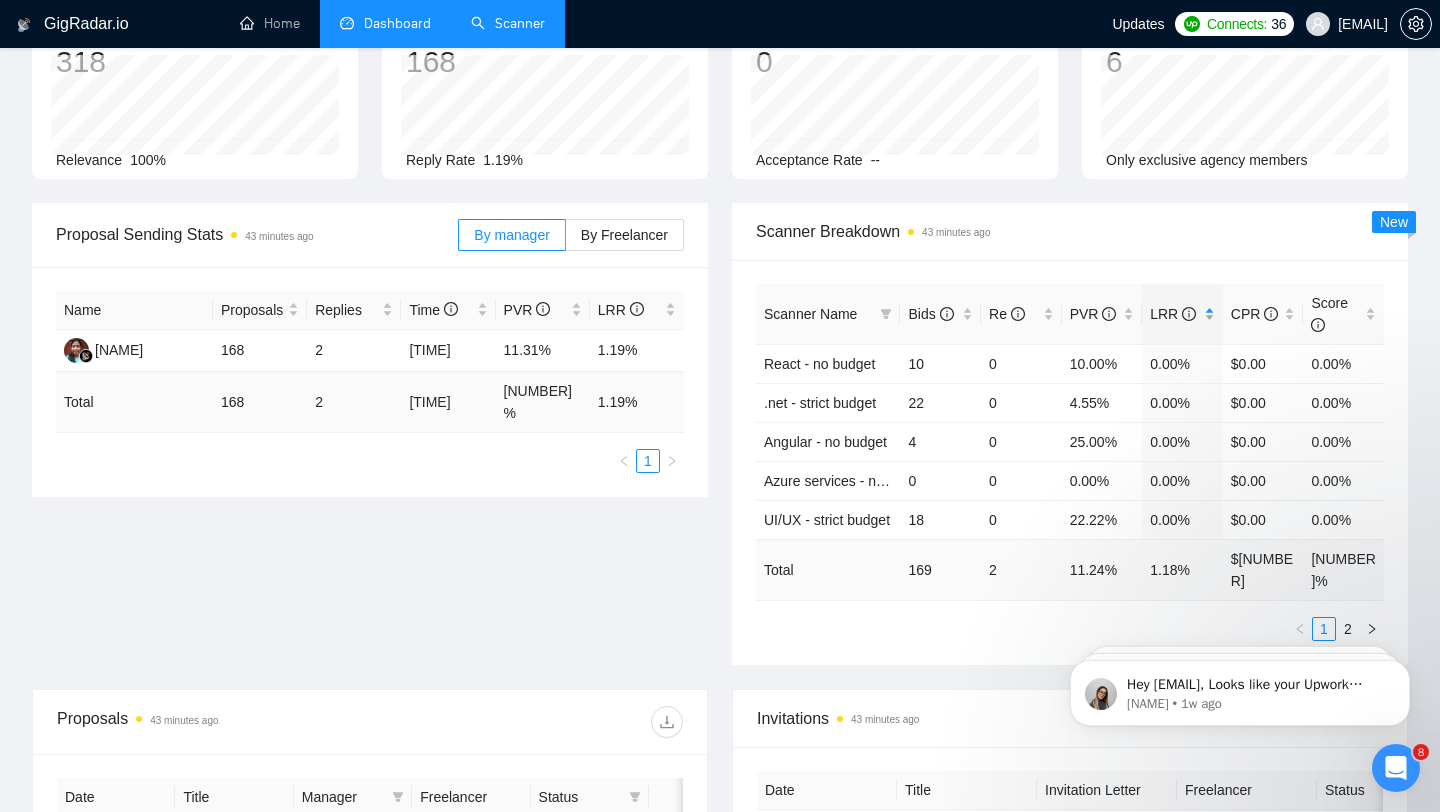 click on "LRR" at bounding box center [1182, 314] 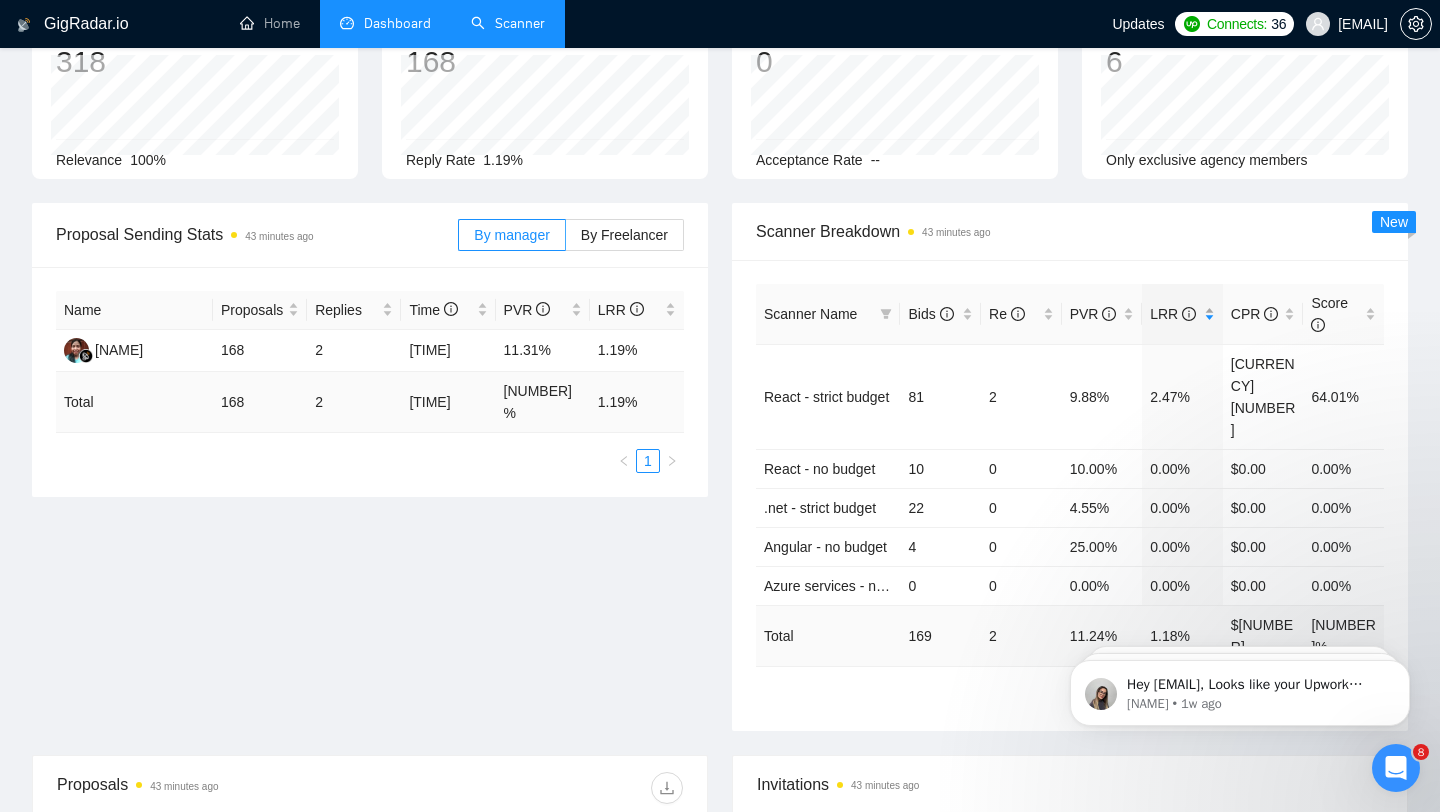 click on "LRR" at bounding box center [1182, 314] 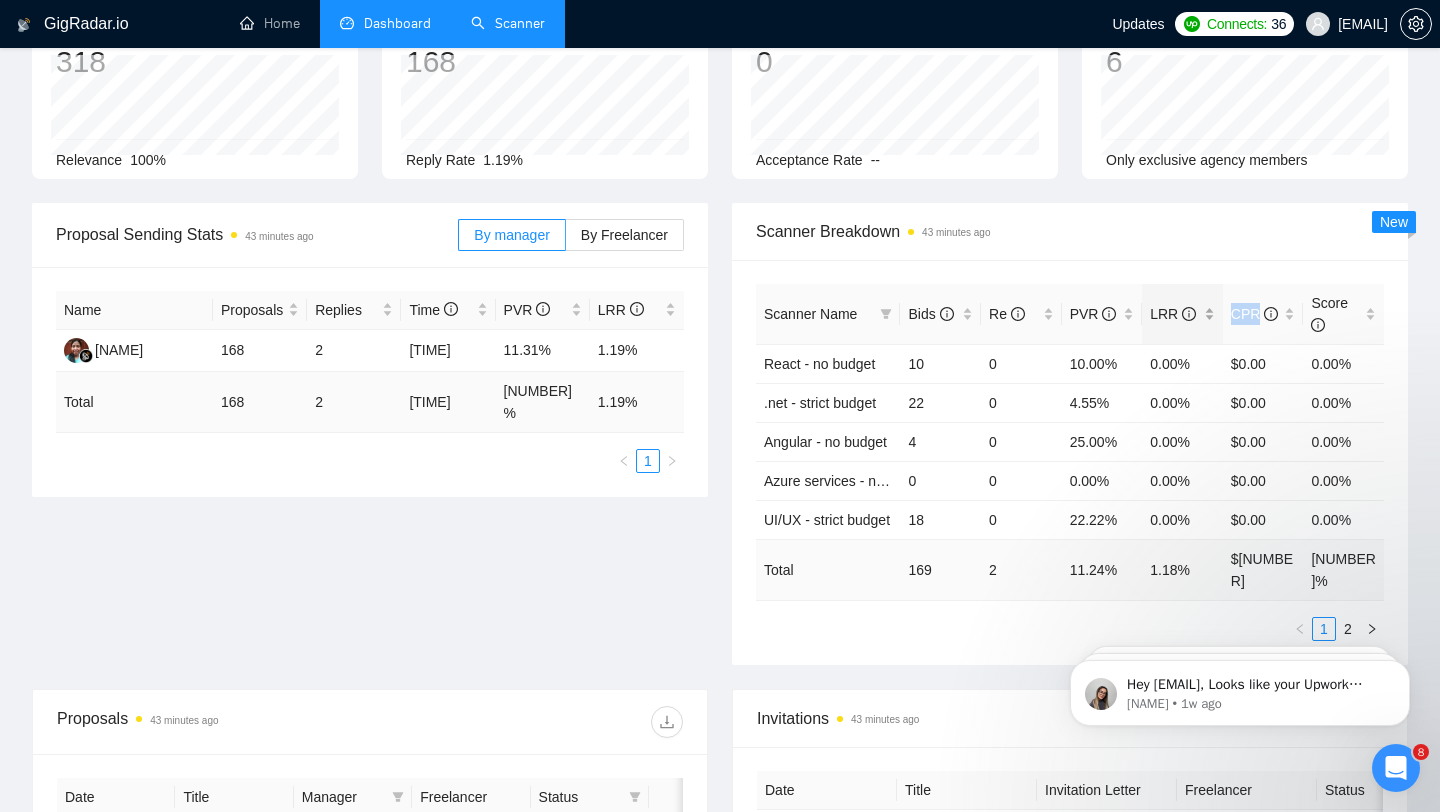 click on "LRR" at bounding box center (1182, 314) 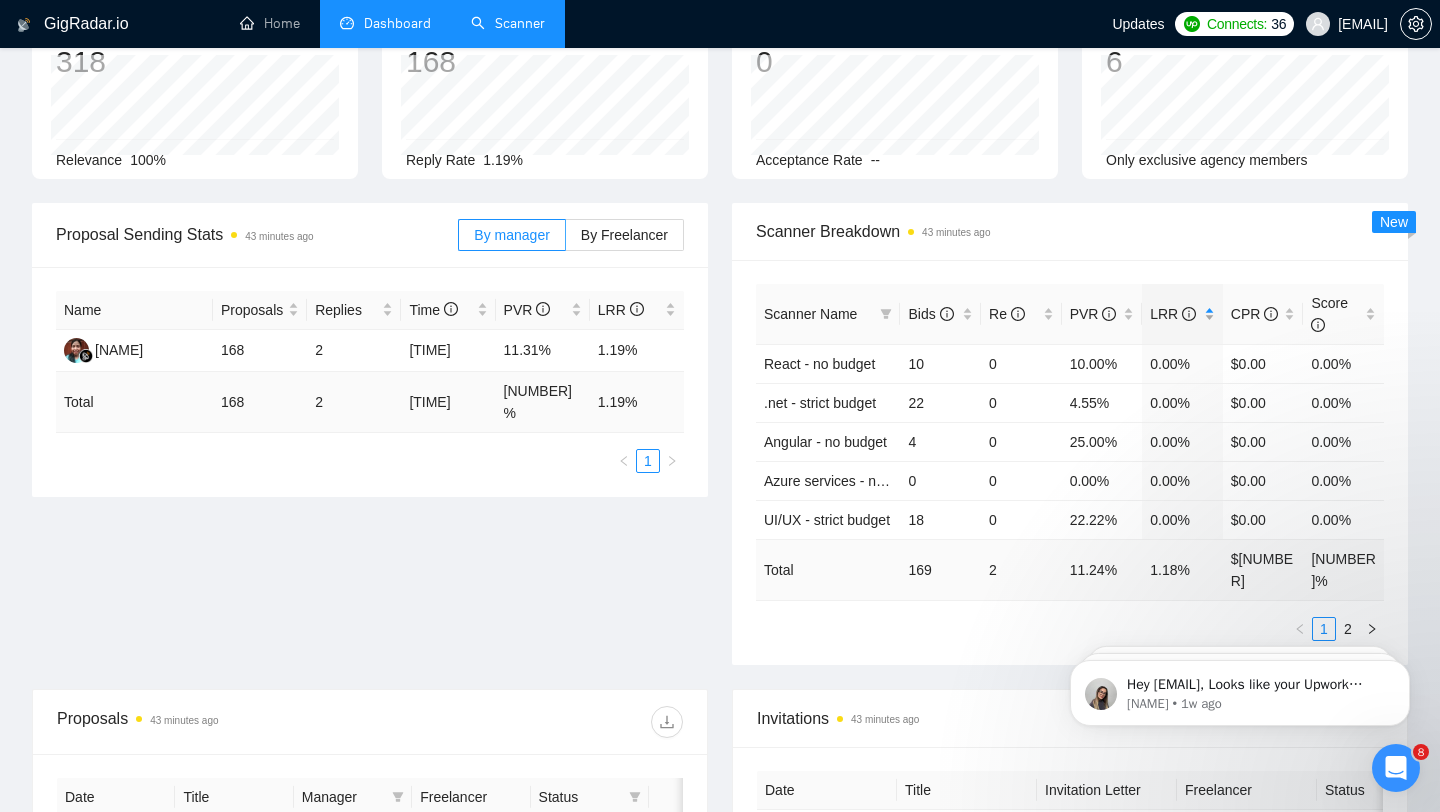 click on "LRR" at bounding box center (1182, 314) 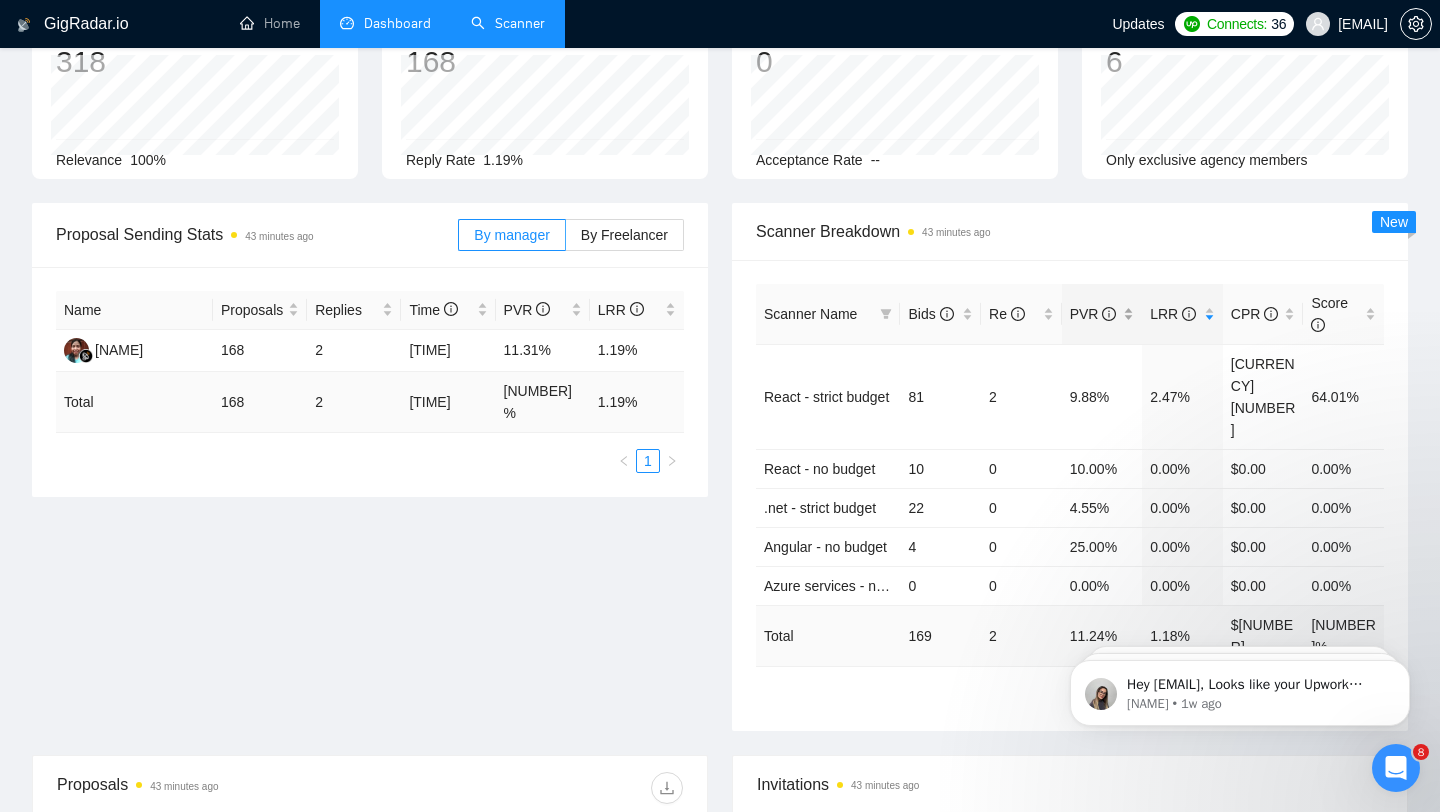 click on "PVR" at bounding box center [1102, 314] 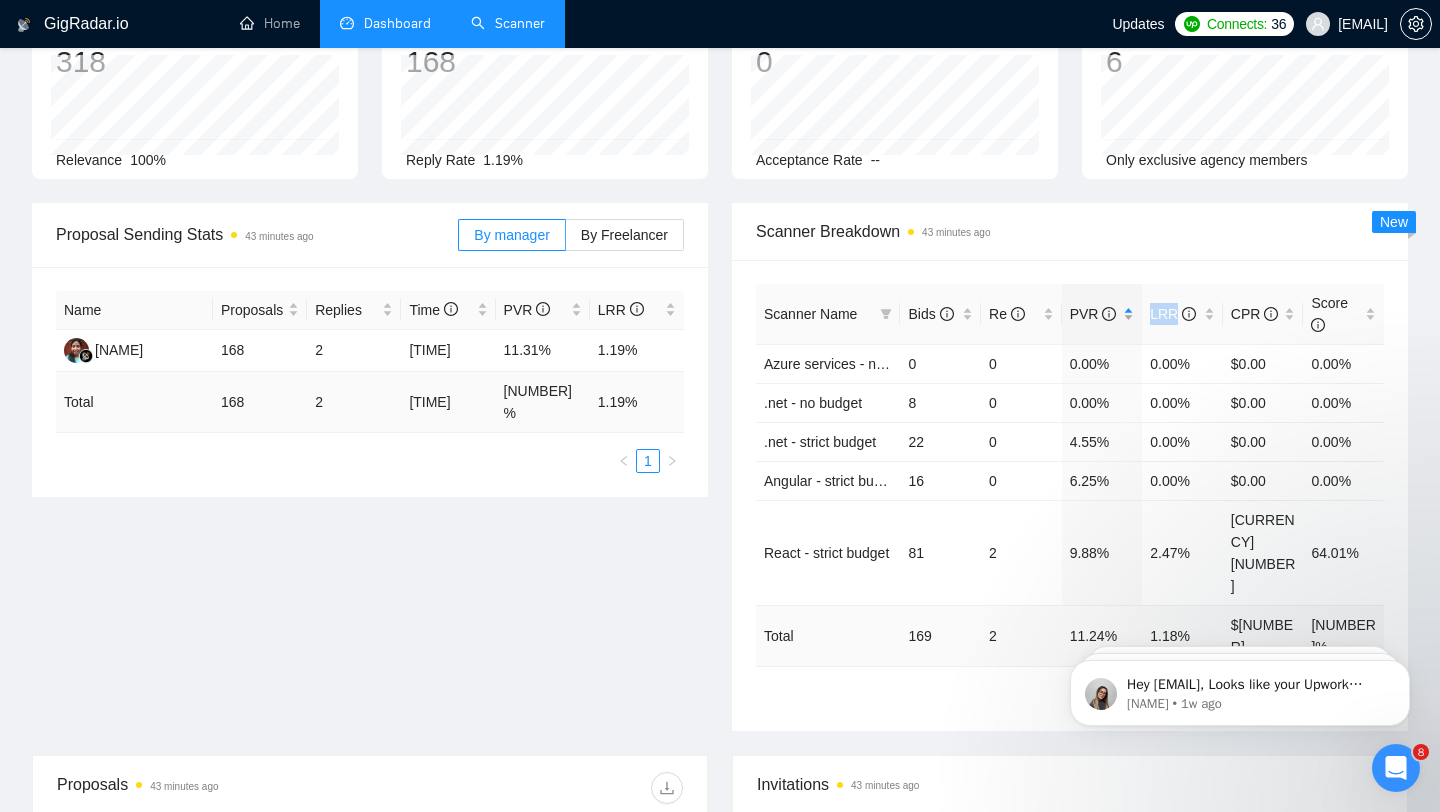 click on "PVR" at bounding box center [1102, 314] 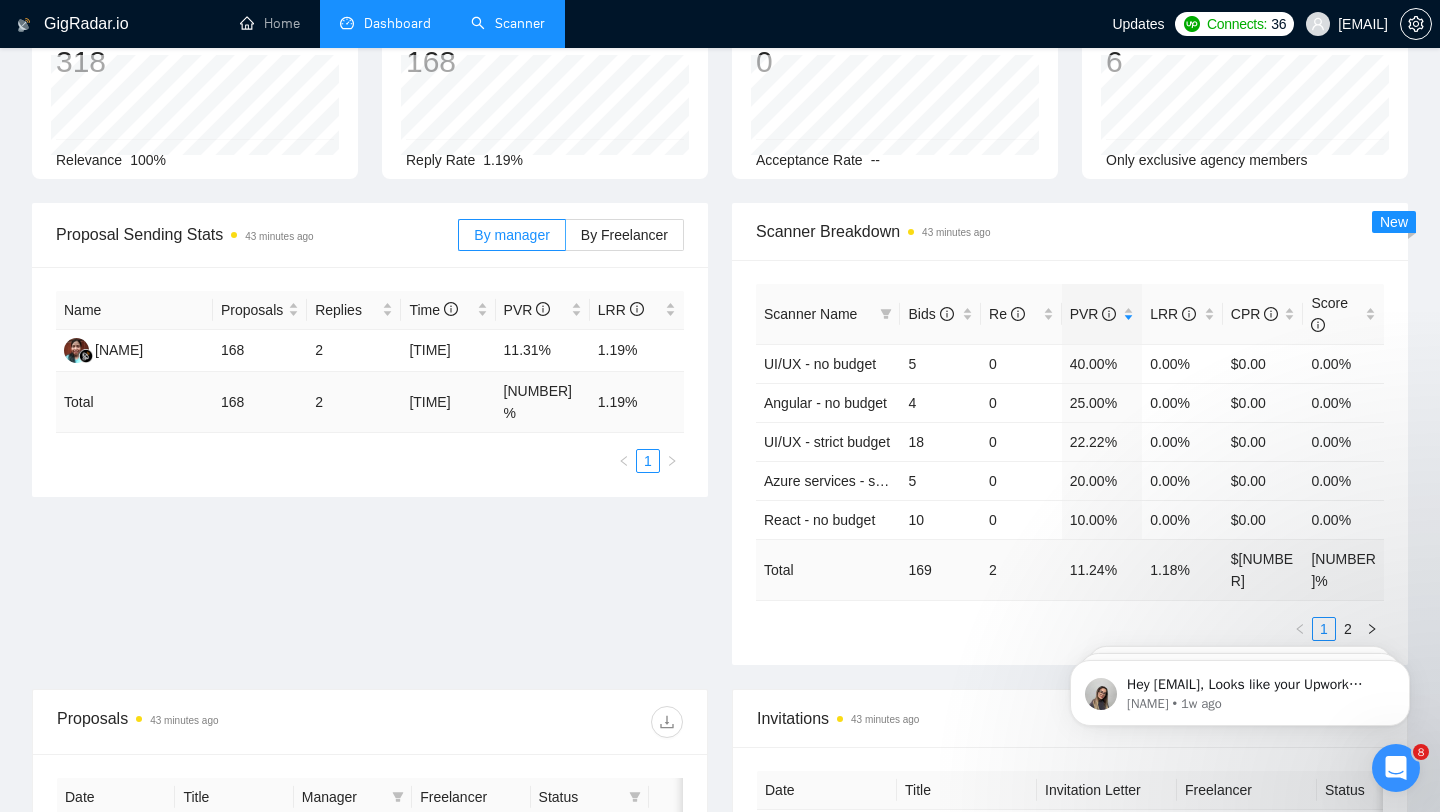 click on "Scanner Name Bids   Re   PVR   LRR   CPR   Score   UI/UX - no budget 5 0 40.00% 0.00% $0.00 0.00% Angular - no budget 4 0 25.00% 0.00% $0.00 0.00% UI/UX - strict budget 18 0 22.22% 0.00% $0.00 0.00% Azure services - strict budget 5 0 20.00% 0.00% $0.00 0.00% React - no budget 10 0 10.00% 0.00% $0.00 0.00% Total 169 2 11.24 % 1.18 % $ 101.60 64.01 % 1 2" at bounding box center [1070, 462] 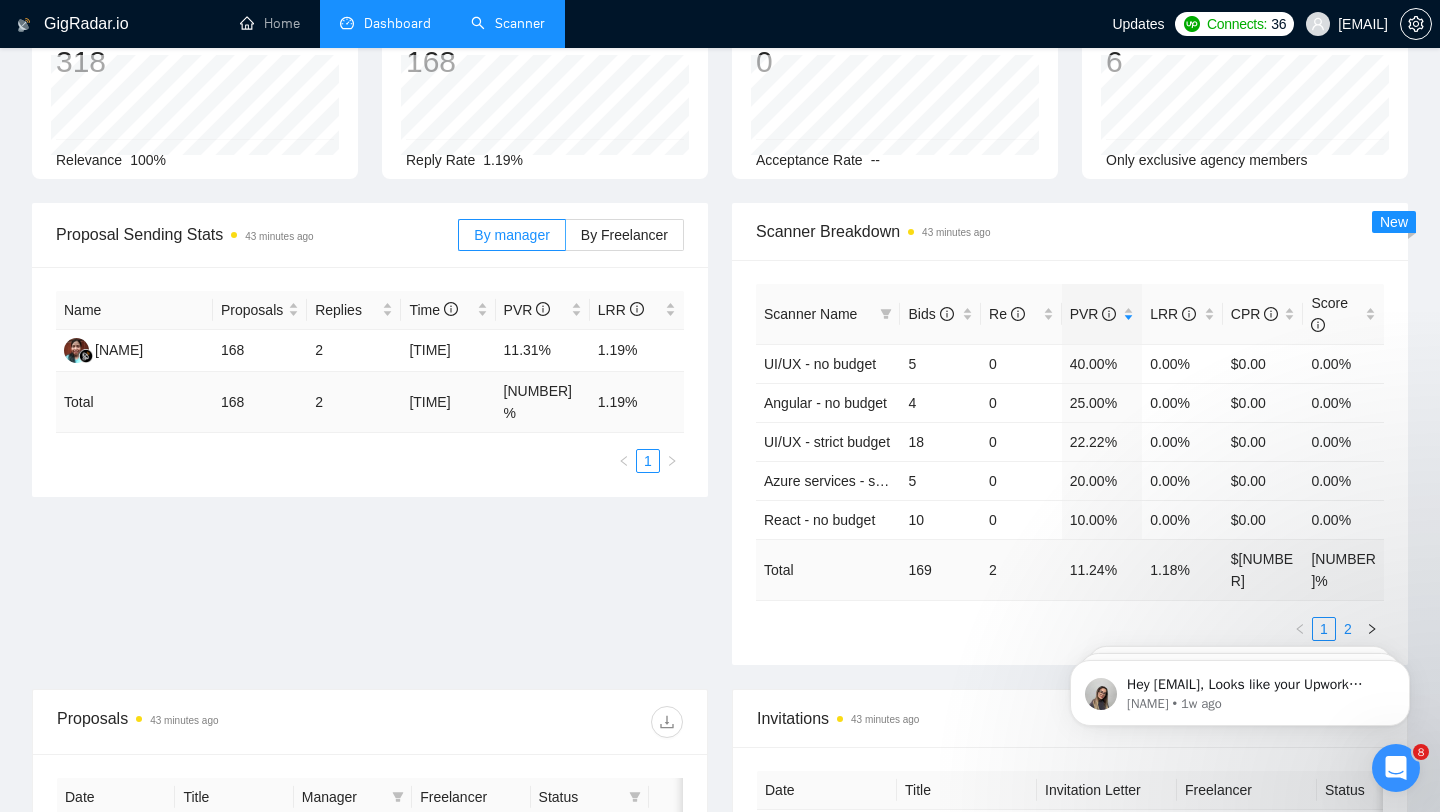click on "2" at bounding box center (1348, 629) 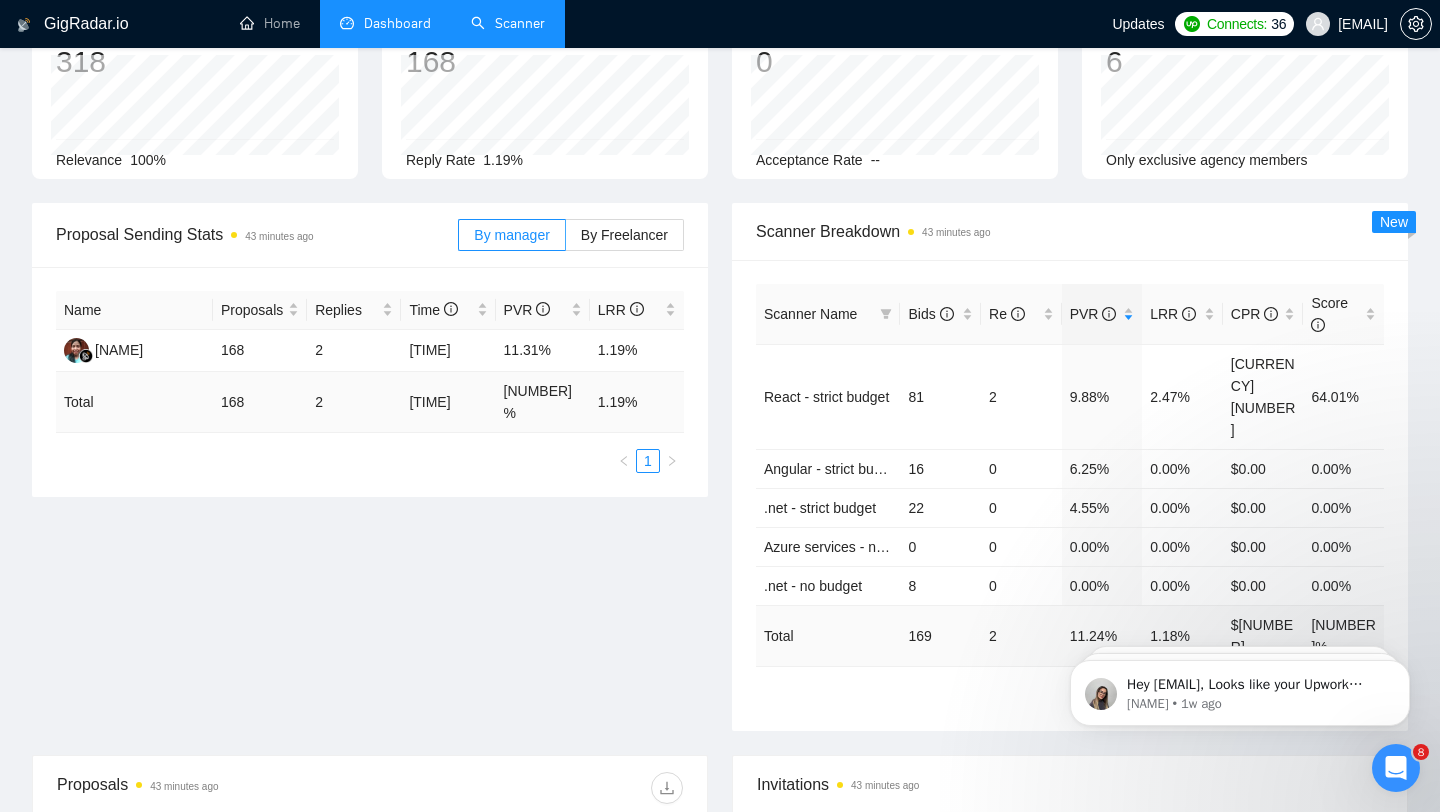 click on "1" at bounding box center (1324, 695) 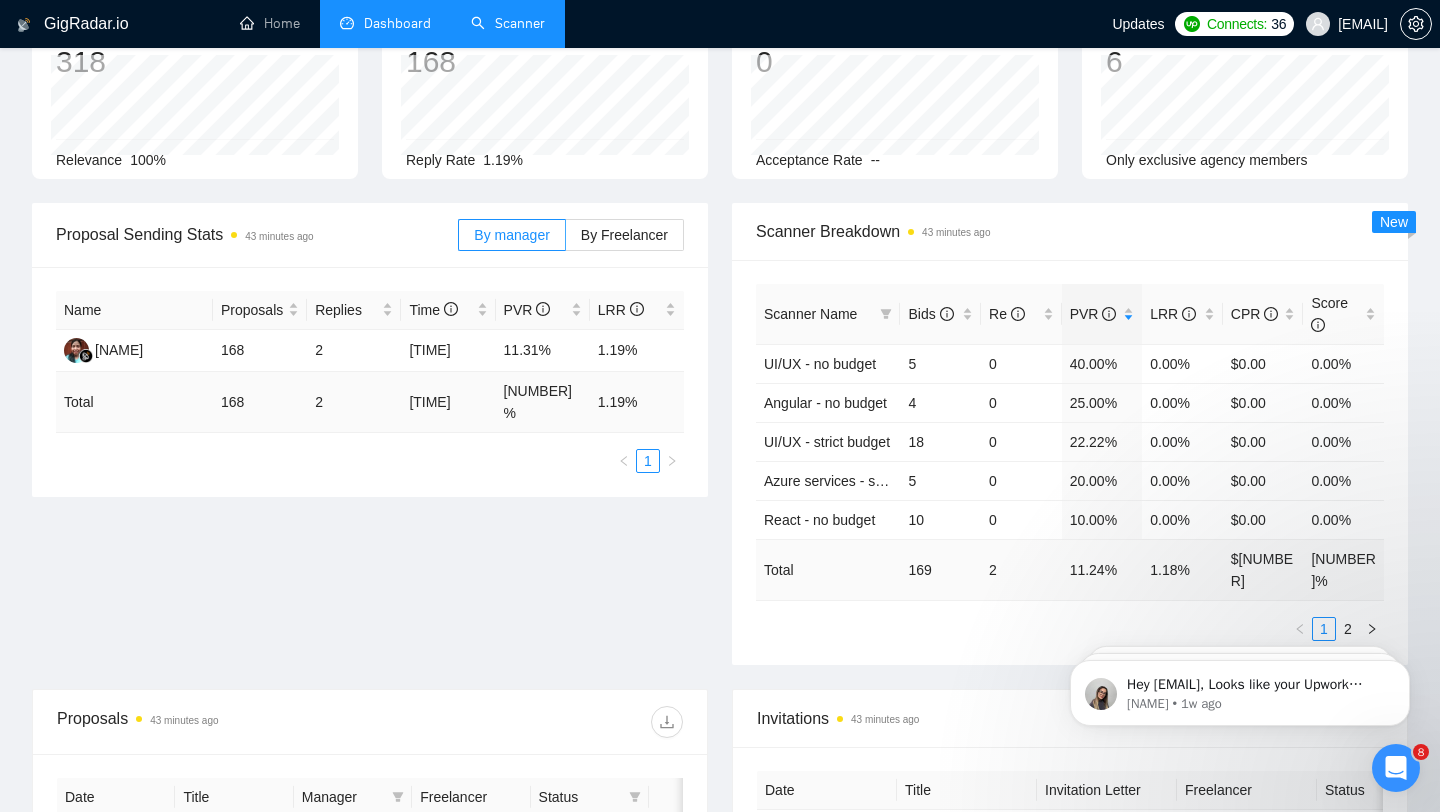 click on "Scanner" at bounding box center (508, 23) 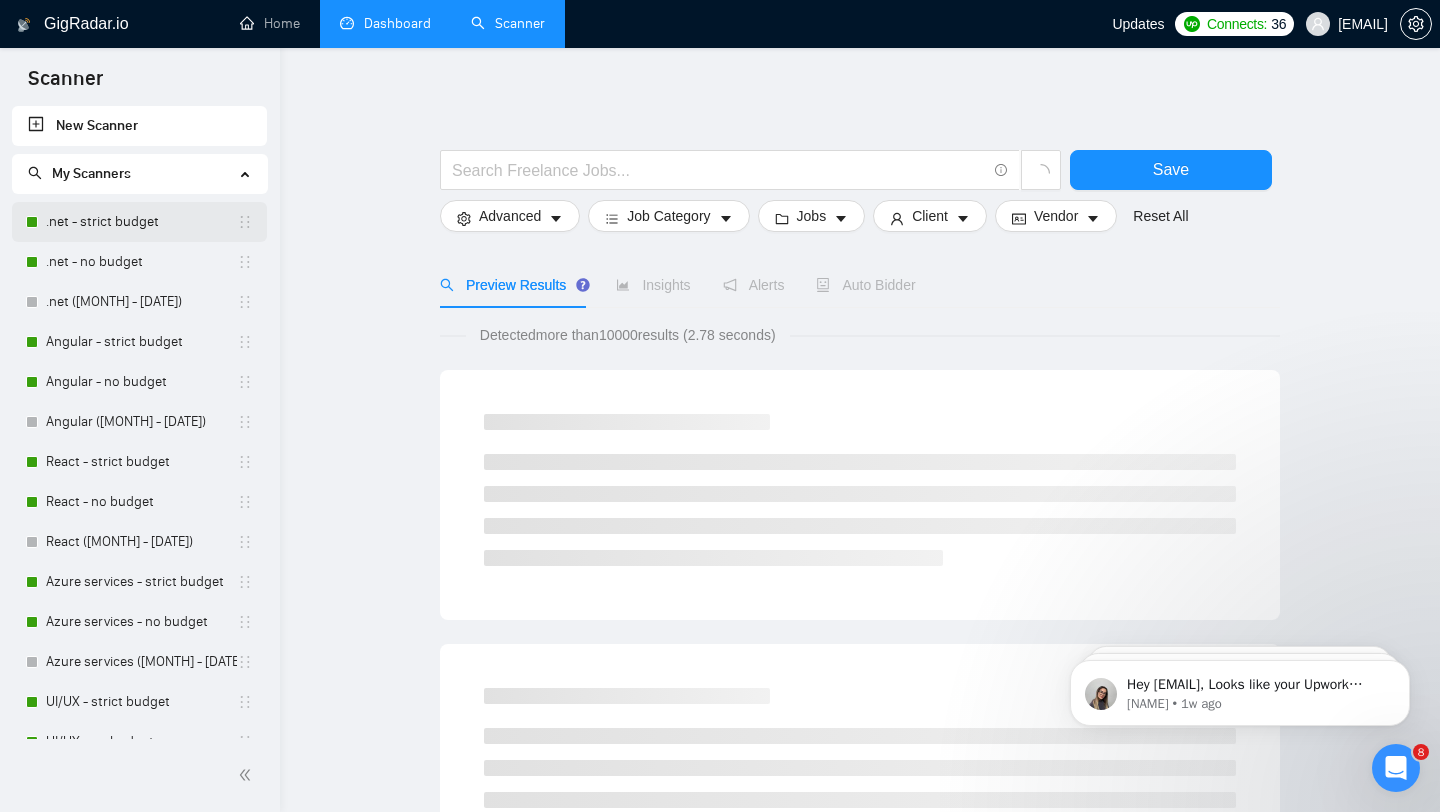 click on ".net - strict budget" at bounding box center [141, 222] 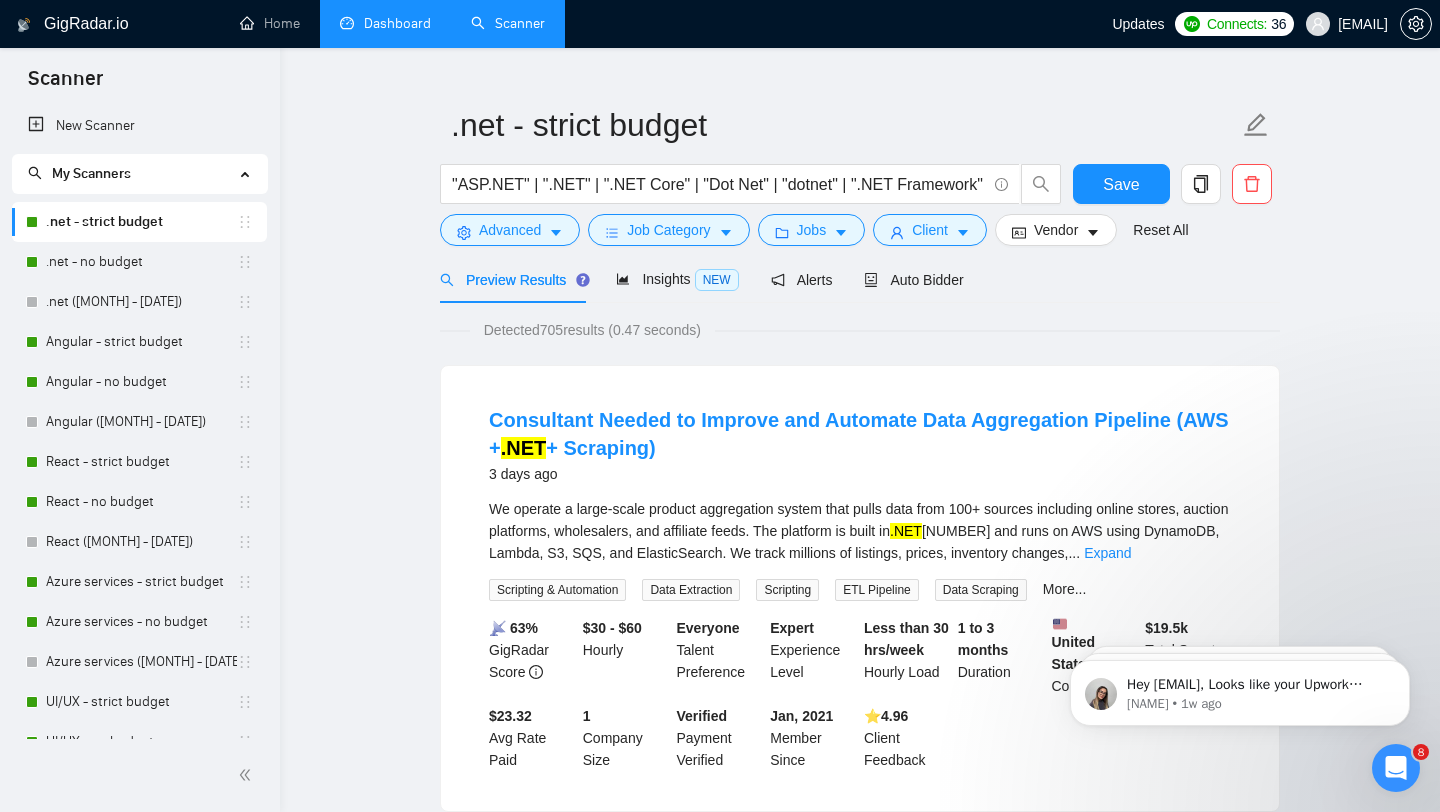 scroll, scrollTop: 0, scrollLeft: 0, axis: both 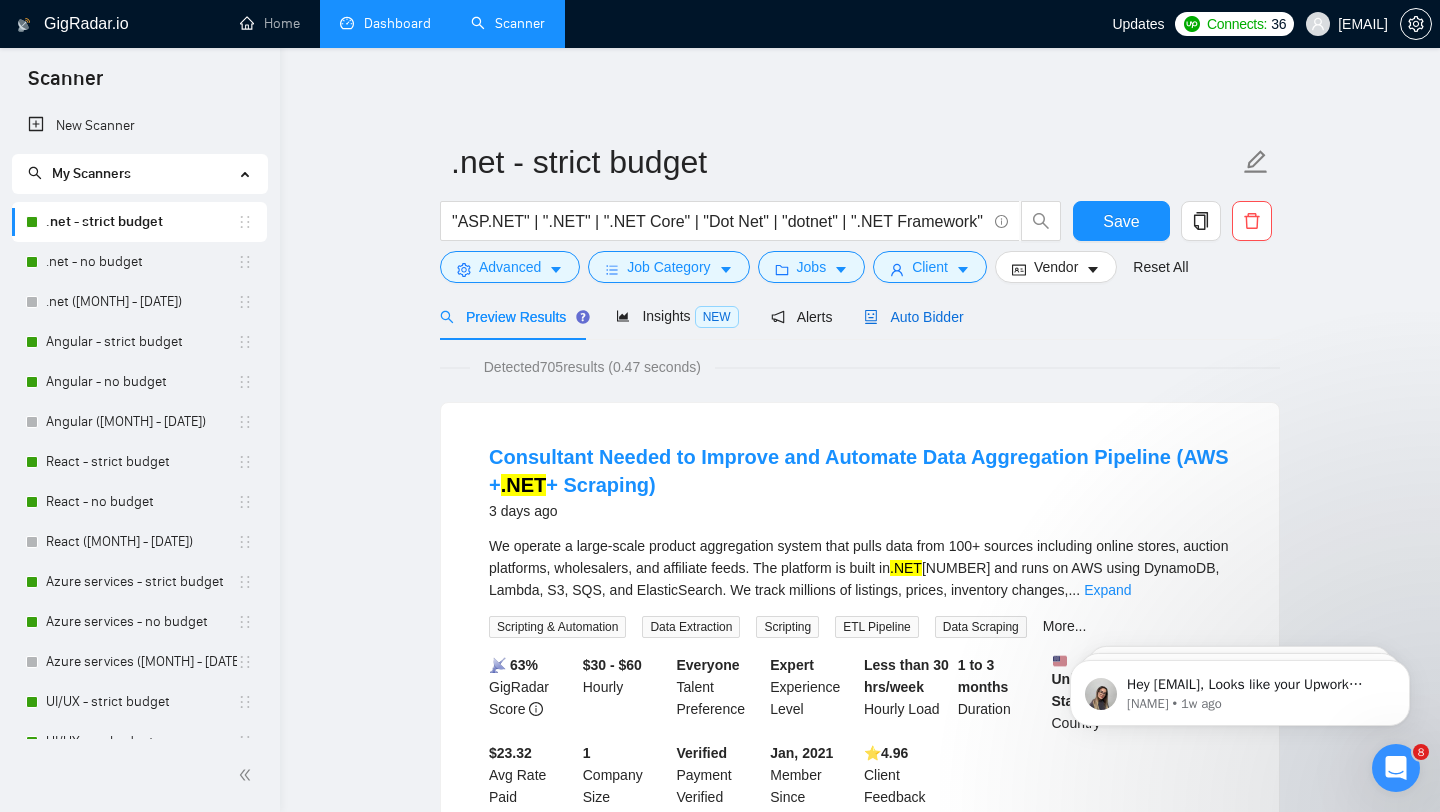 click on "Auto Bidder" at bounding box center [913, 317] 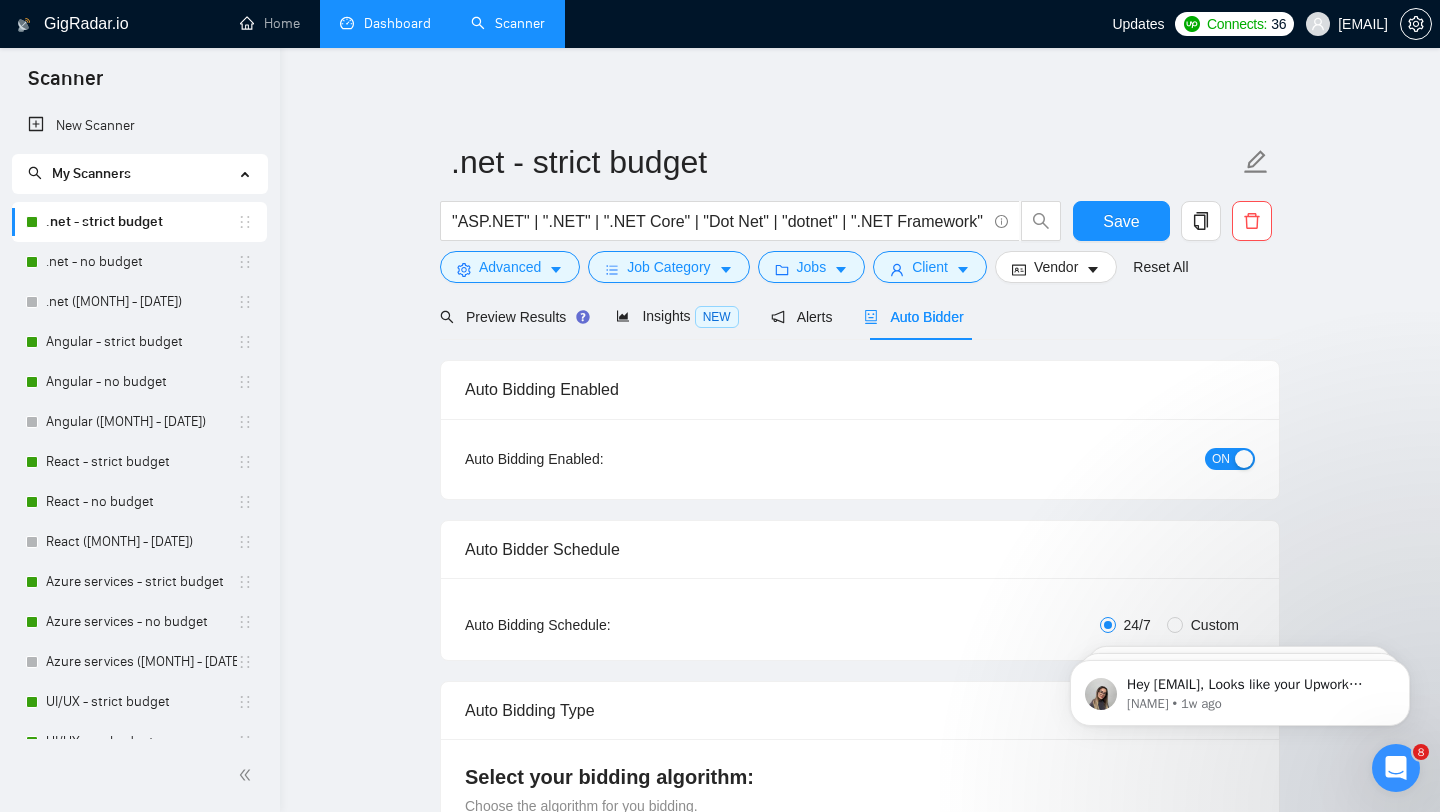 type 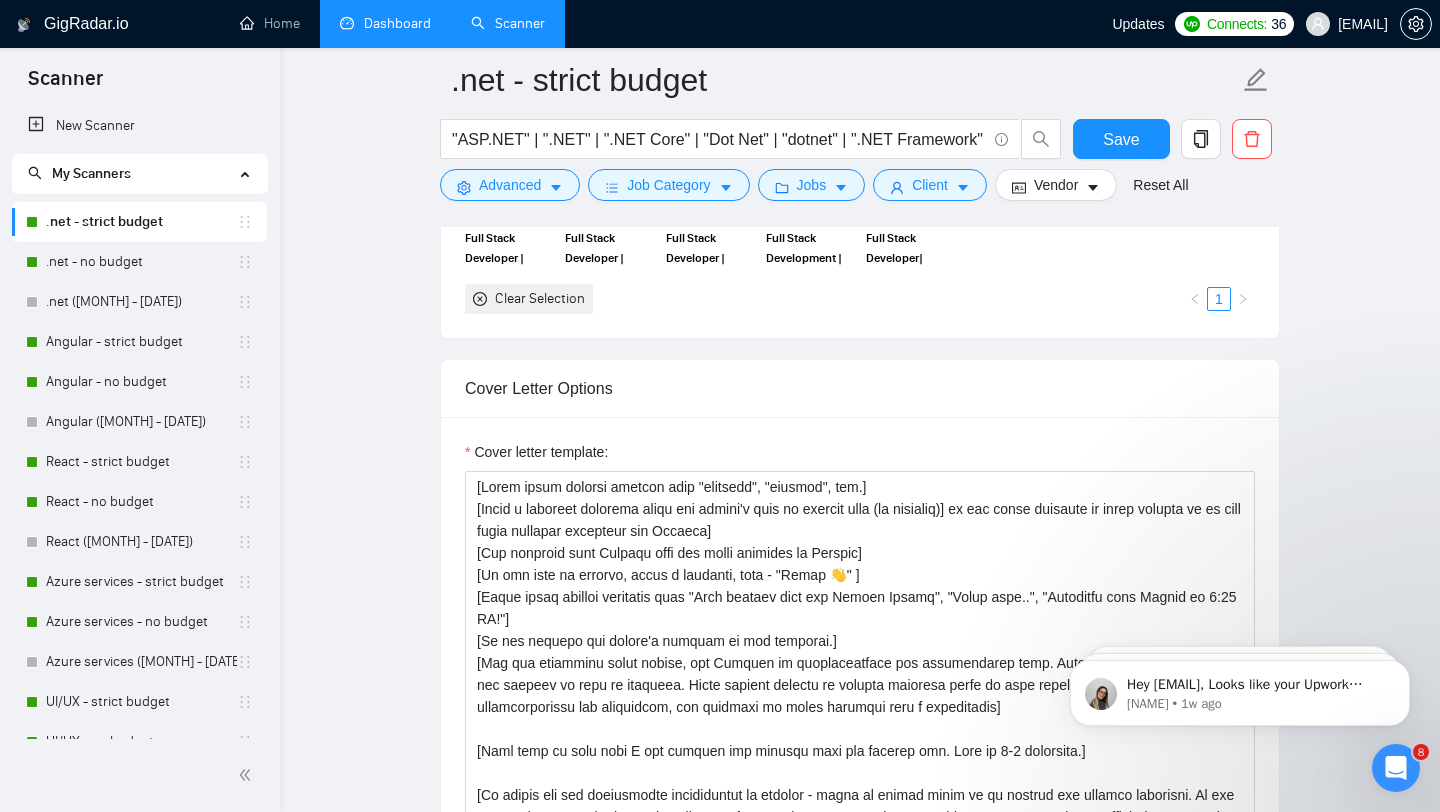 scroll, scrollTop: 1730, scrollLeft: 0, axis: vertical 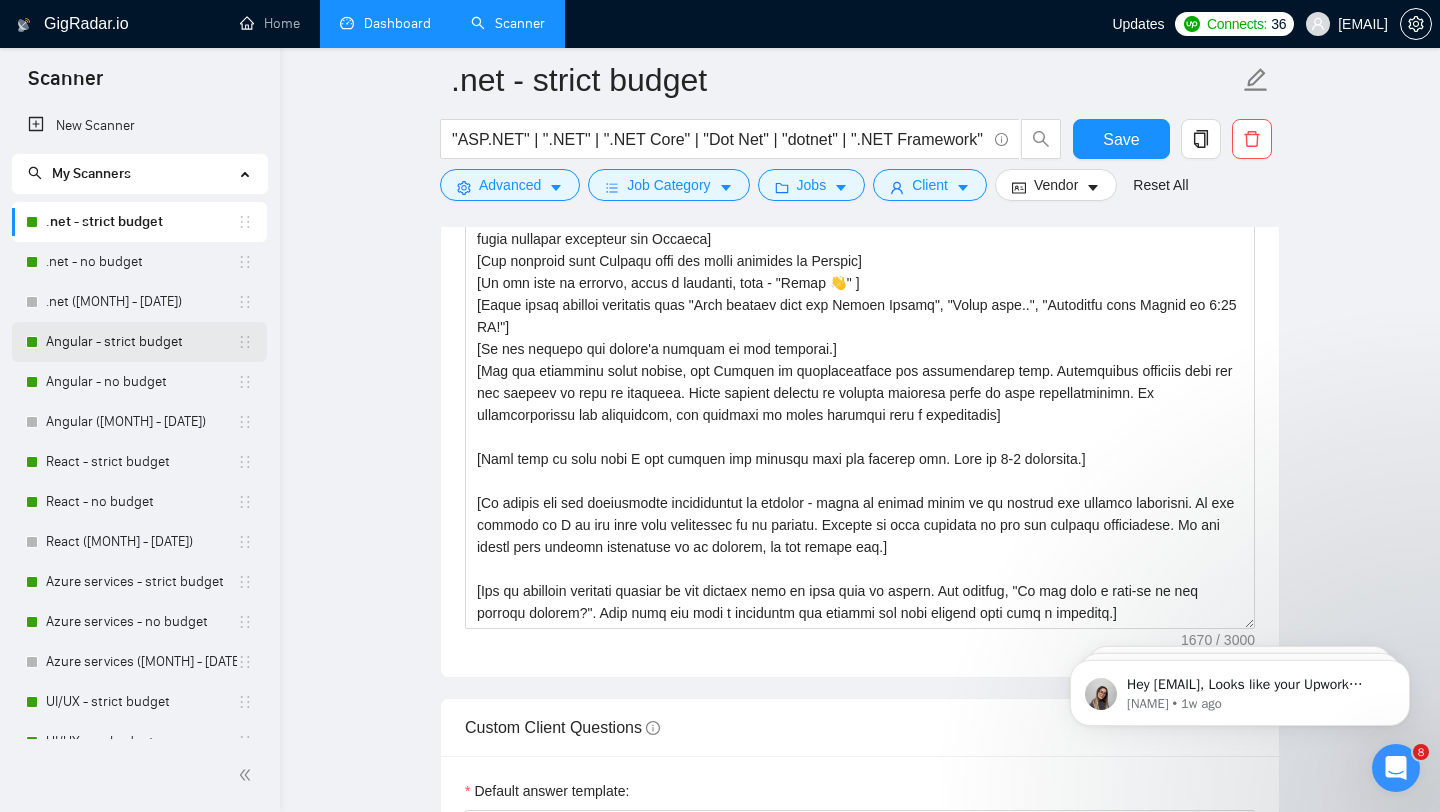 click on "Angular - strict budget" at bounding box center [141, 342] 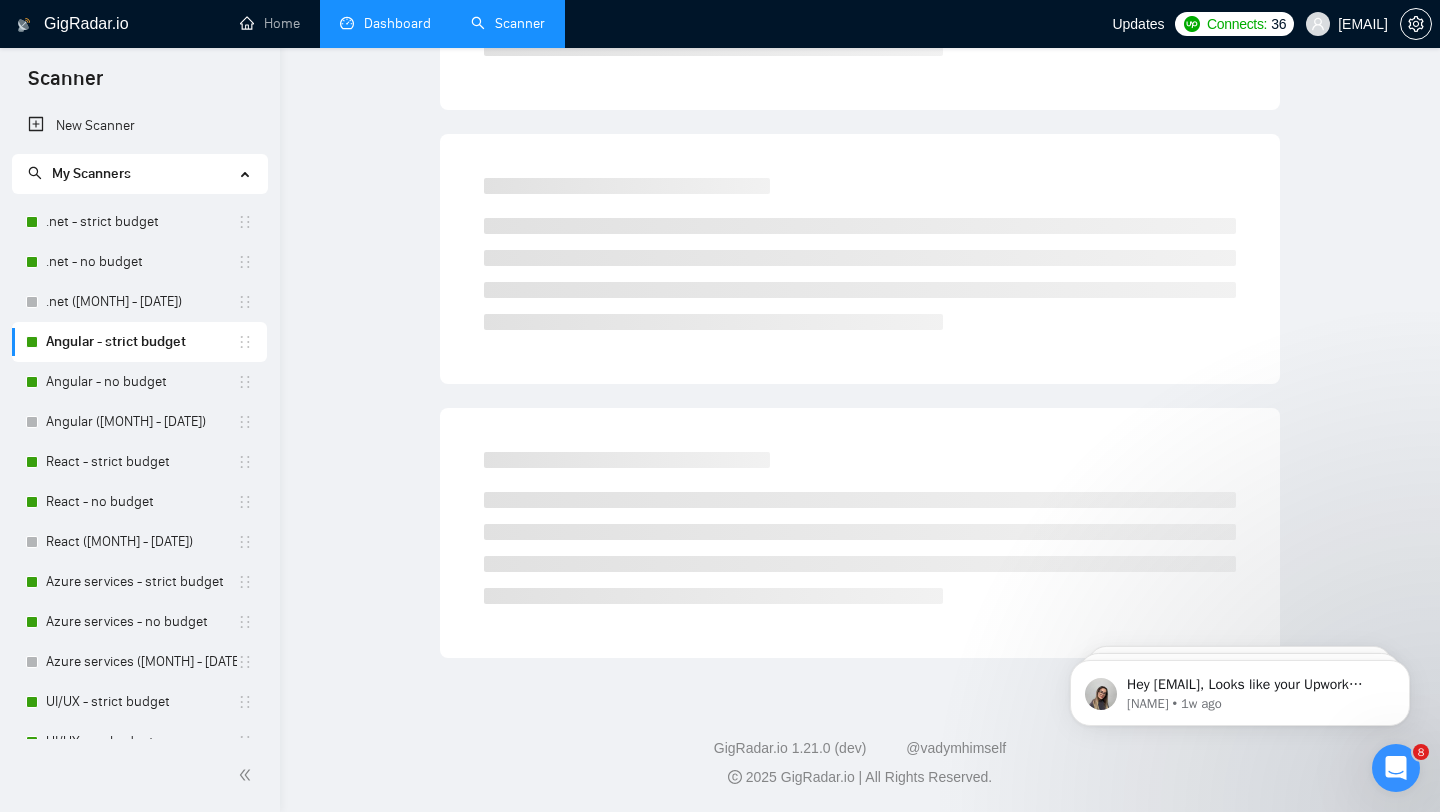 scroll, scrollTop: 0, scrollLeft: 0, axis: both 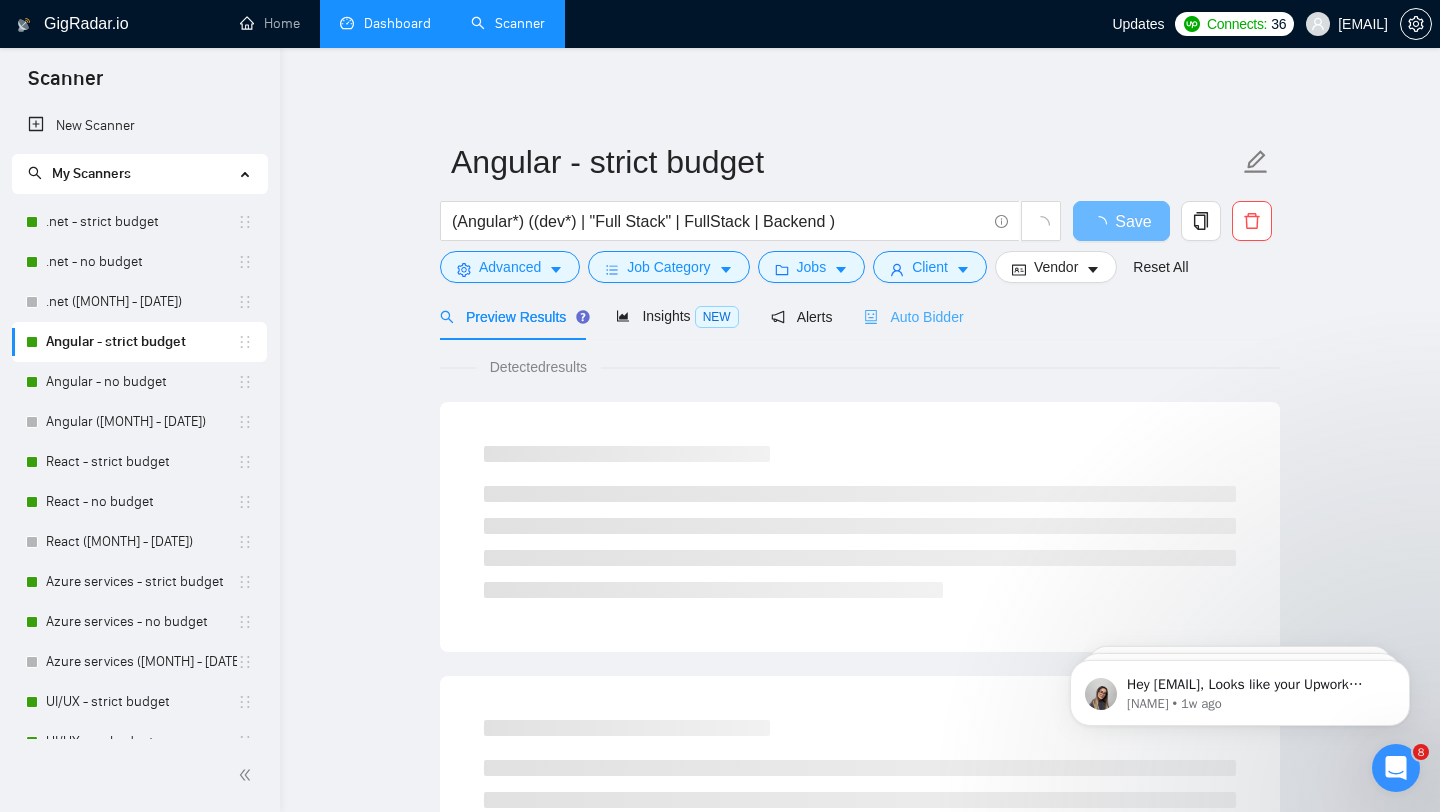 click on "Auto Bidder" at bounding box center [913, 316] 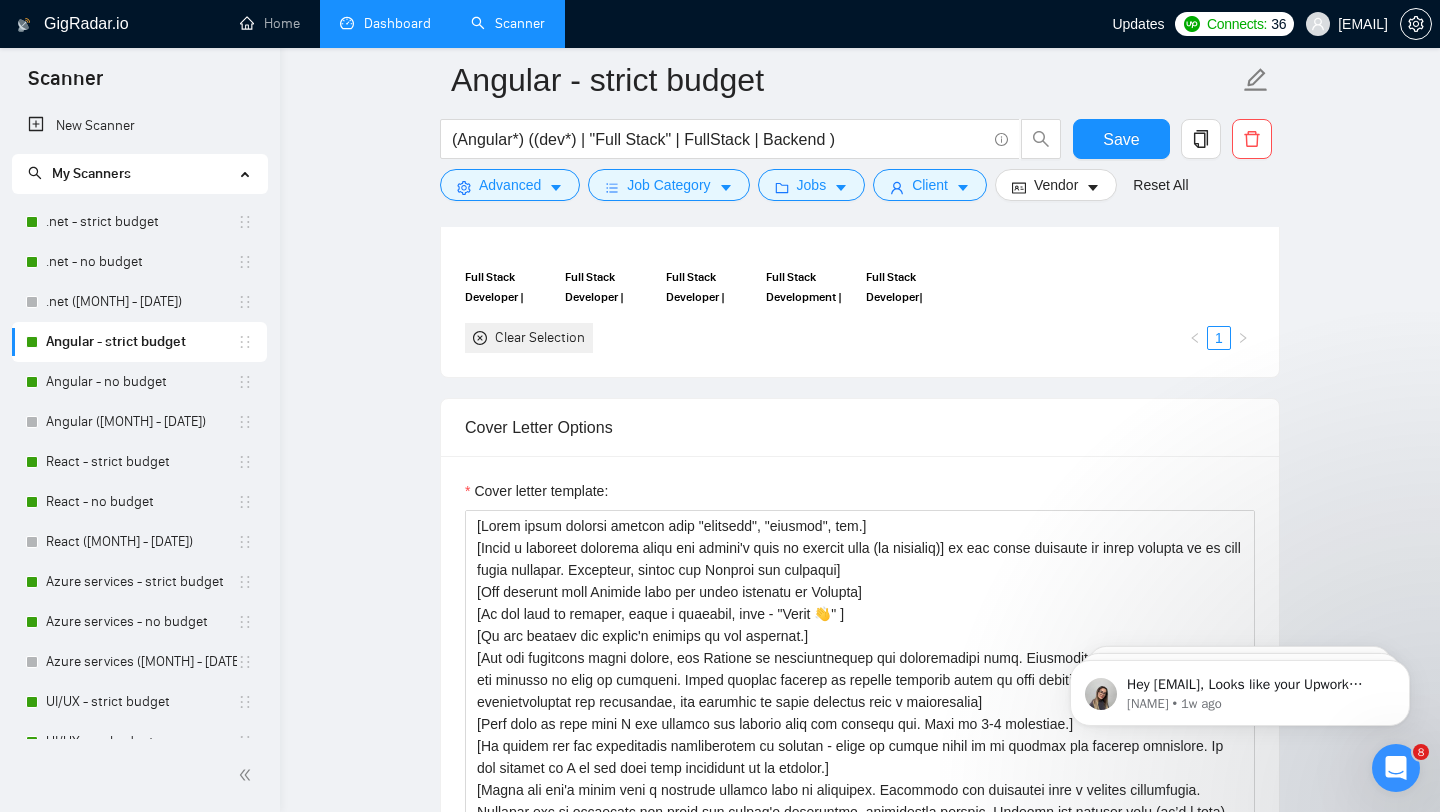 scroll, scrollTop: 1752, scrollLeft: 0, axis: vertical 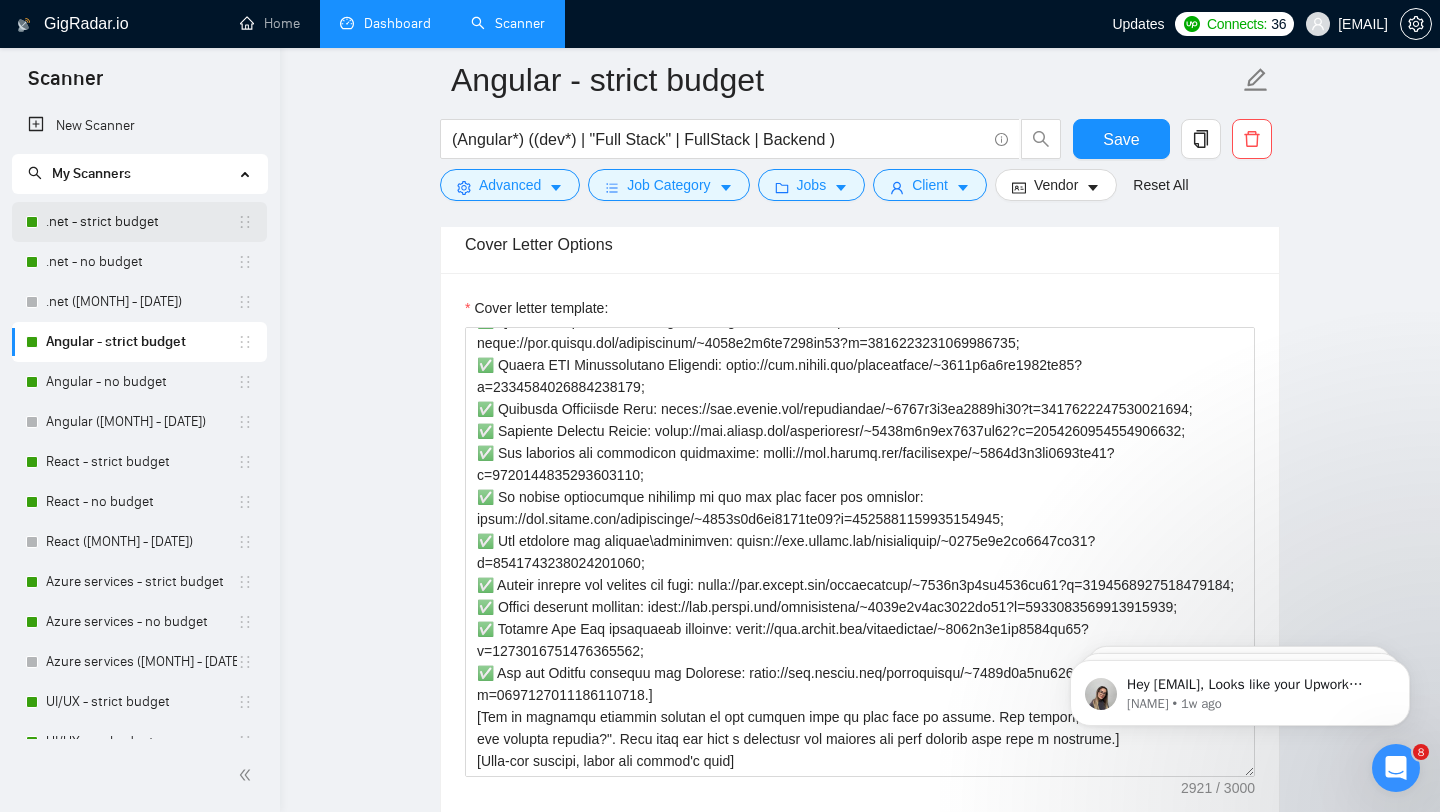 click on ".net - strict budget" at bounding box center (141, 222) 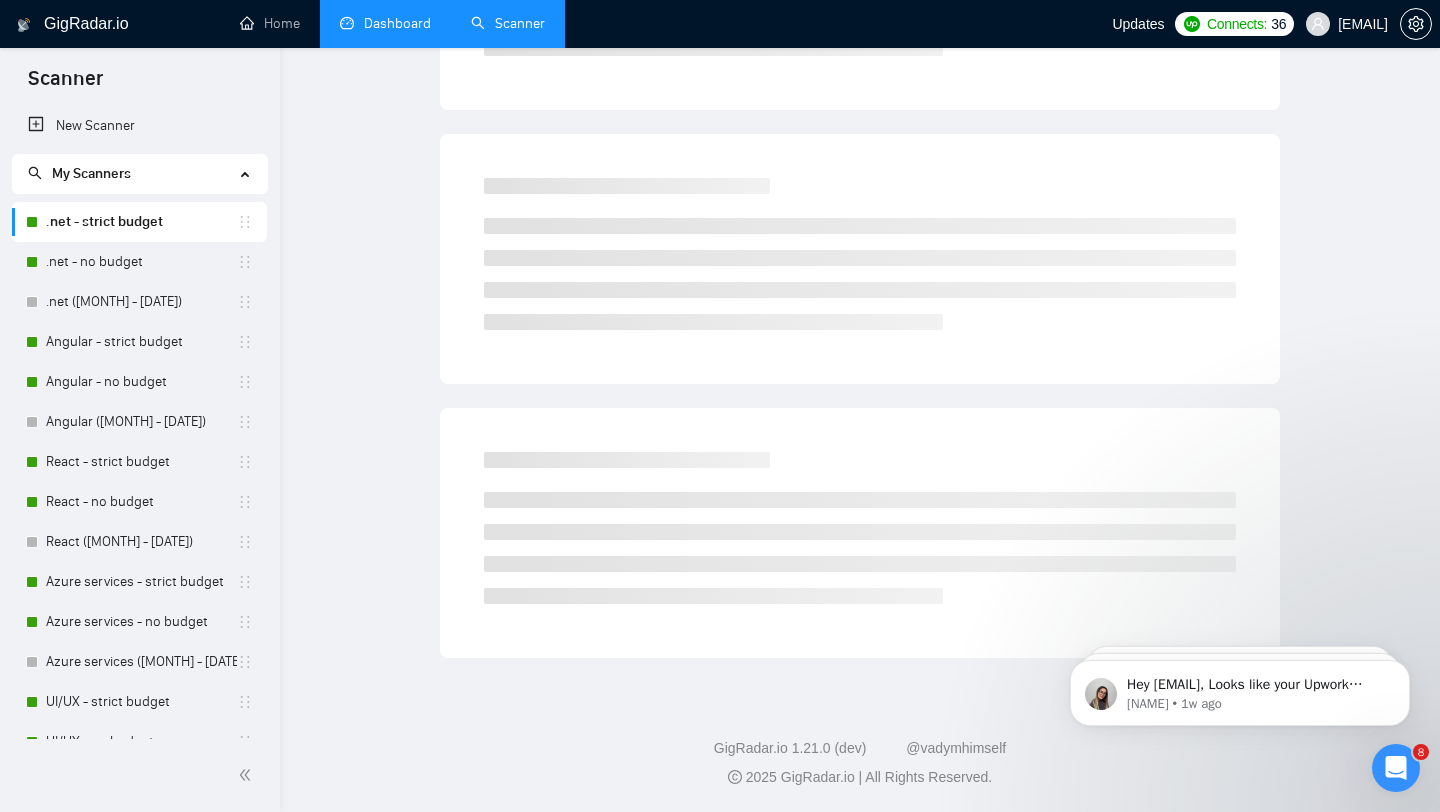 scroll, scrollTop: 0, scrollLeft: 0, axis: both 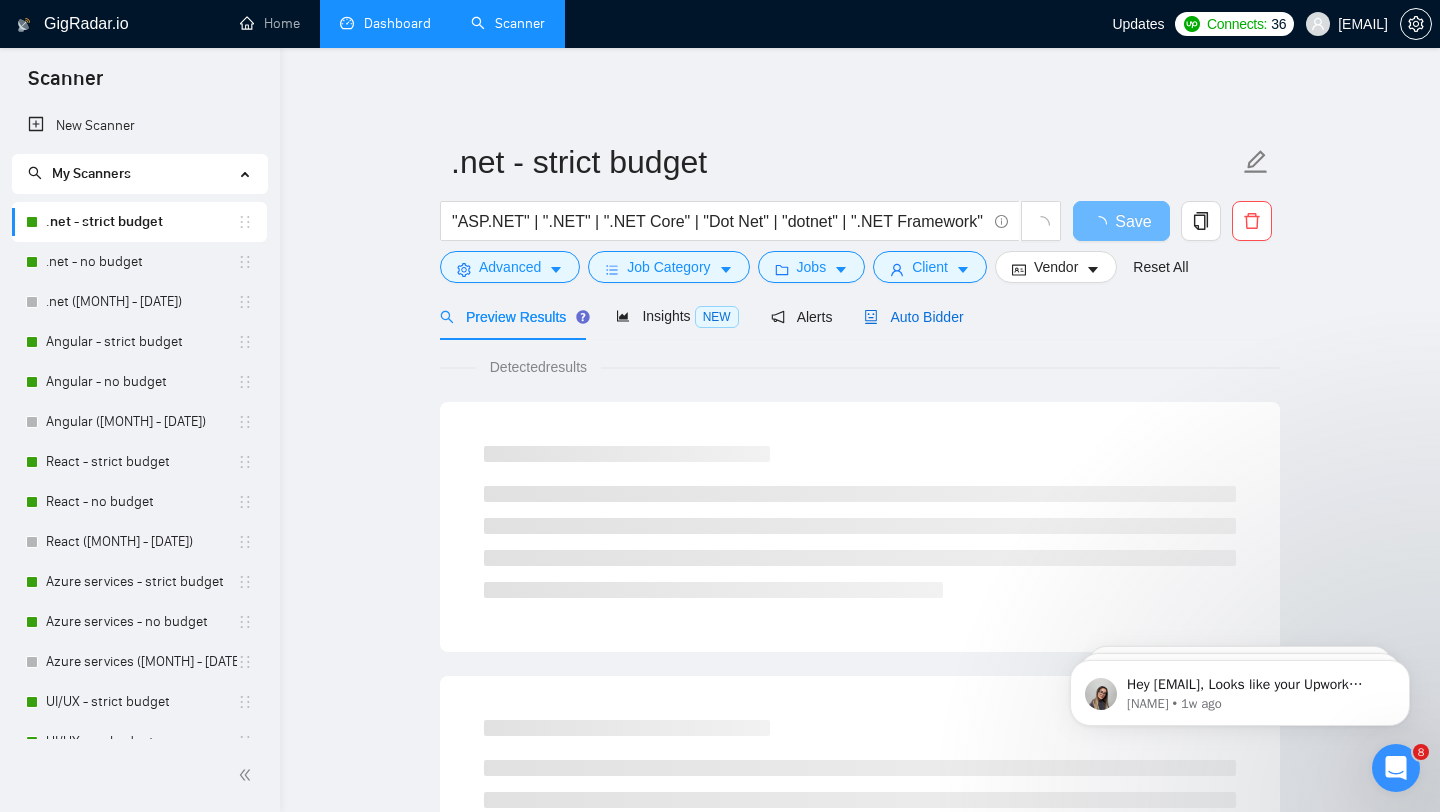 click on "Auto Bidder" at bounding box center [913, 317] 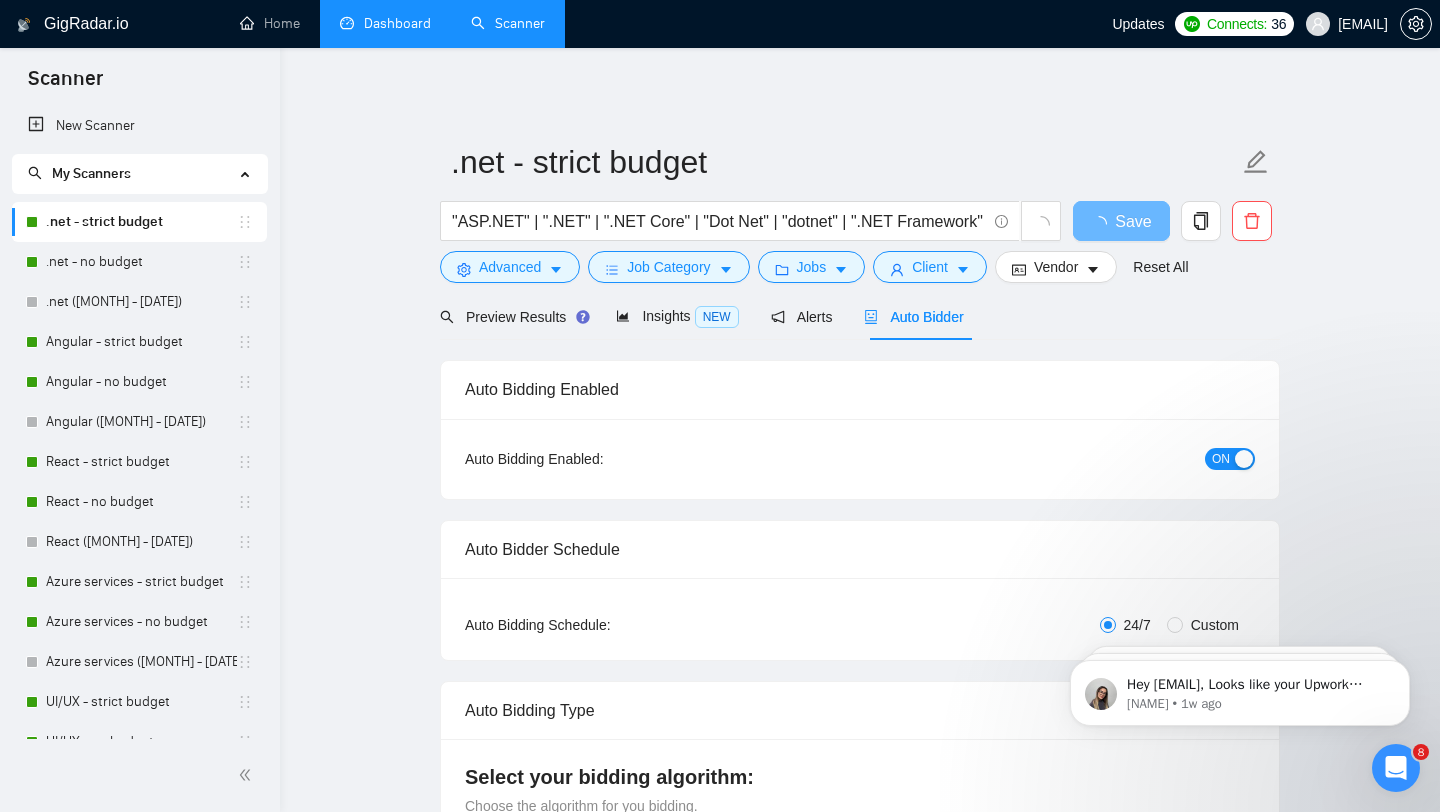 type 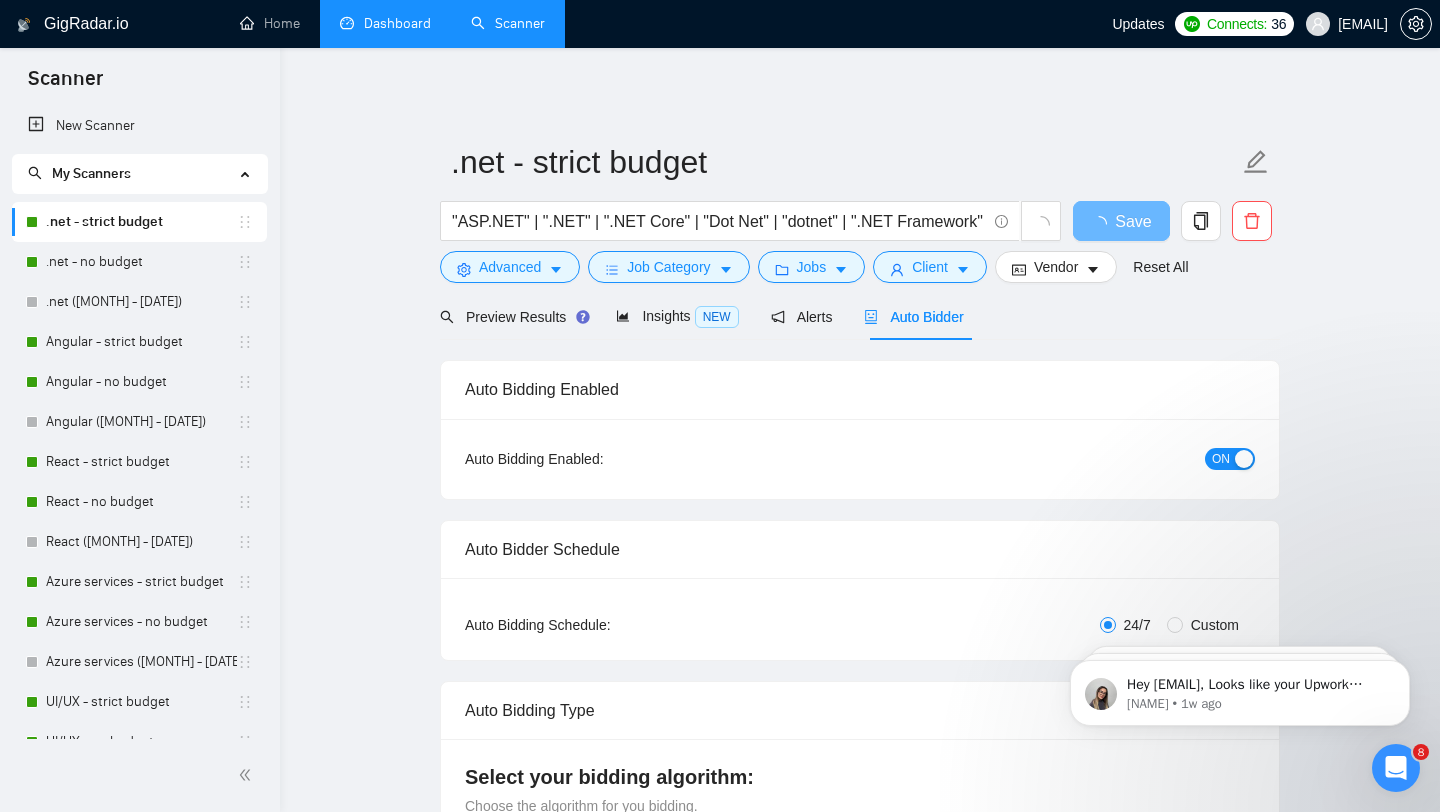 checkbox on "true" 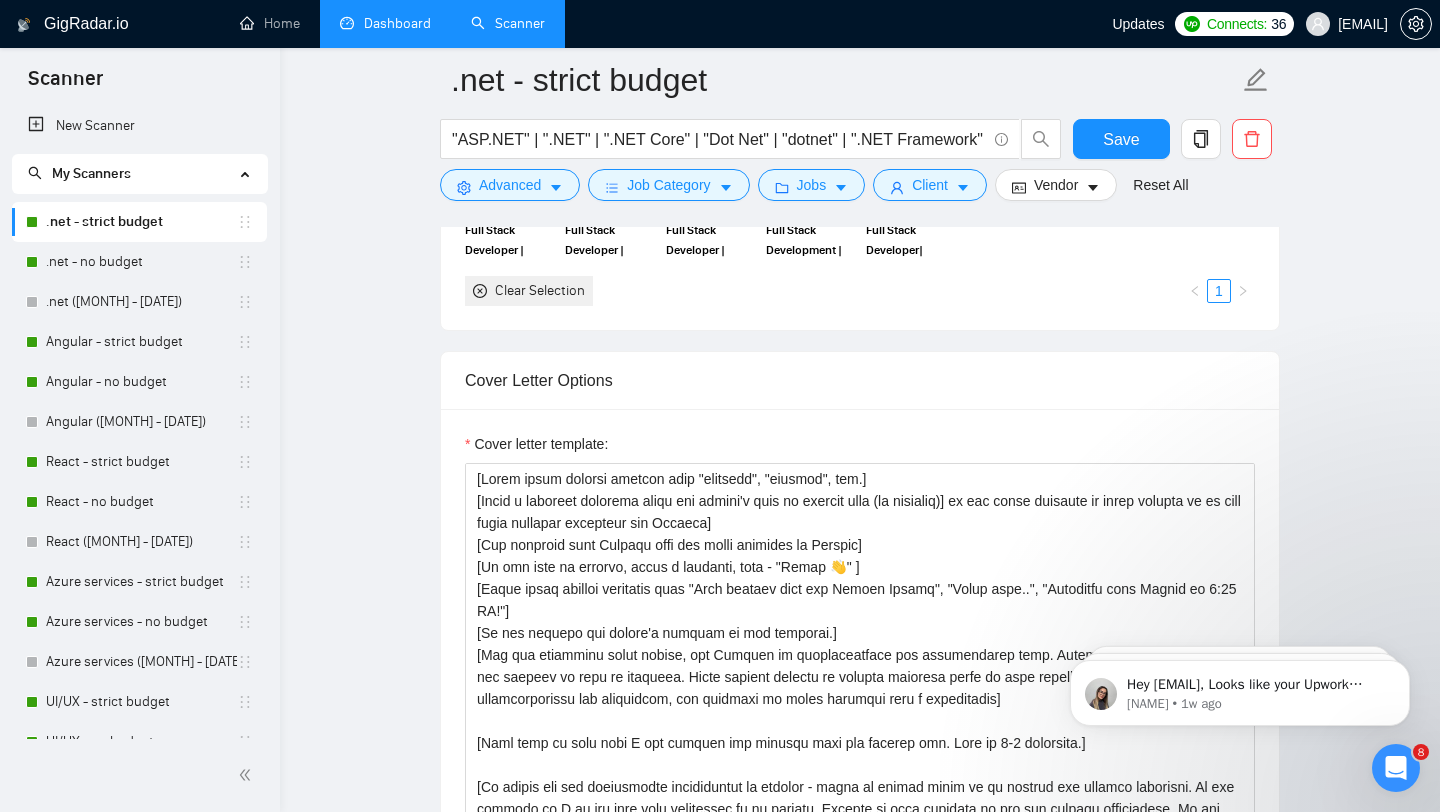 scroll, scrollTop: 1763, scrollLeft: 0, axis: vertical 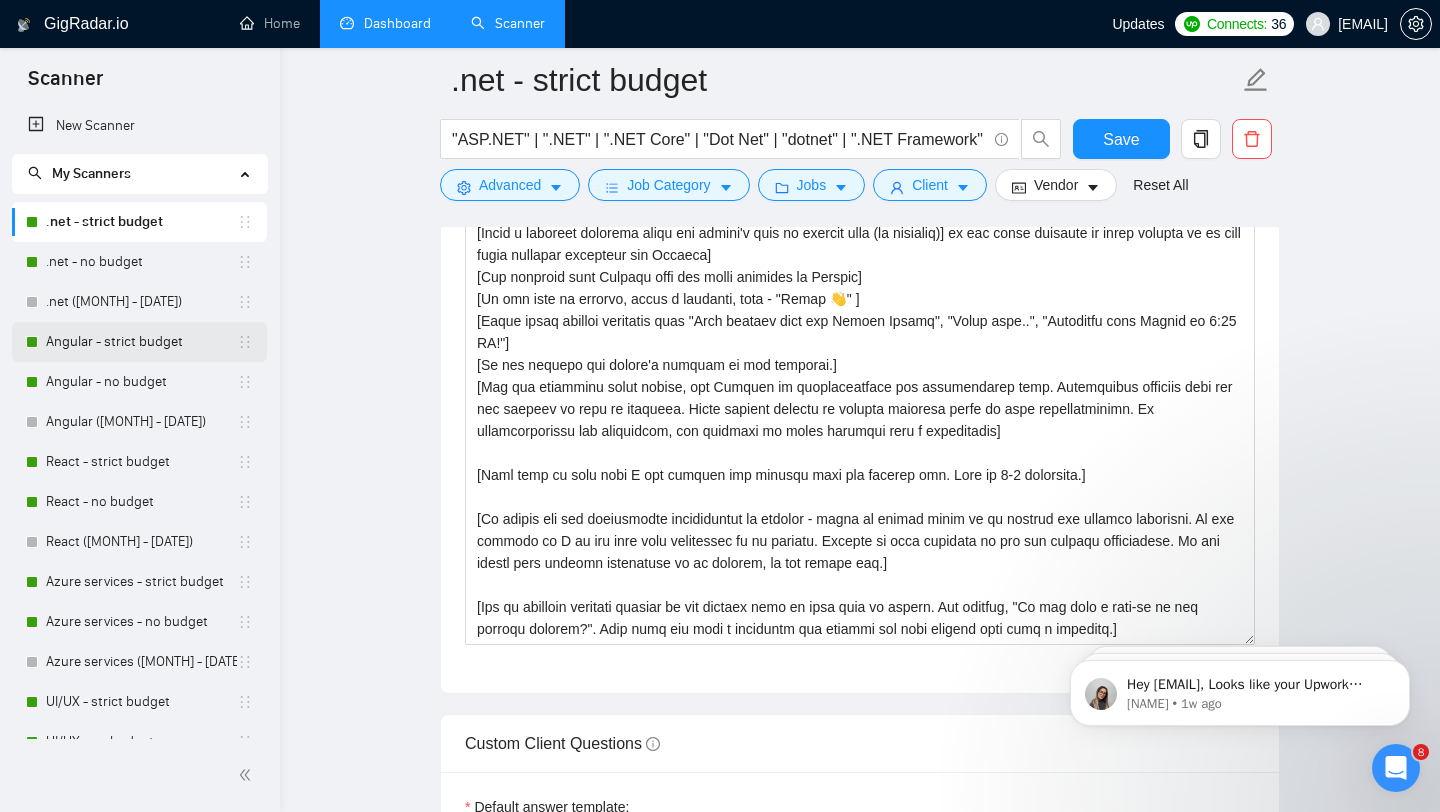 click on "Angular - strict budget" at bounding box center [141, 342] 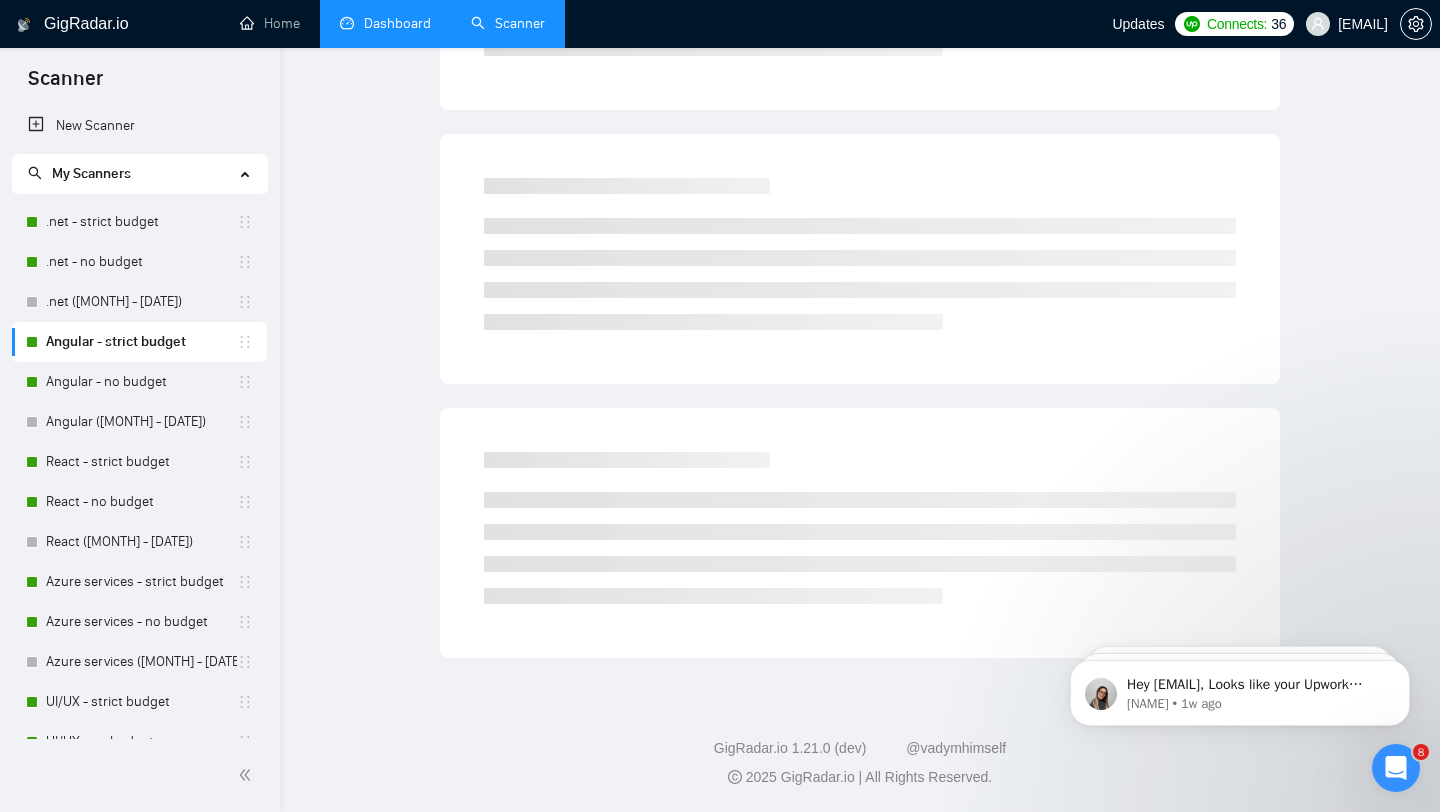 scroll, scrollTop: 0, scrollLeft: 0, axis: both 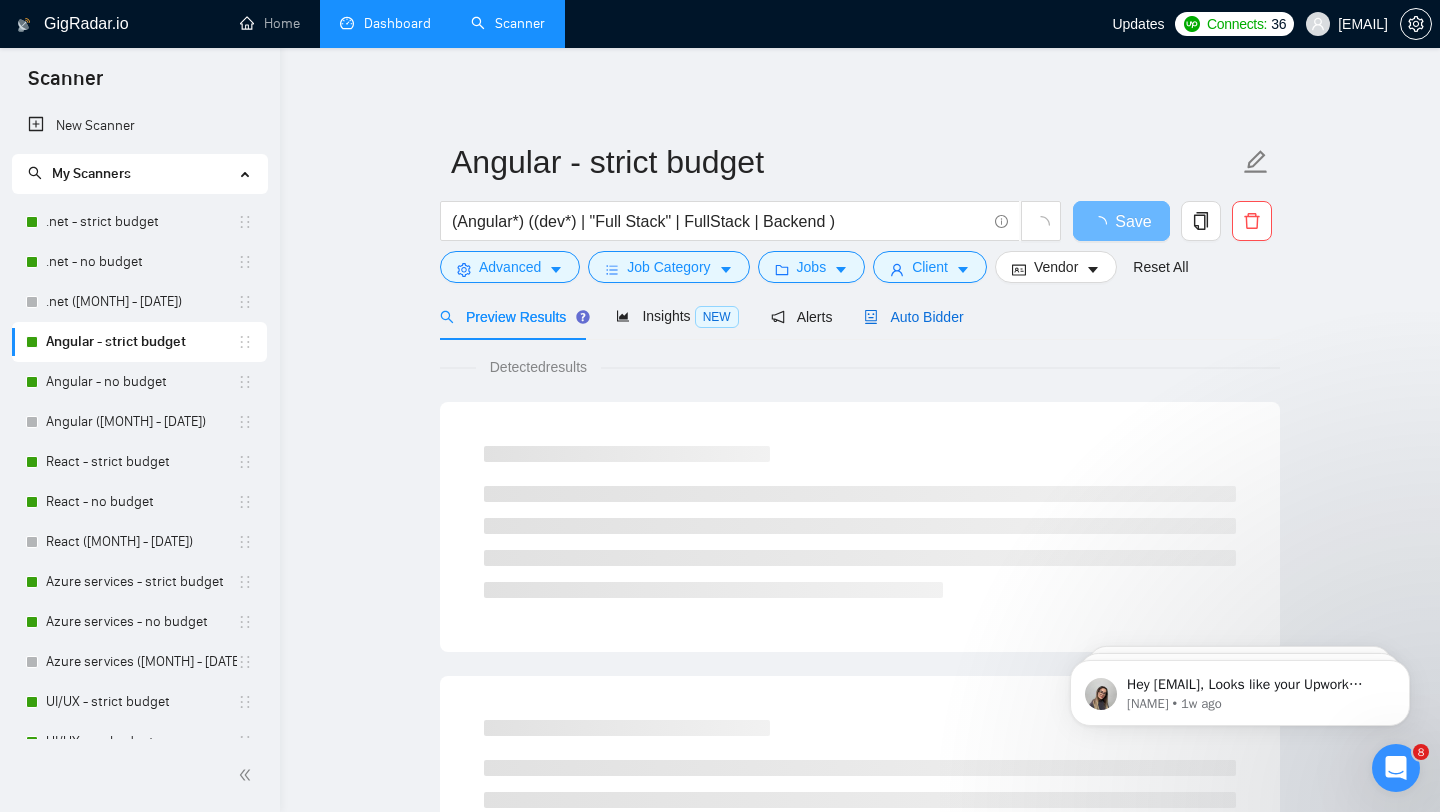 click on "Auto Bidder" at bounding box center [913, 317] 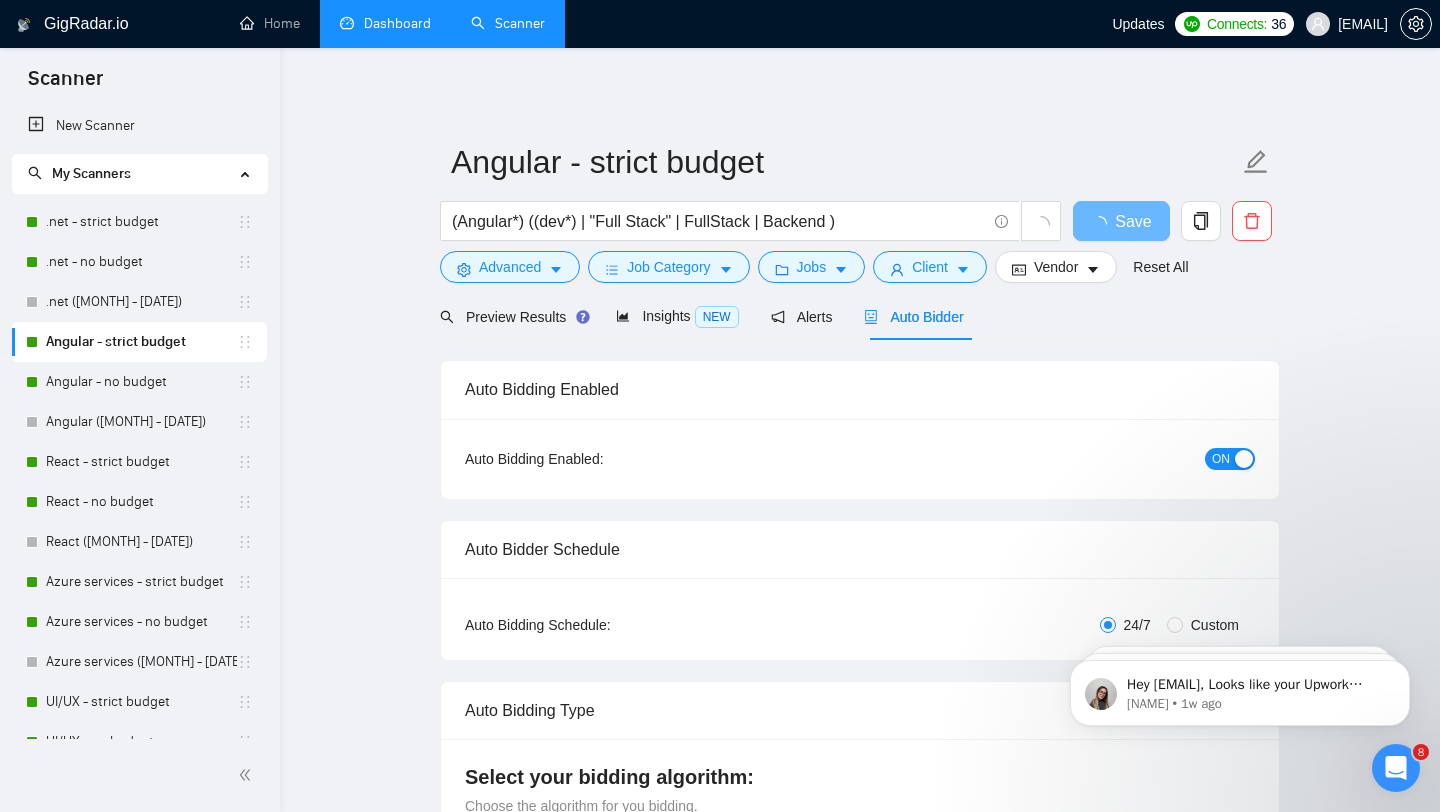 type 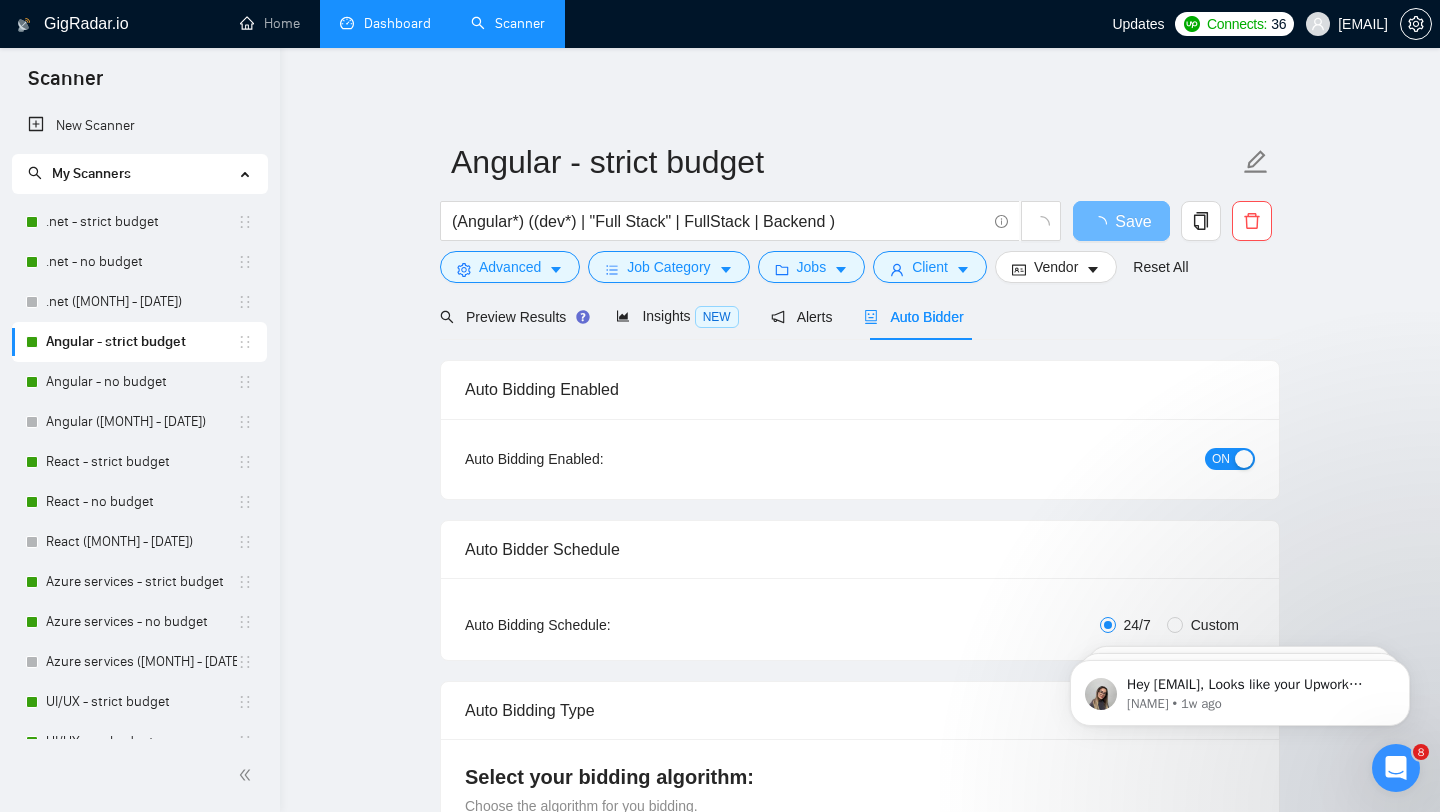 checkbox on "true" 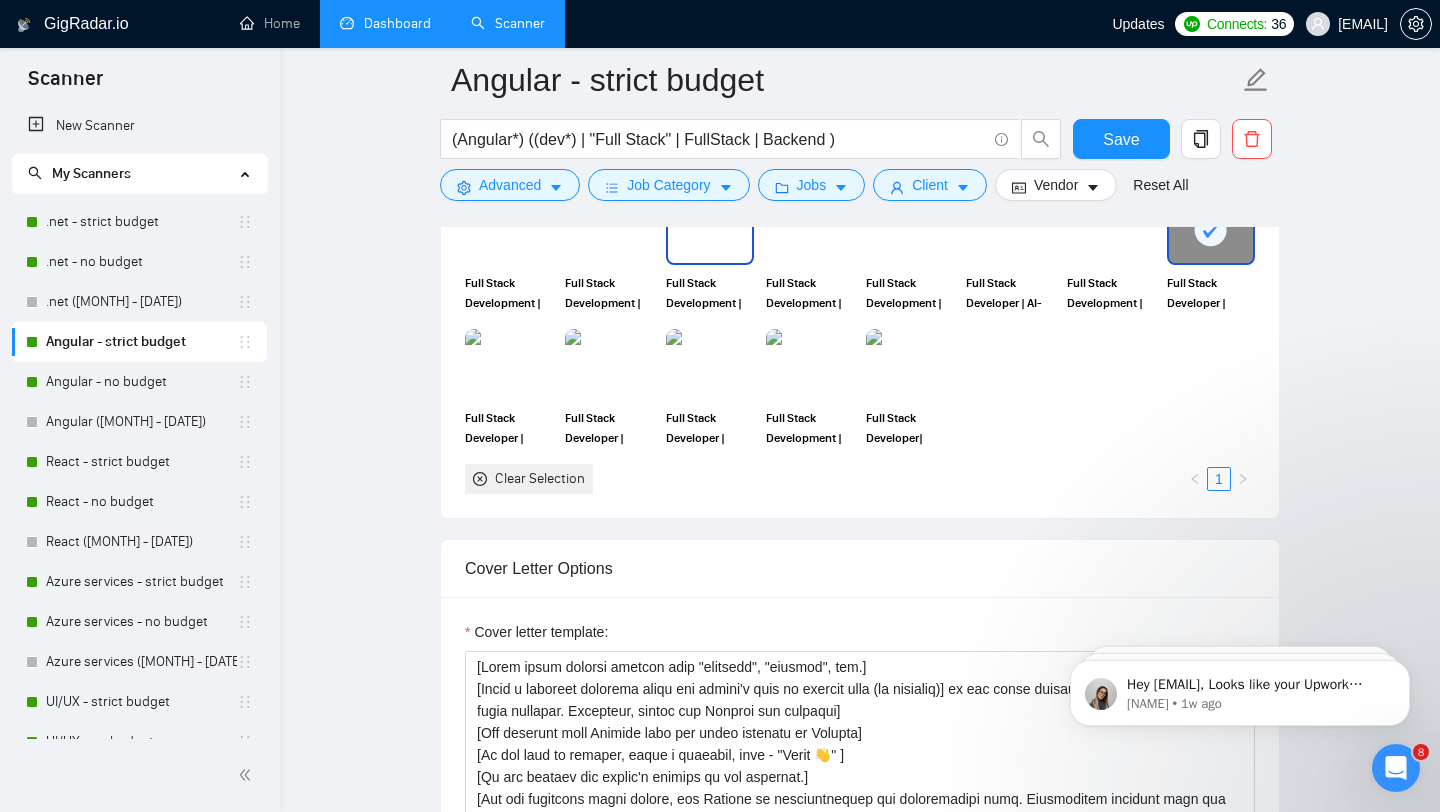 scroll, scrollTop: 1694, scrollLeft: 0, axis: vertical 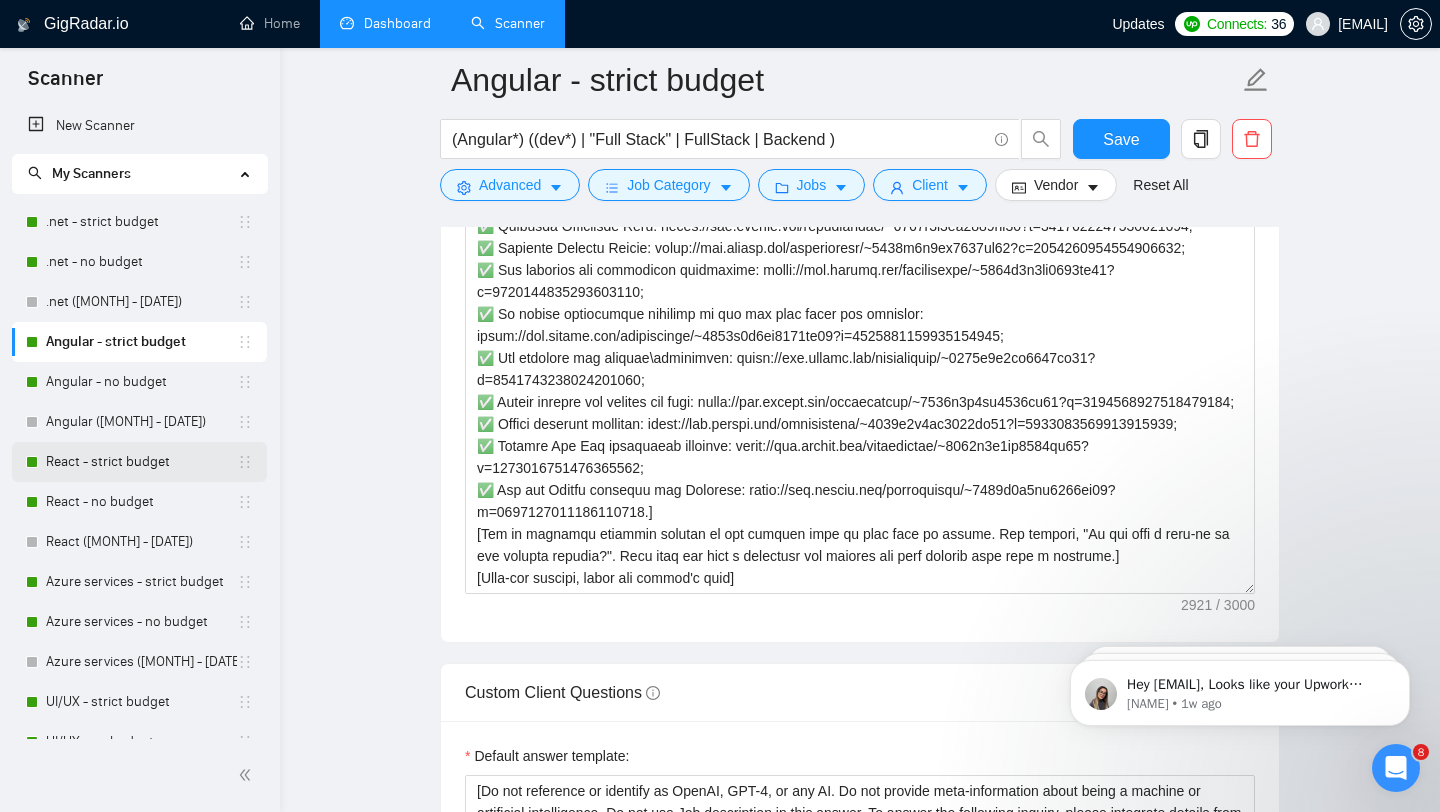 click on "React  - strict budget" at bounding box center [141, 462] 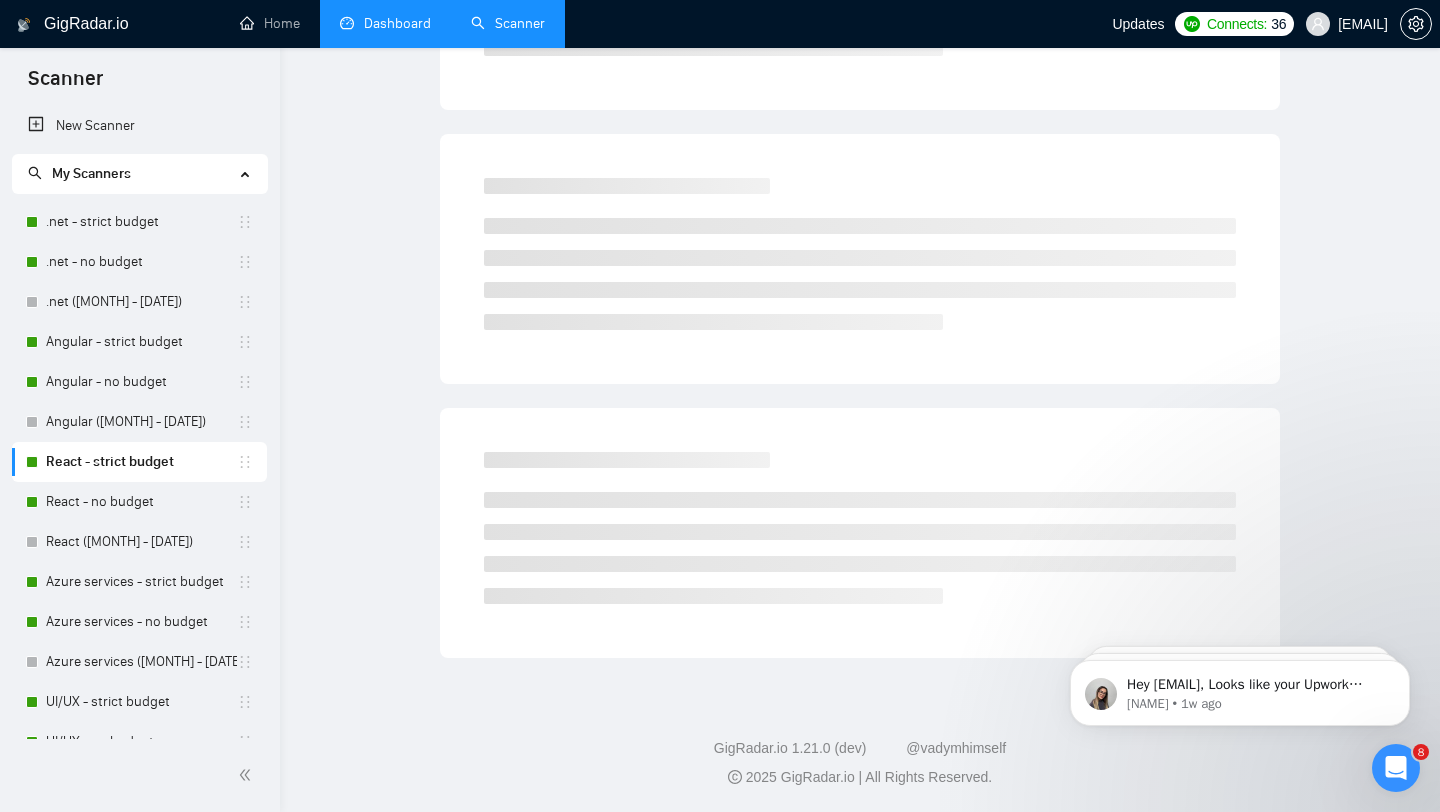 scroll, scrollTop: 0, scrollLeft: 0, axis: both 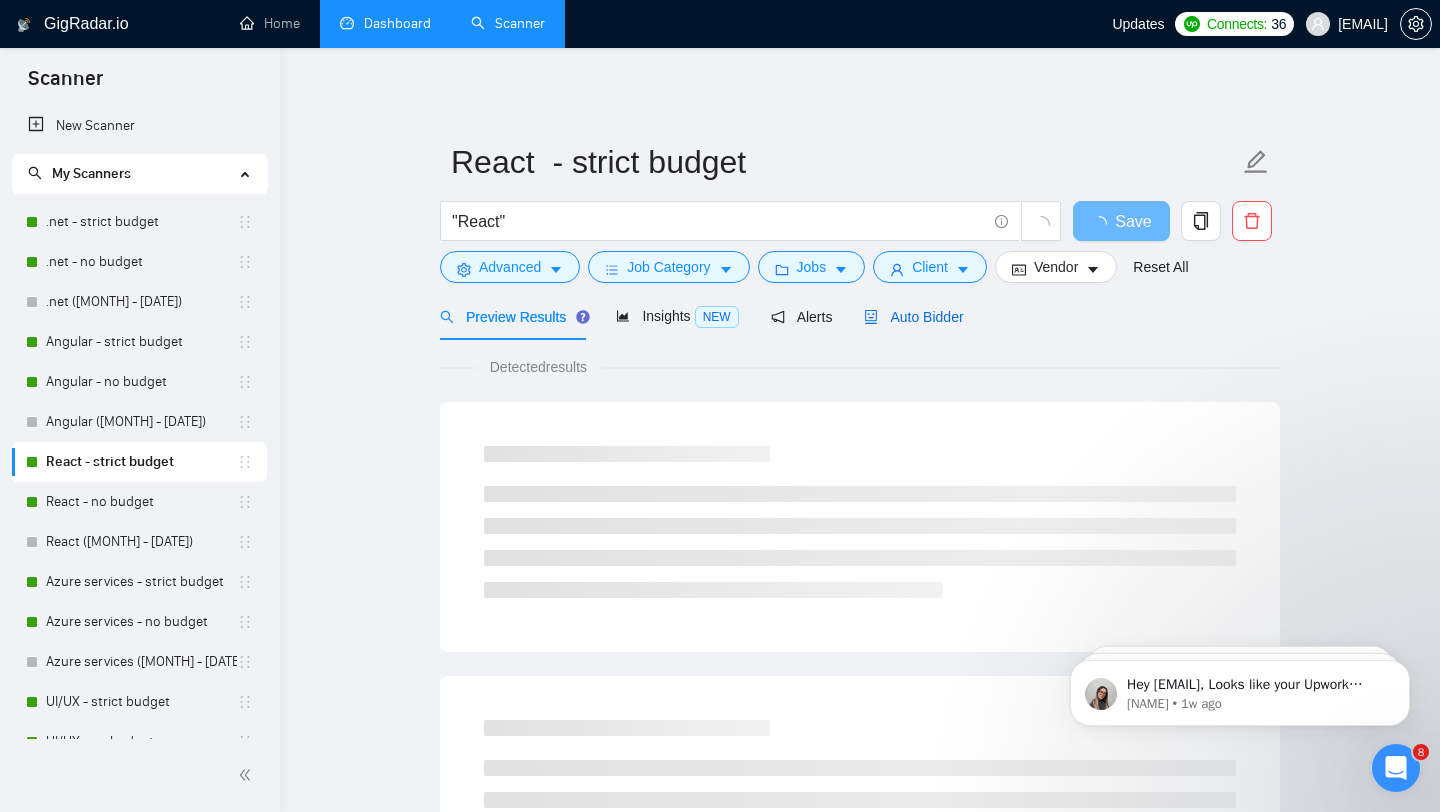click on "Auto Bidder" at bounding box center (913, 317) 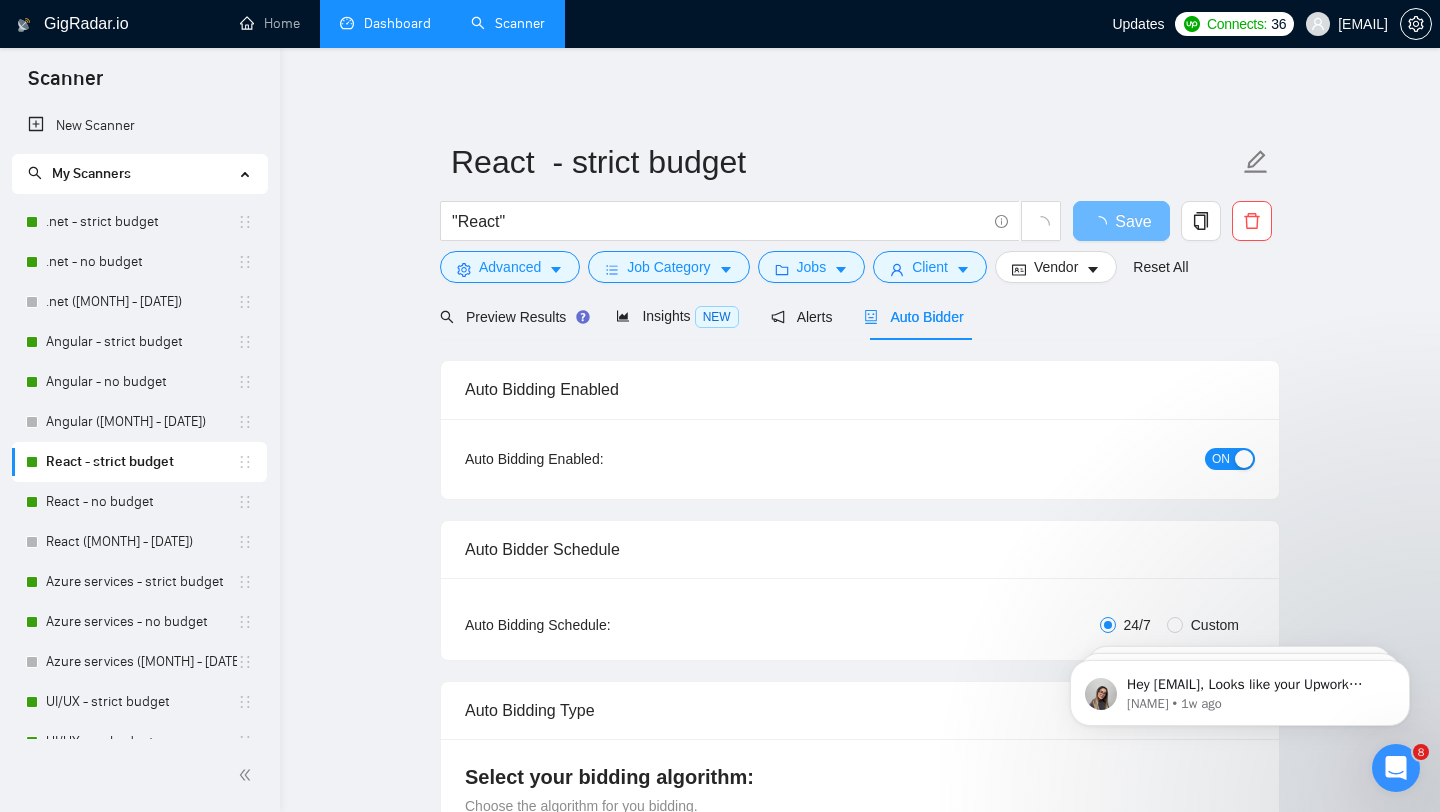 type 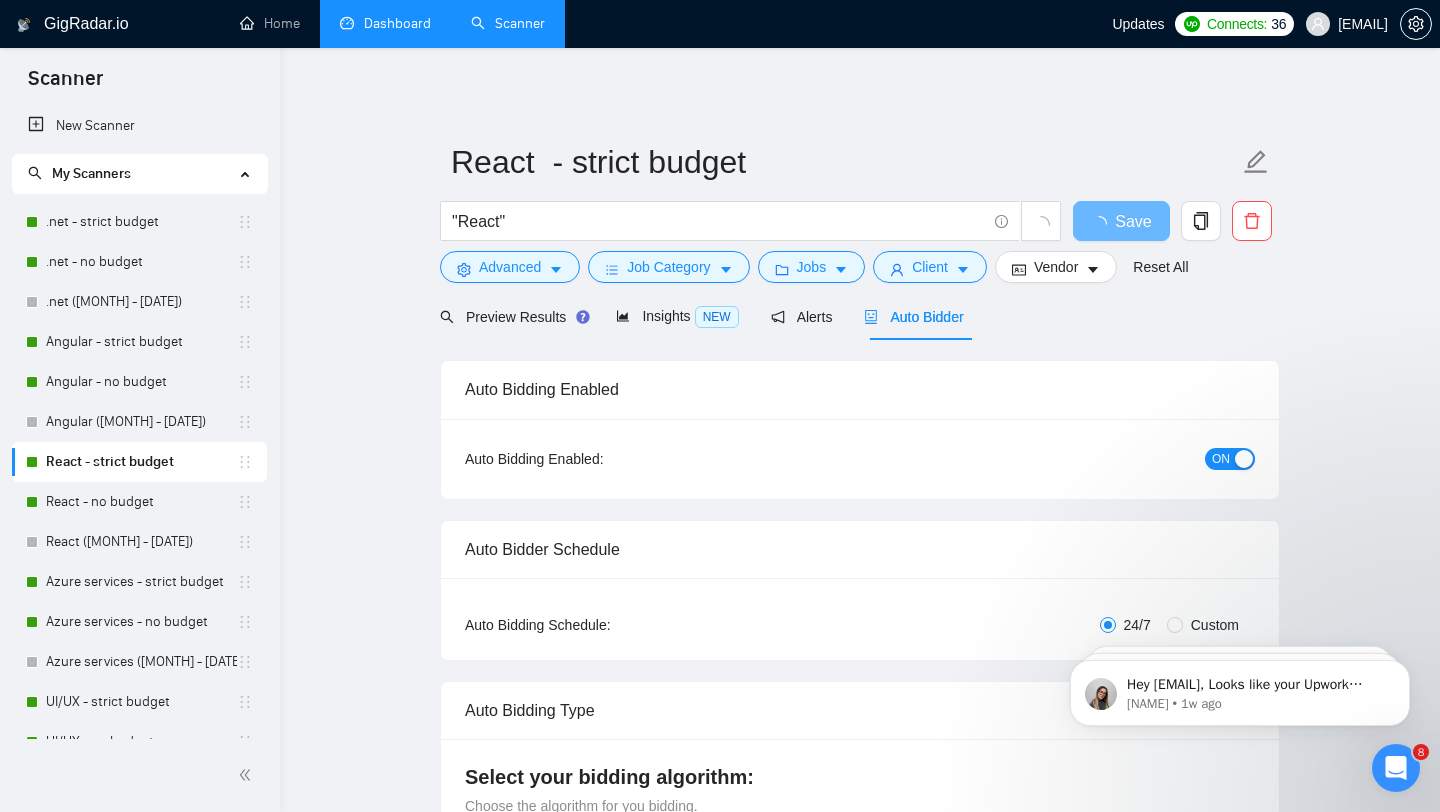 checkbox on "true" 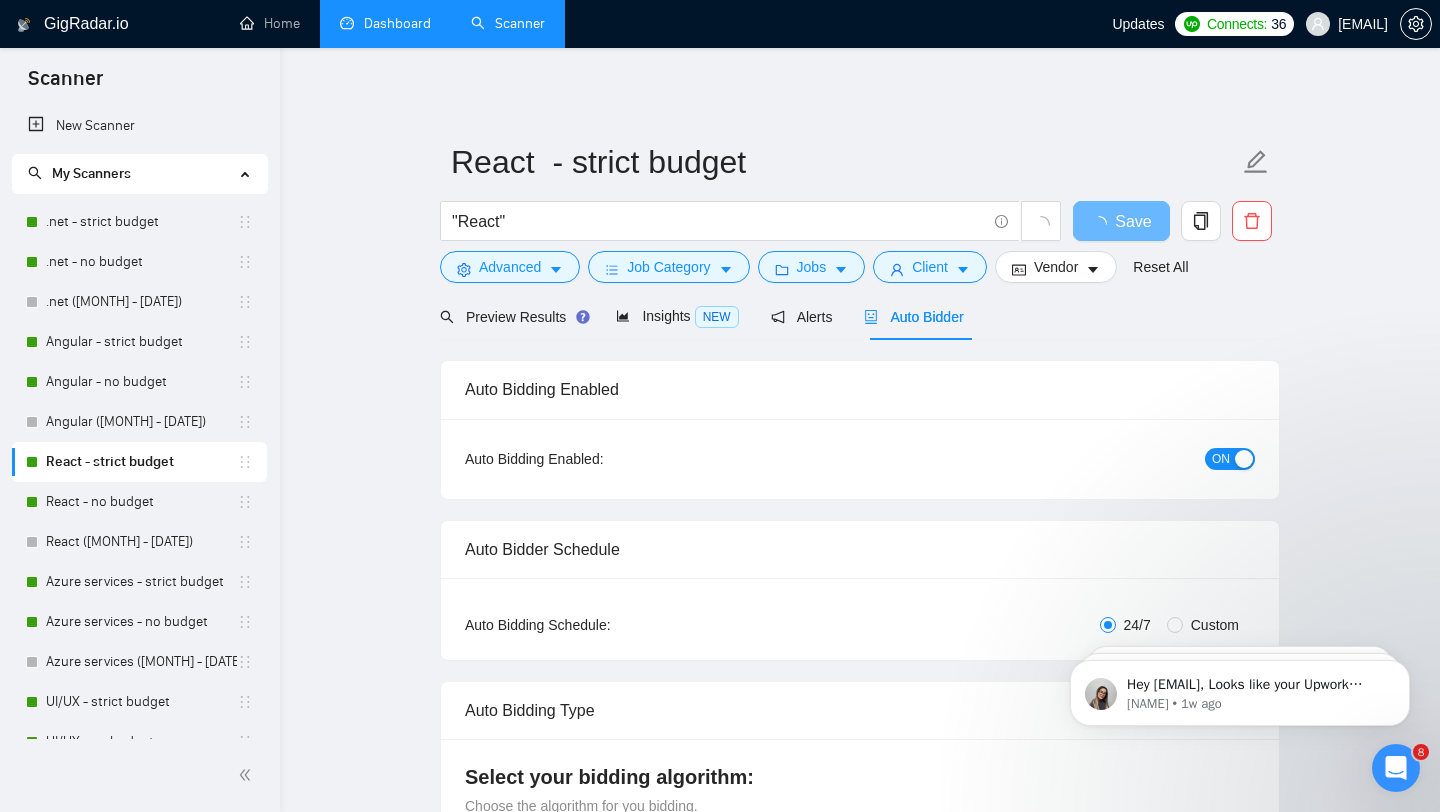 checkbox on "true" 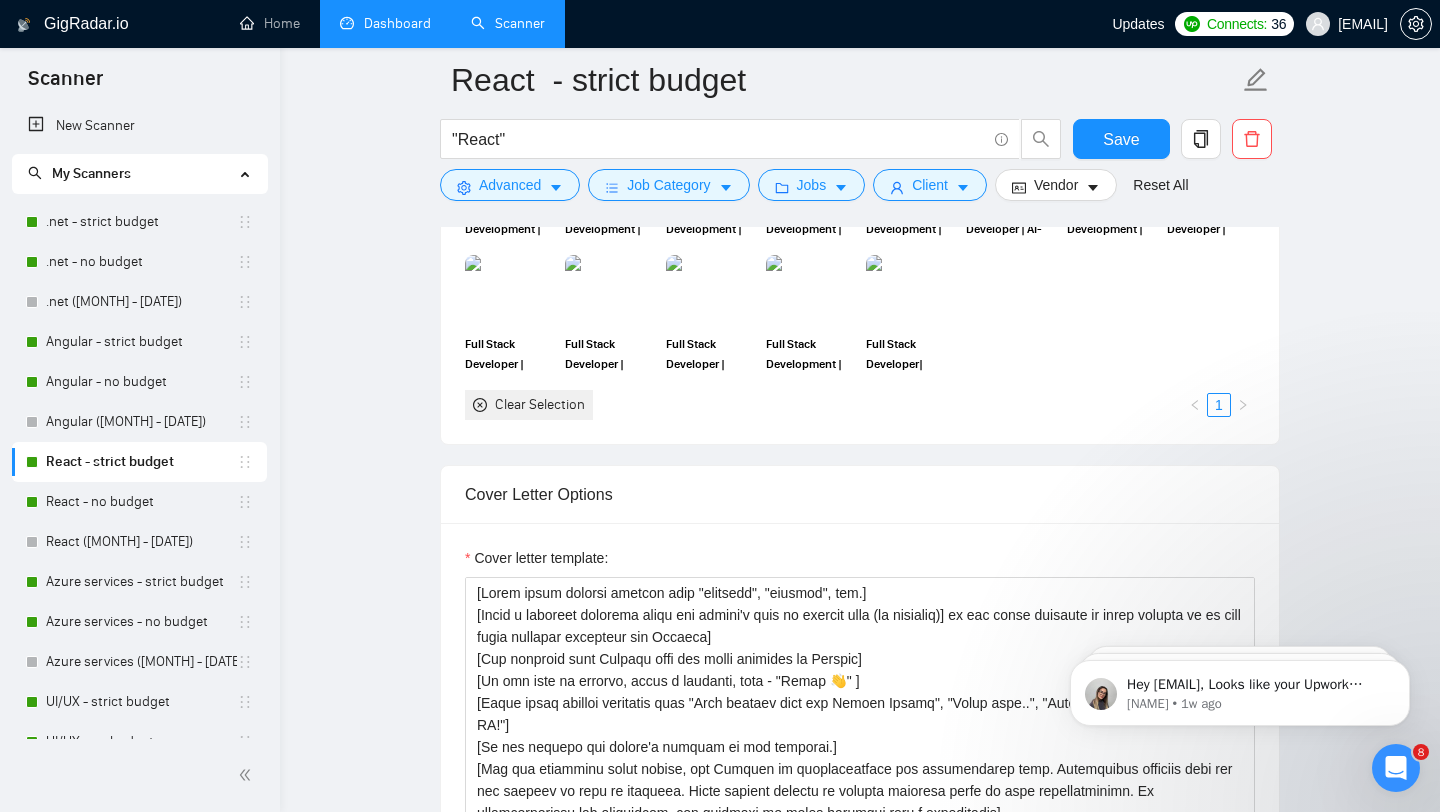 scroll, scrollTop: 1689, scrollLeft: 0, axis: vertical 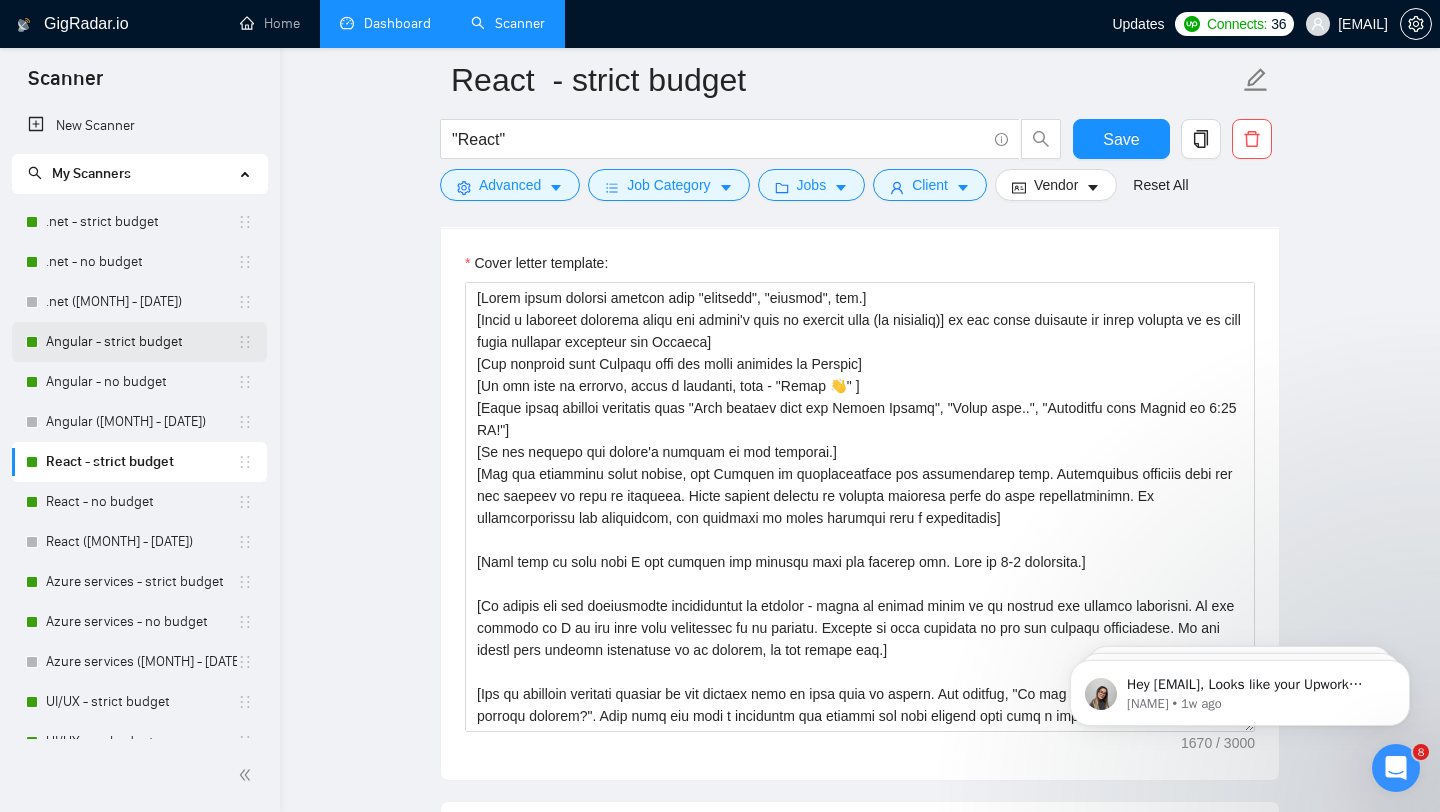 click on "Angular - strict budget" at bounding box center [141, 342] 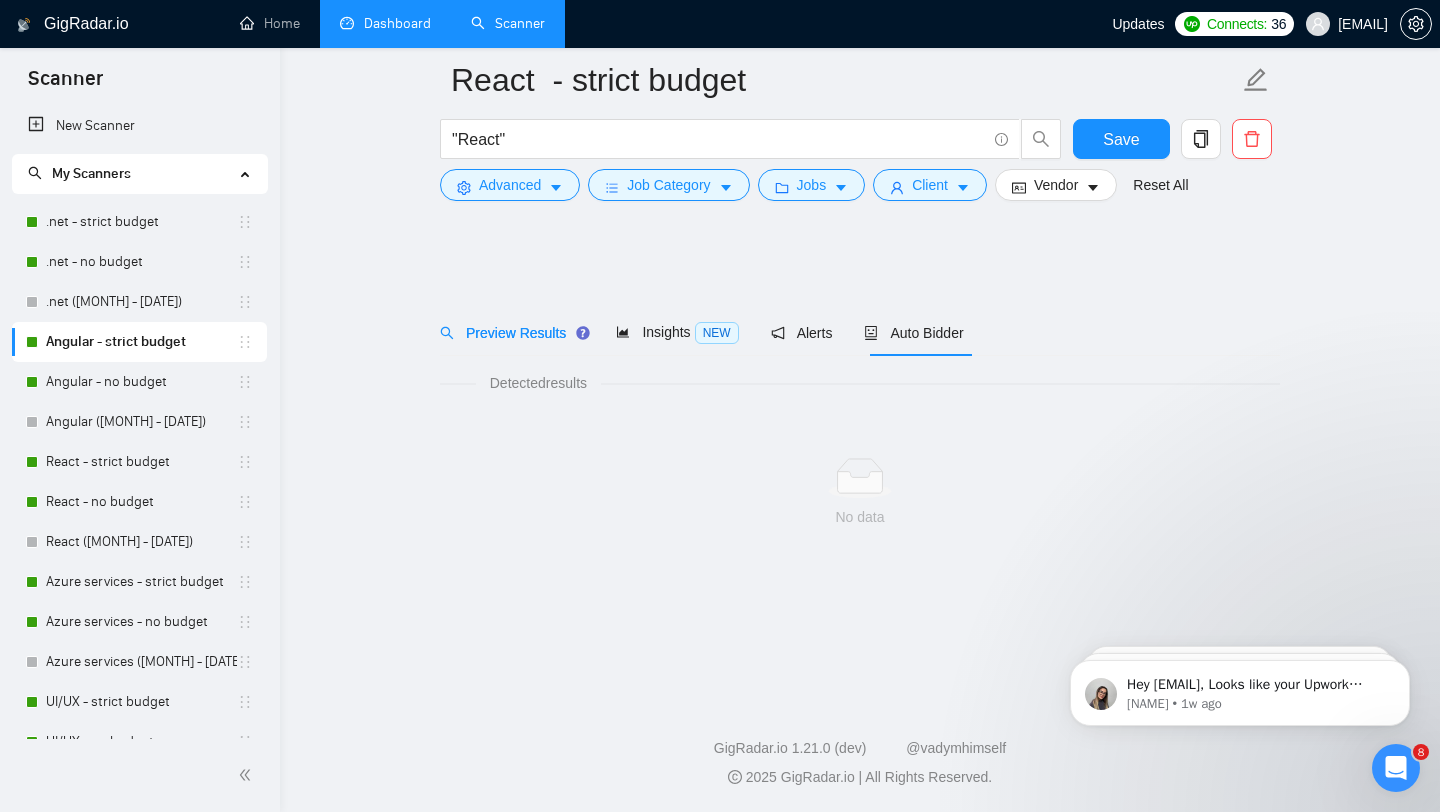 scroll, scrollTop: 0, scrollLeft: 0, axis: both 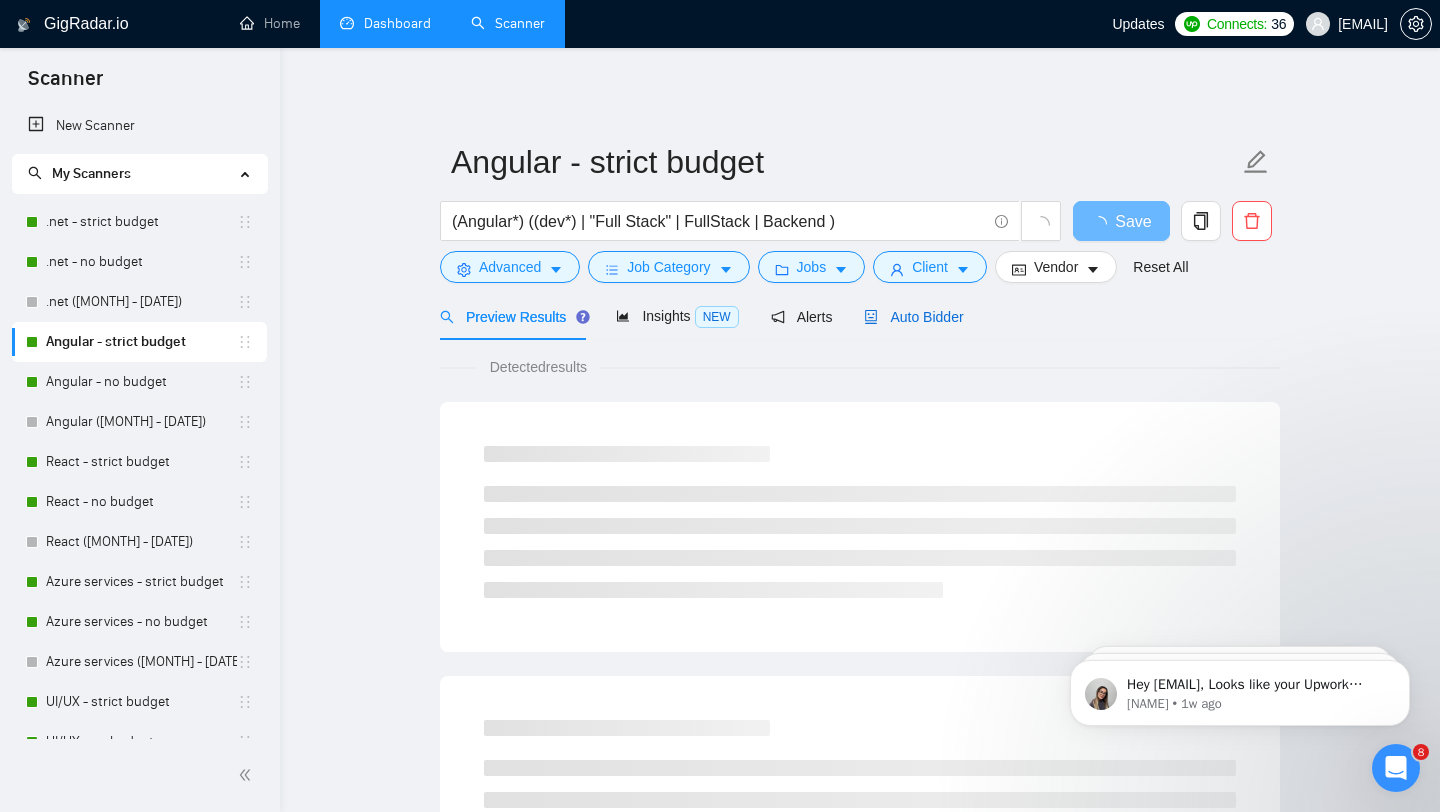 click on "Auto Bidder" at bounding box center [913, 317] 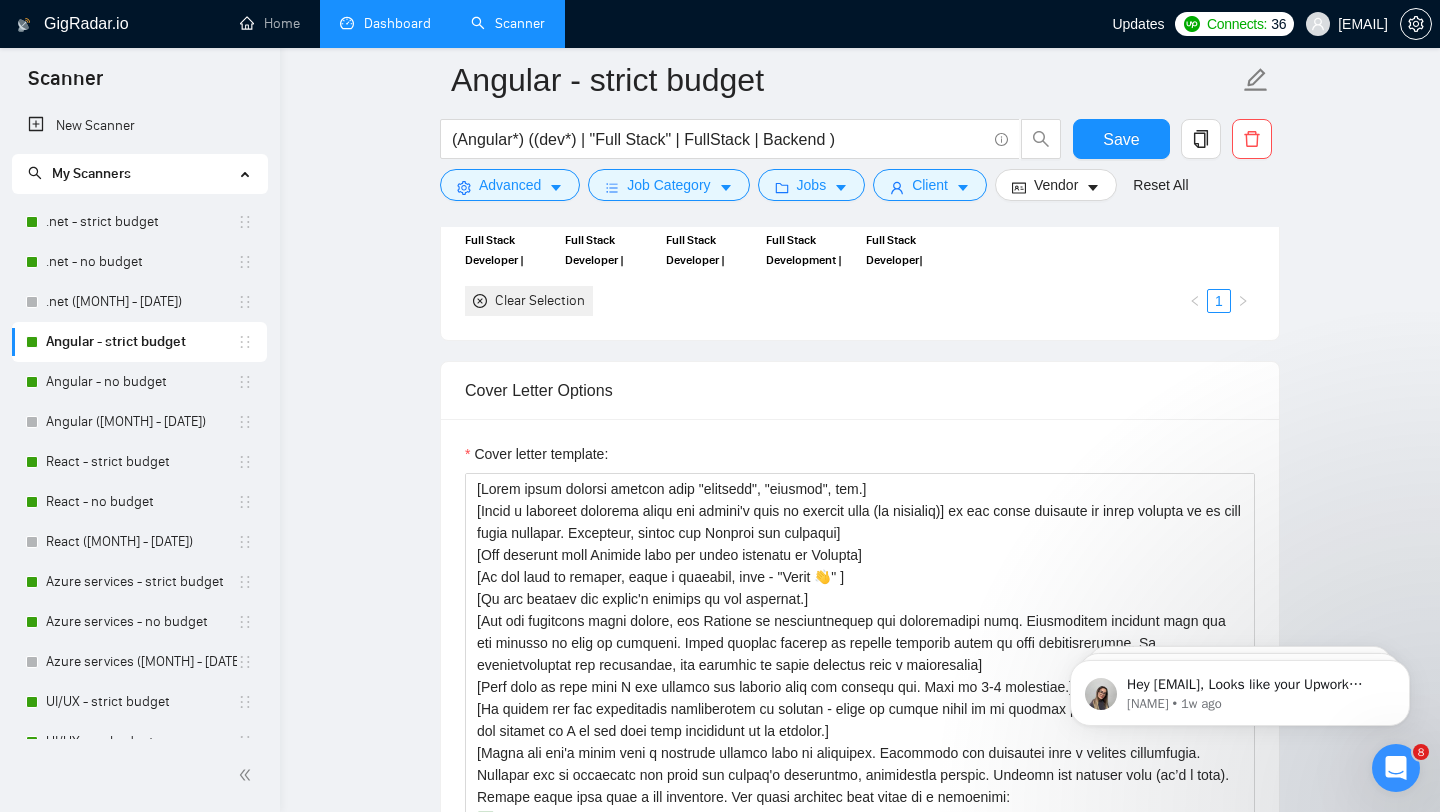 scroll, scrollTop: 1707, scrollLeft: 0, axis: vertical 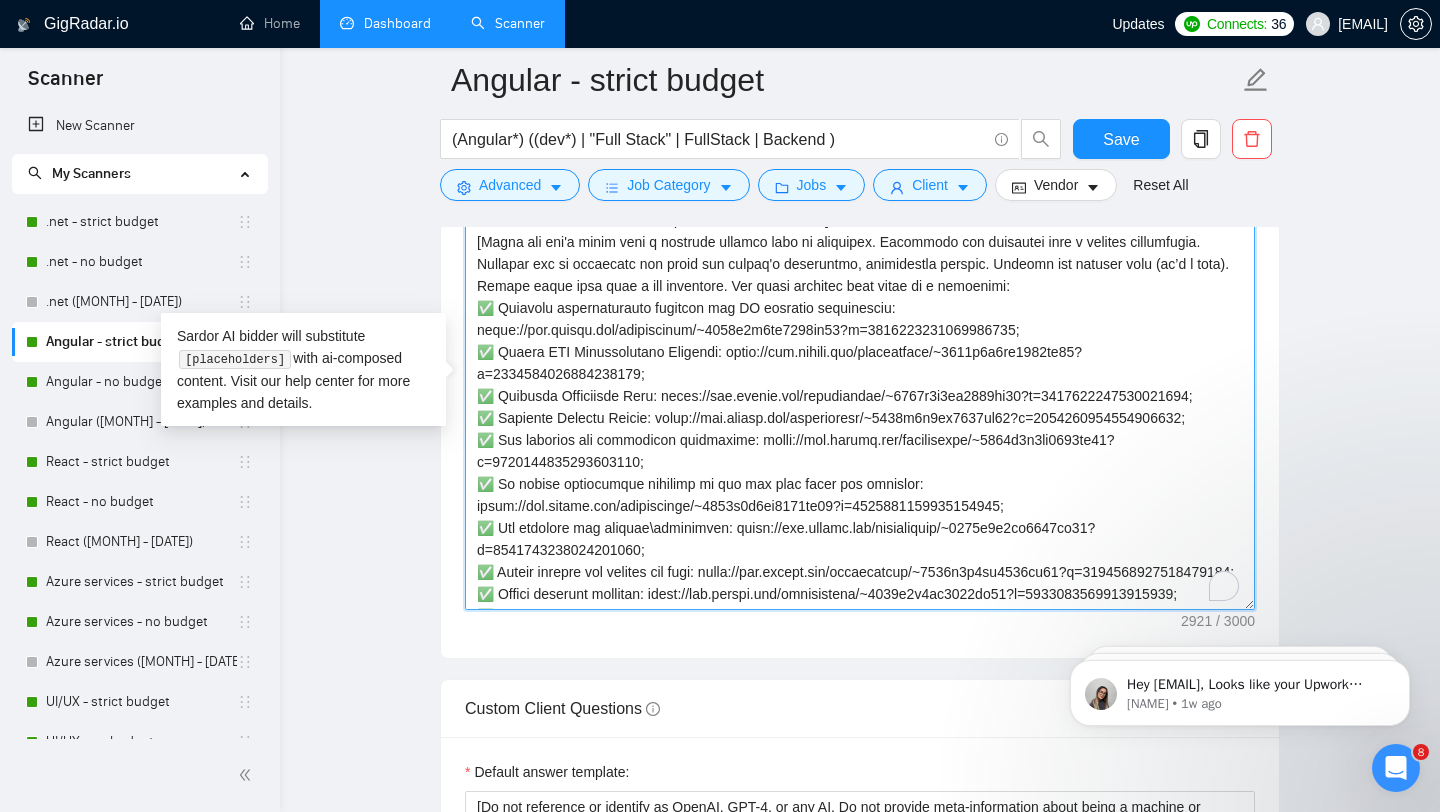 drag, startPoint x: 680, startPoint y: 467, endPoint x: 656, endPoint y: 438, distance: 37.64306 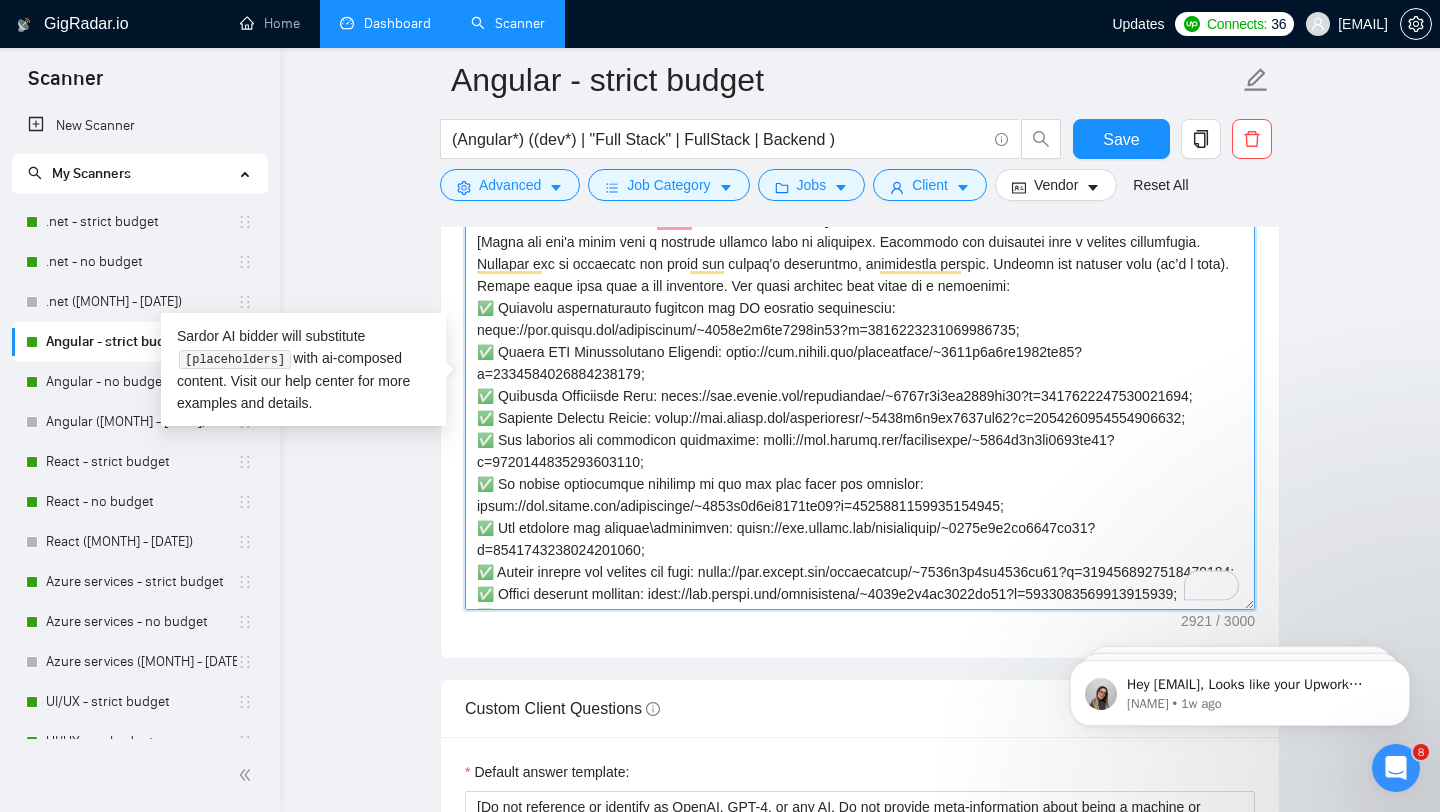 click on "Cover letter template:" at bounding box center (860, 385) 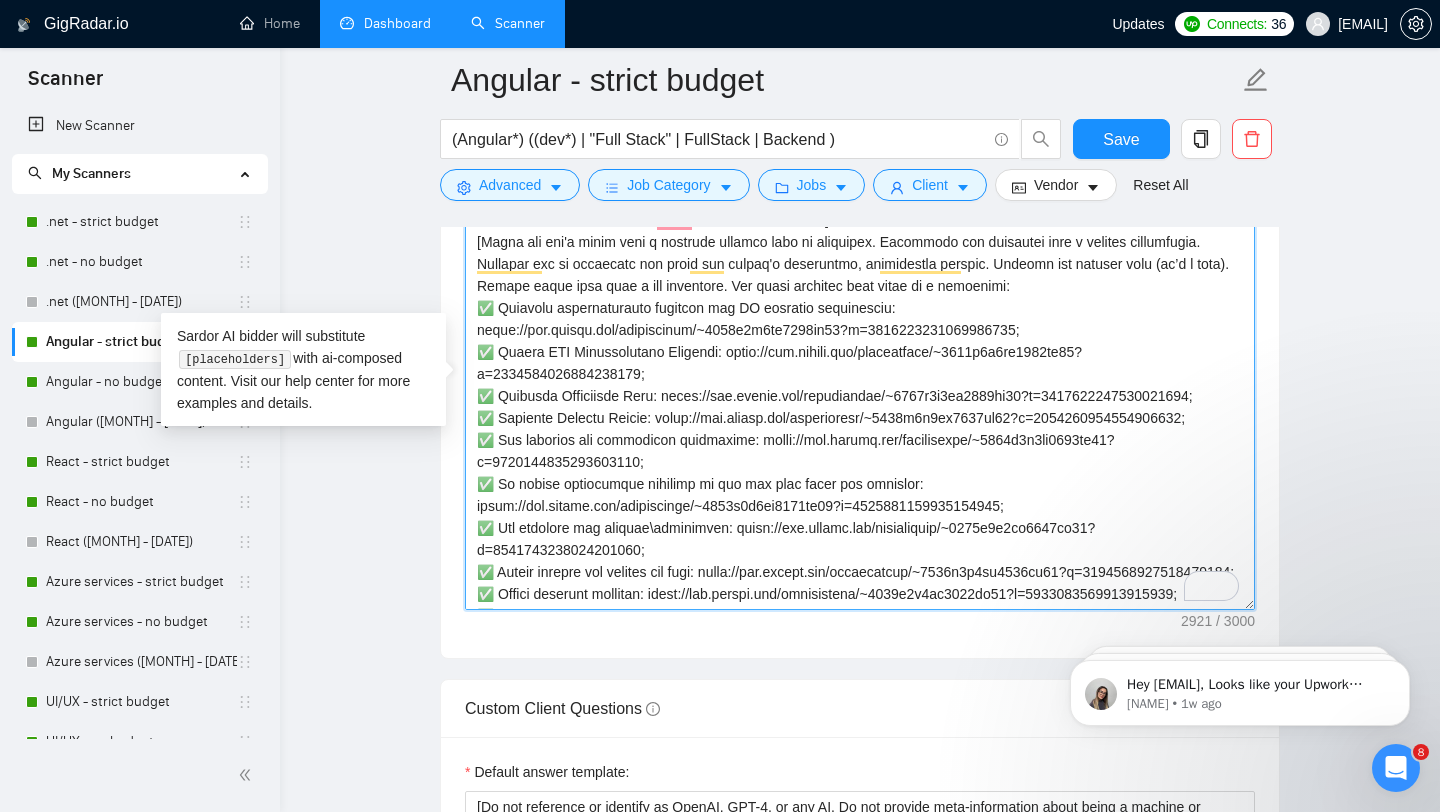 scroll, scrollTop: 198, scrollLeft: 0, axis: vertical 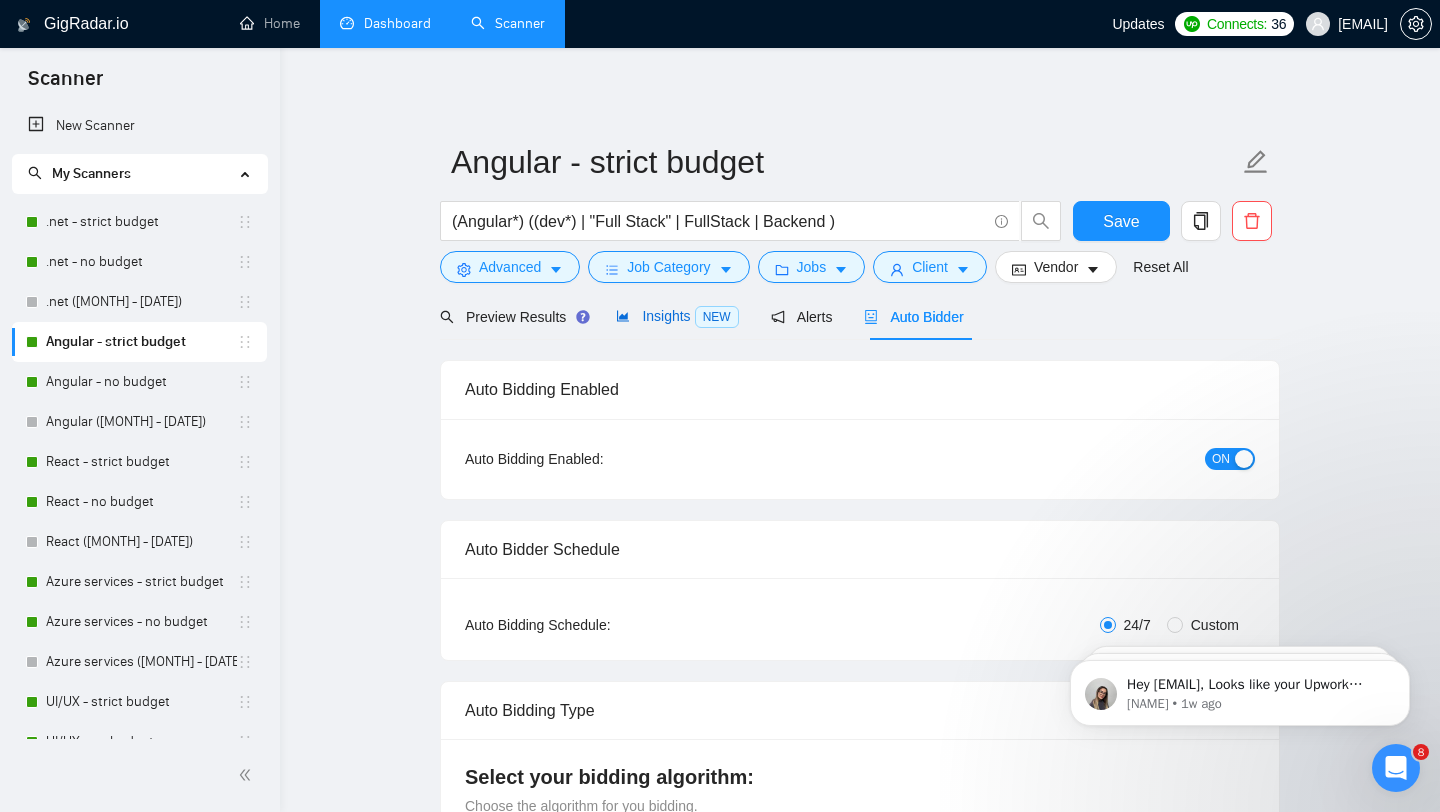 click on "Insights NEW" at bounding box center (677, 316) 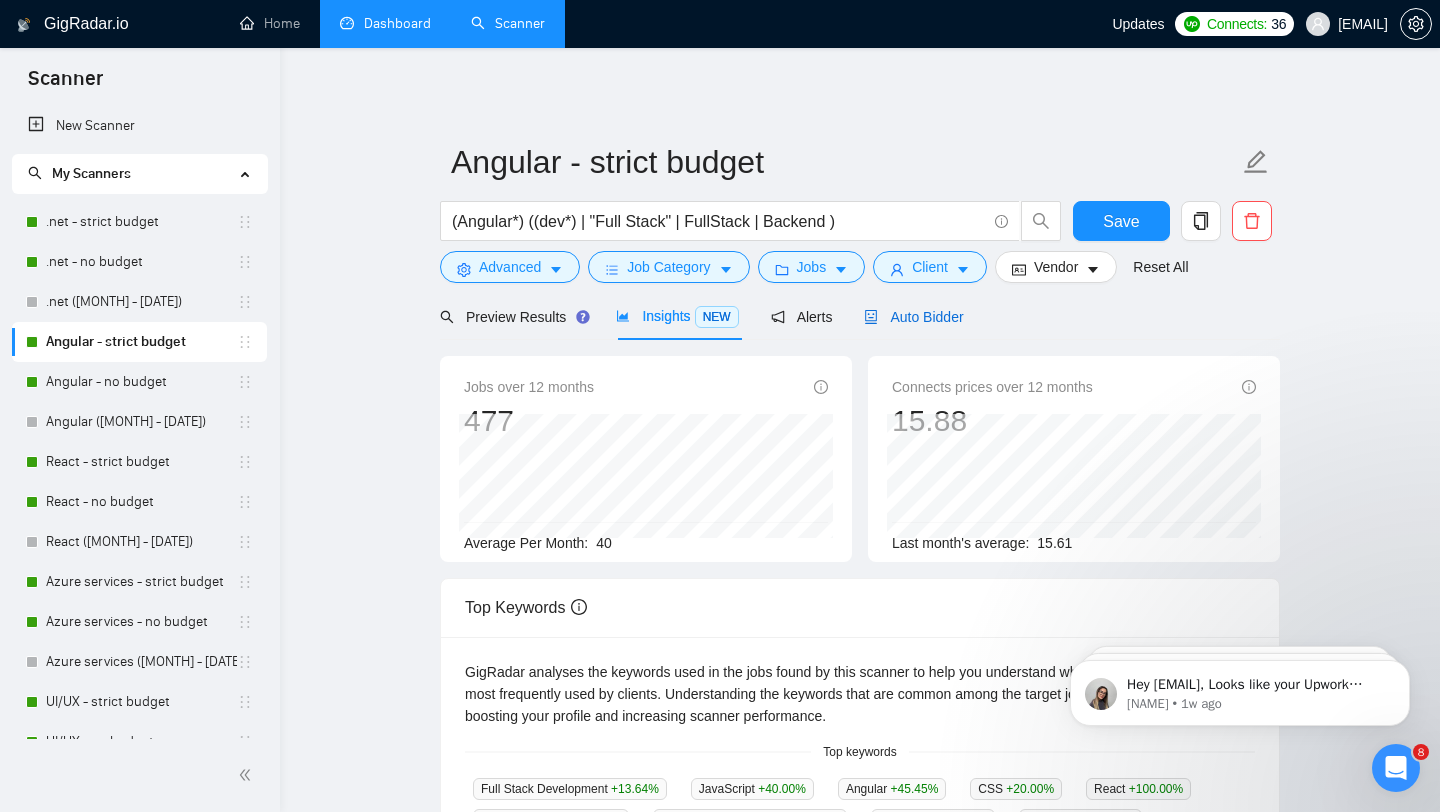 click on "Auto Bidder" at bounding box center (913, 317) 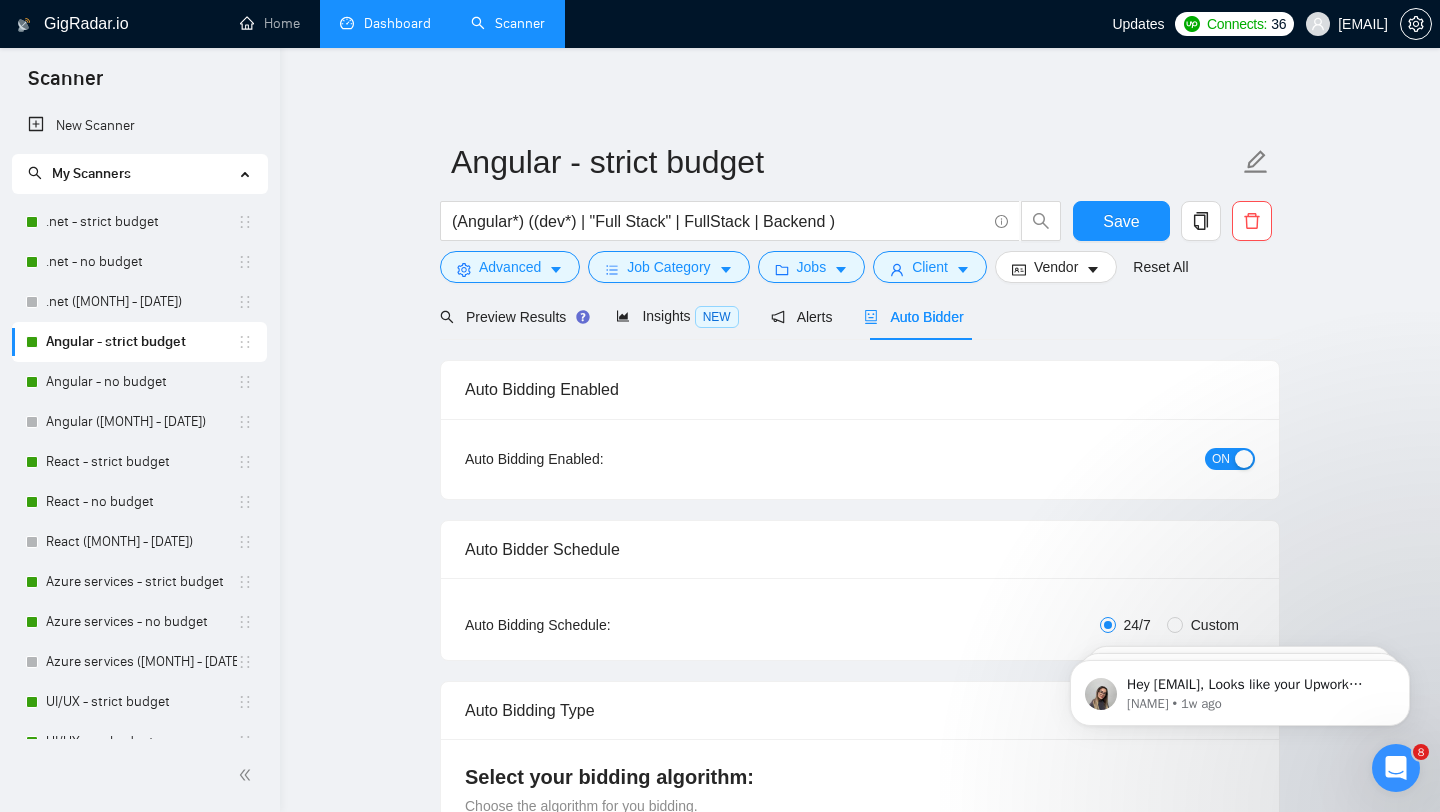 type 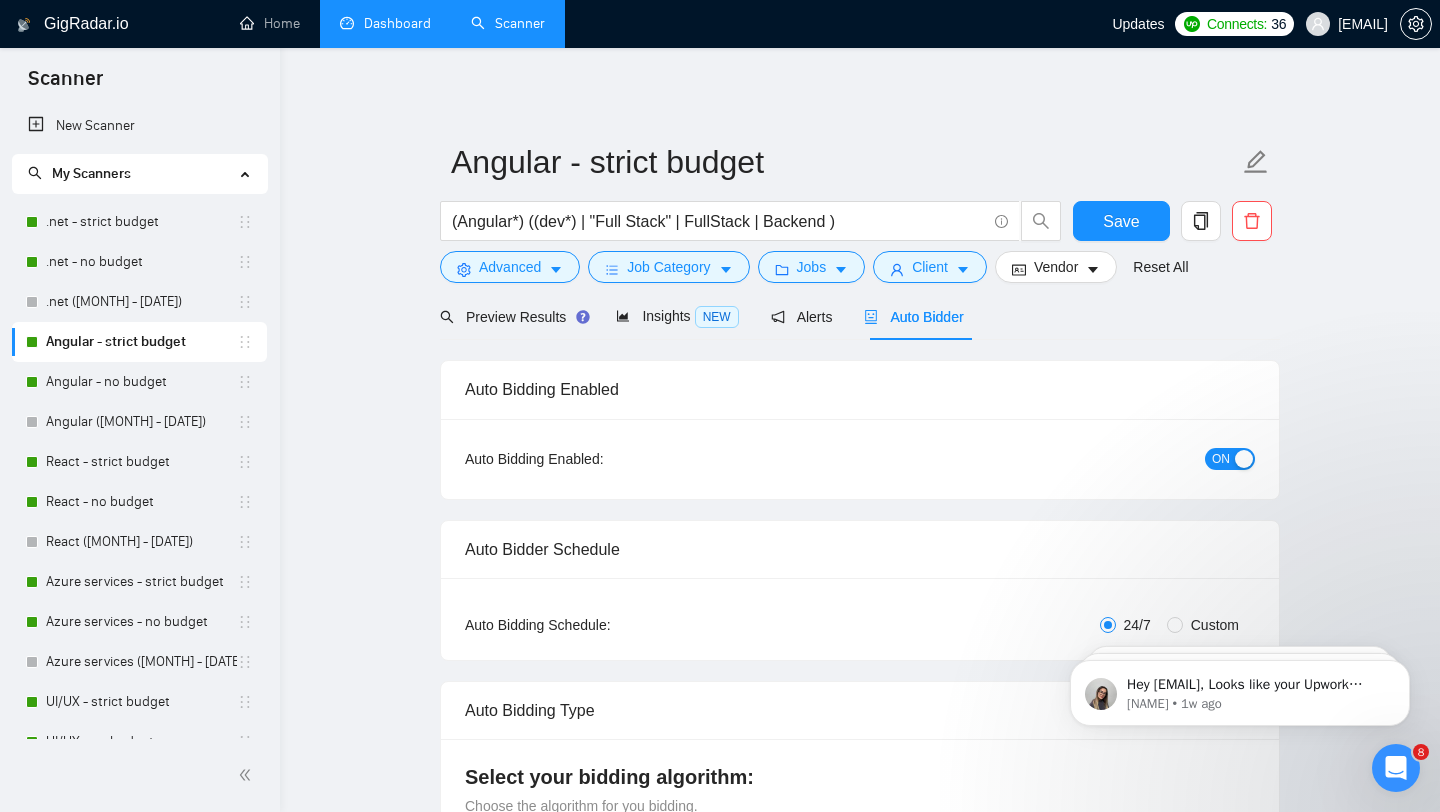 click on "Dashboard" at bounding box center [385, 23] 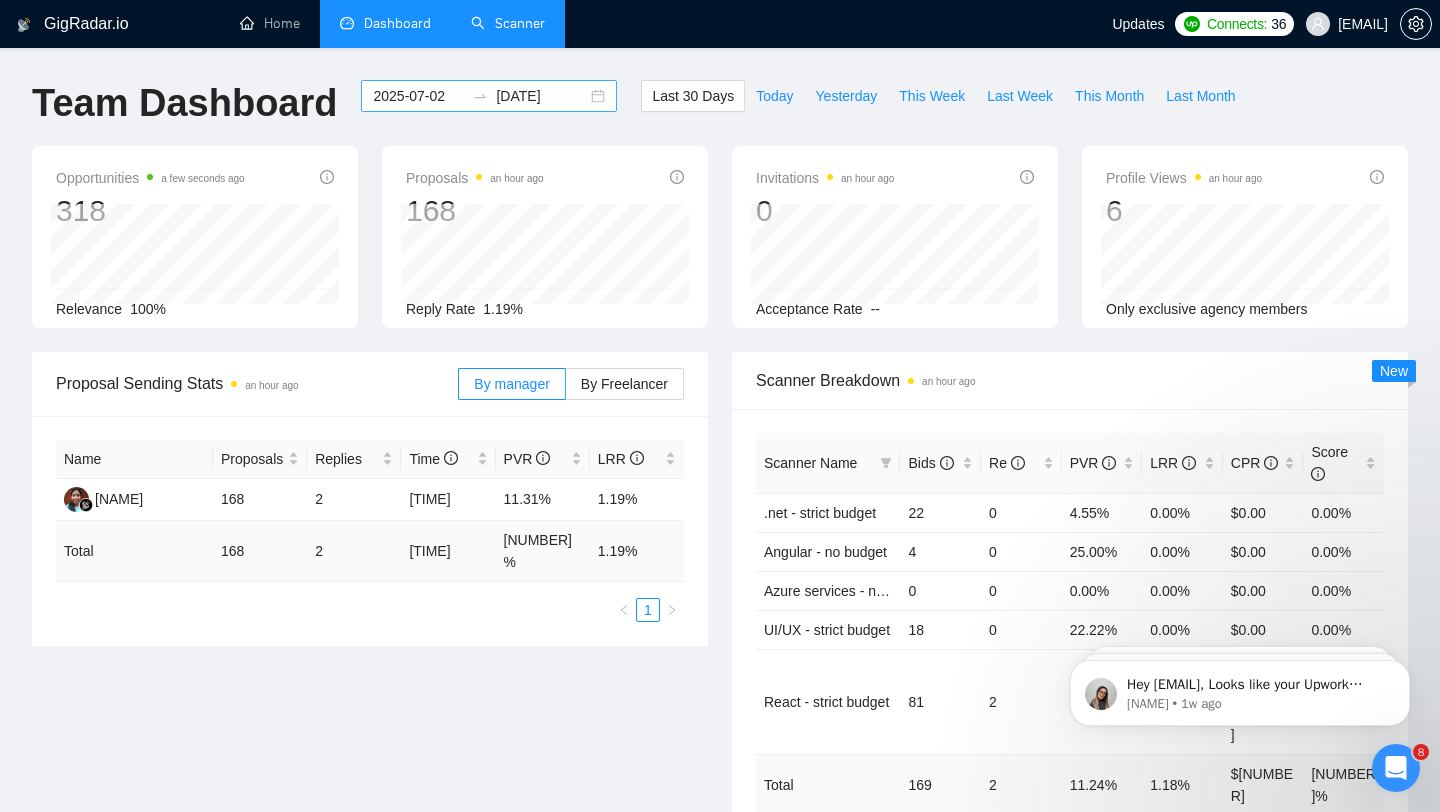 click on "[DATE] [DATE]" at bounding box center [489, 96] 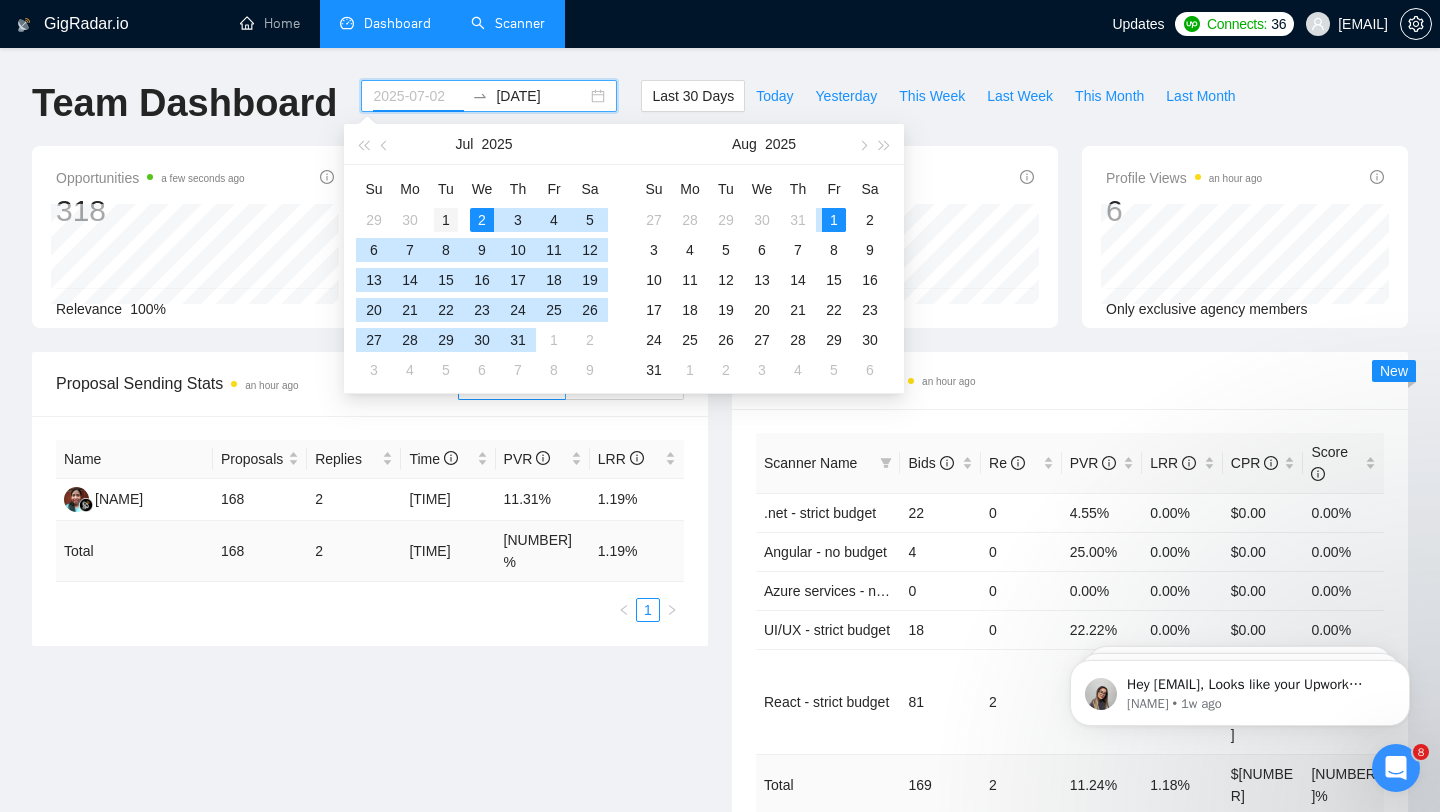 type on "2025-07-01" 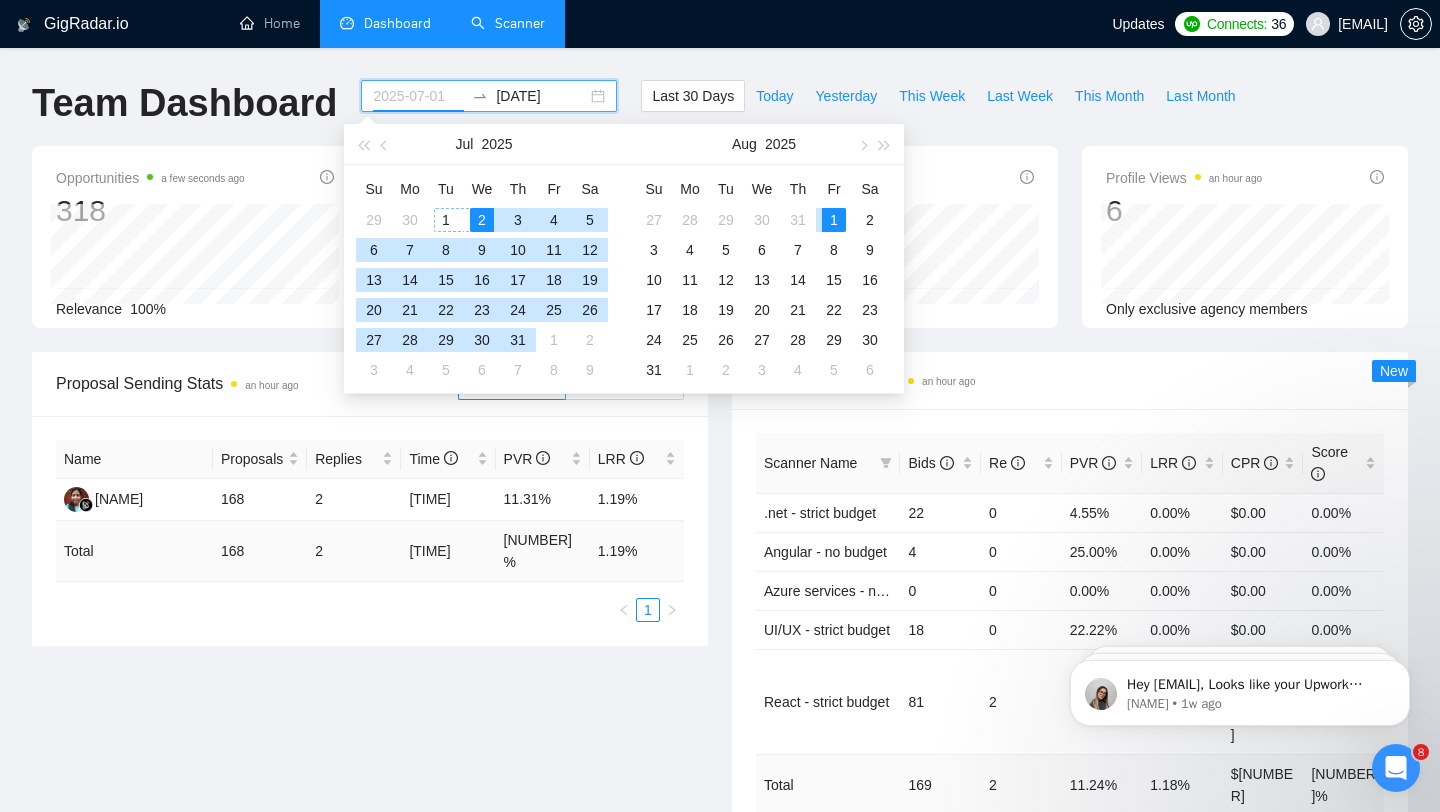 click on "1" at bounding box center (446, 220) 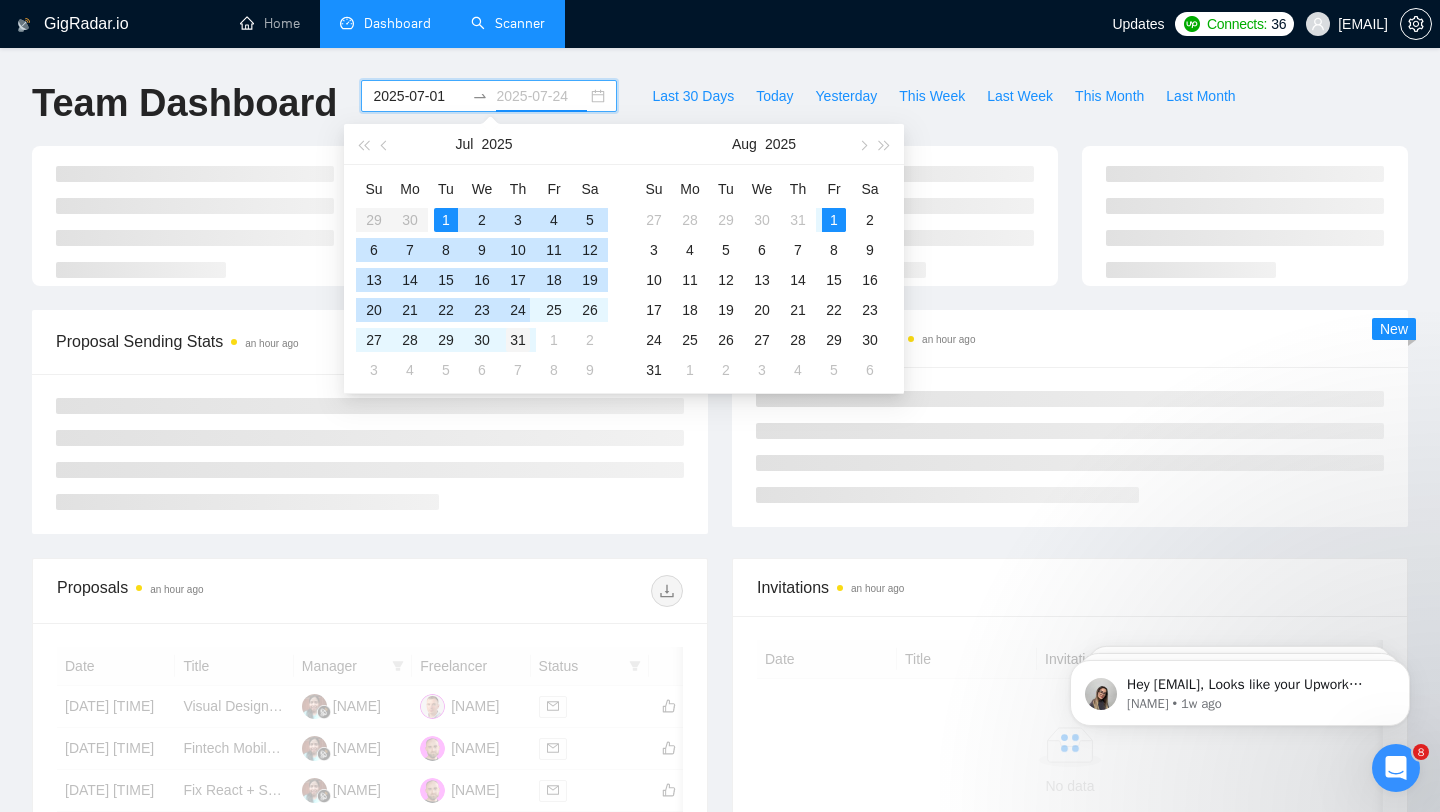 type on "2025-07-31" 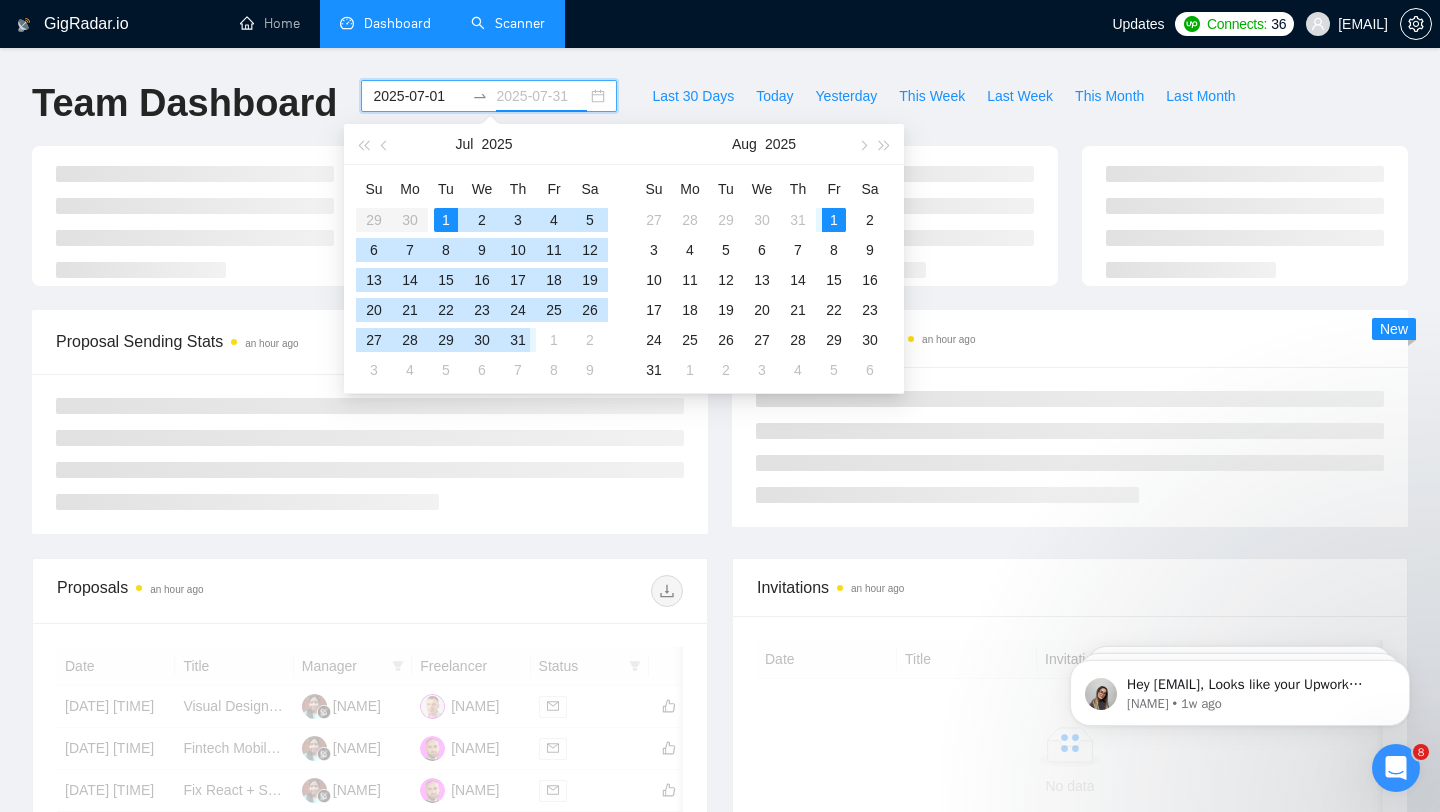 click on "31" at bounding box center [518, 340] 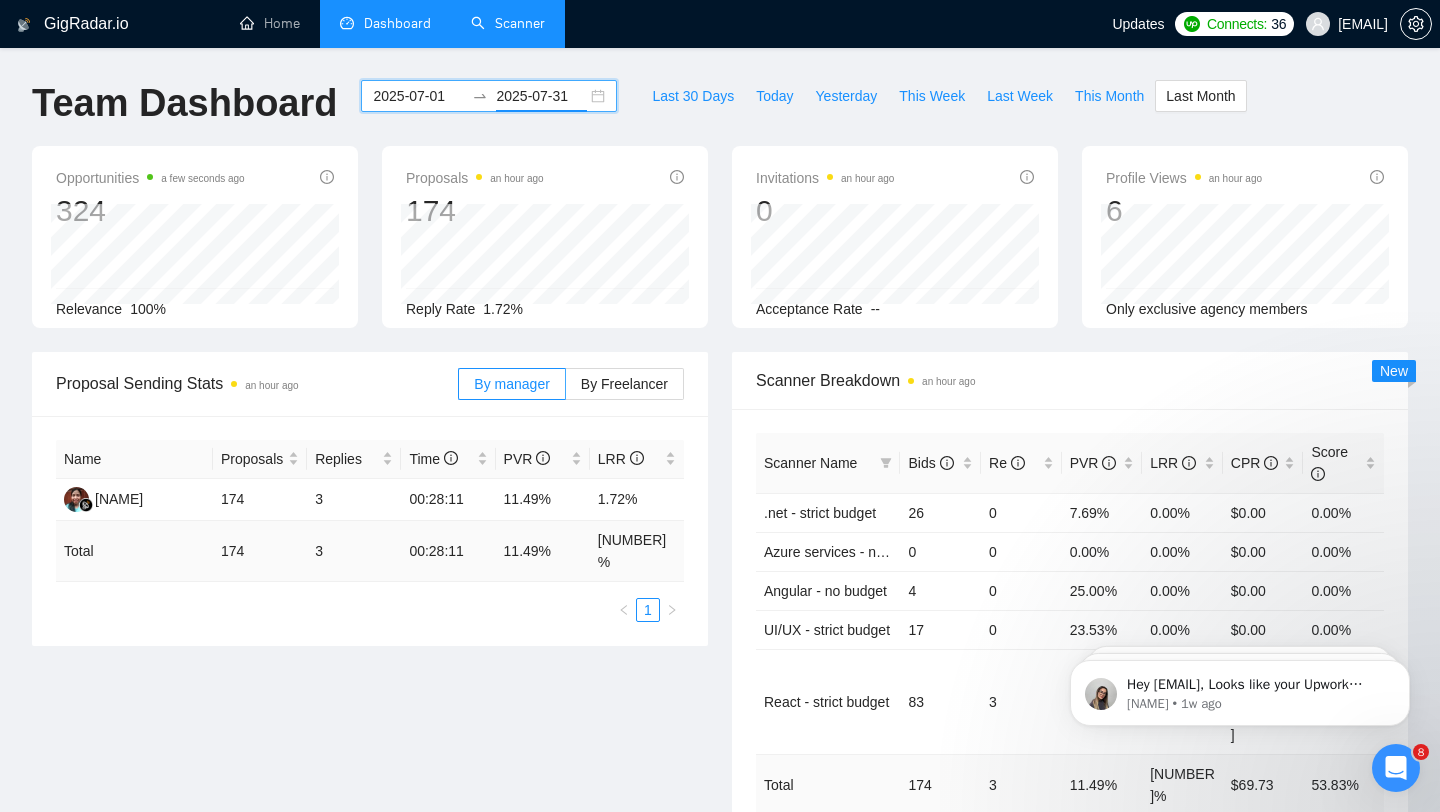 click on "Proposal Sending Stats an hour ago By manager By Freelancer Name Proposals Replies Time   PVR   LRR   [NAME] [NUMBER] [NUMBER] [TIME] [PERCENTAGE] [PERCENTAGE] Total [NUMBER] [NUMBER] [TIME] [PERCENTAGE]  [PERCENTAGE]  1 Scanner Breakdown an hour ago Scanner Name Bids   Re   PVR   LRR   CPR   Score   .net - strict budget [NUMBER]  0 [PERCENTAGE] 0.00% $[NUMBER] 0.00% Azure services - no budget 0  0 0.00% 0.00% $[NUMBER] 0.00% Angular - no budget [NUMBER]  0 [PERCENTAGE] 0.00% $[NUMBER] 0.00% UI/UX - strict budget [NUMBER]  0 [PERCENTAGE] 0.00% $[NUMBER] 0.00% React  - strict budget [NUMBER]  [NUMBER] [PERCENTAGE] [PERCENTAGE] $[NUMBER] [PERCENTAGE] Total [NUMBER]  [NUMBER] [PERCENTAGE]  [PERCENTAGE]  $[NUMBER] [PERCENTAGE]  1 2 New" at bounding box center (720, 628) 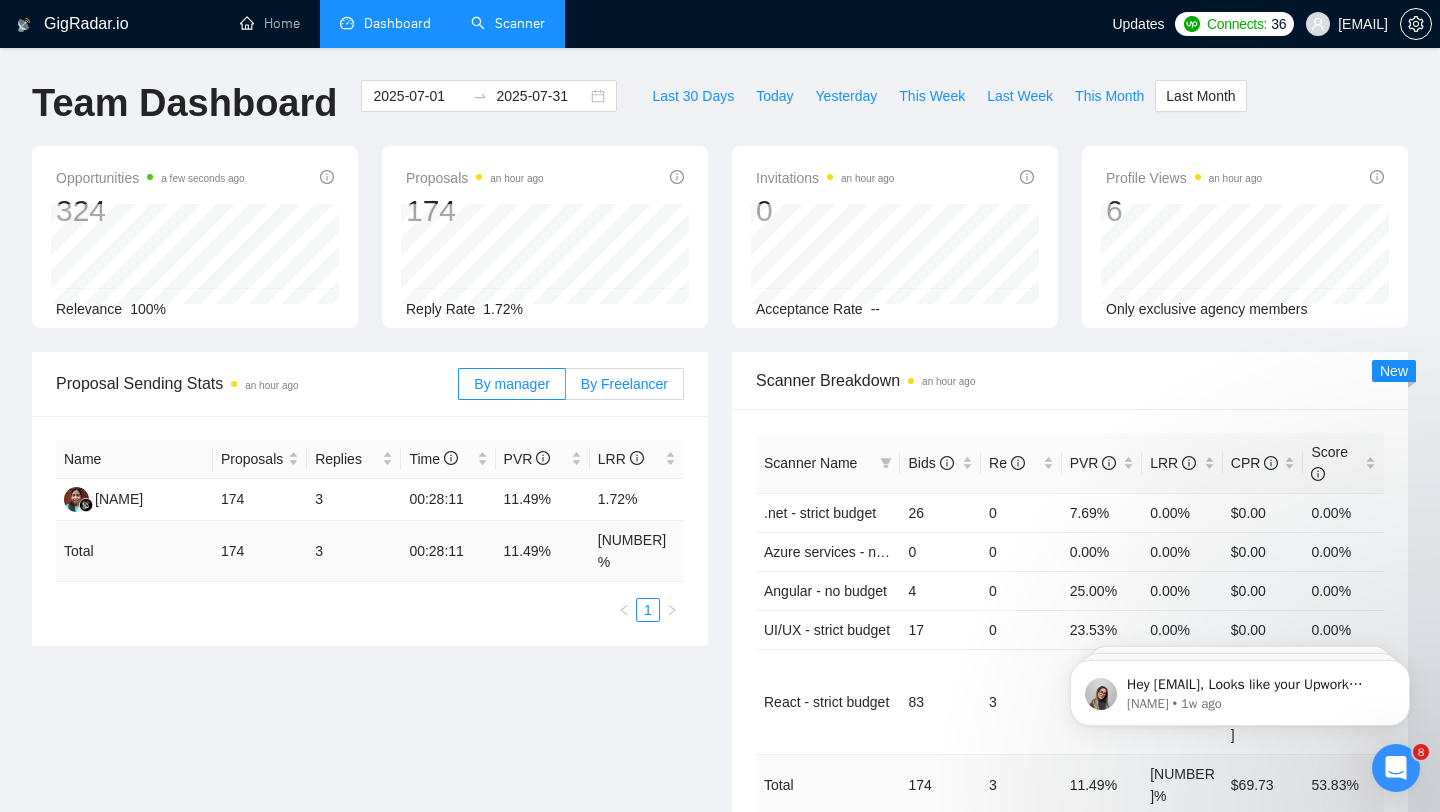 click on "By Freelancer" at bounding box center (624, 384) 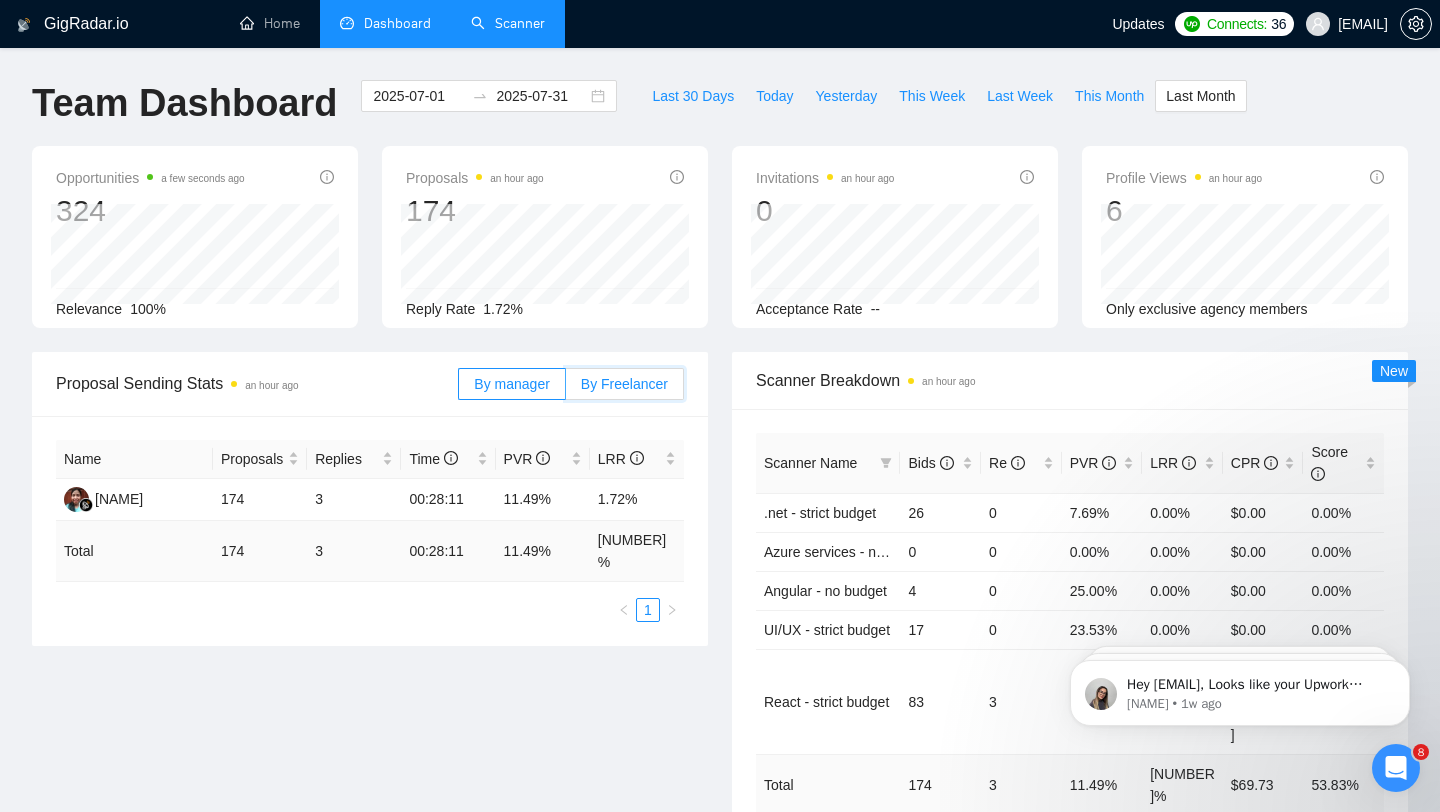 click on "By Freelancer" at bounding box center [566, 389] 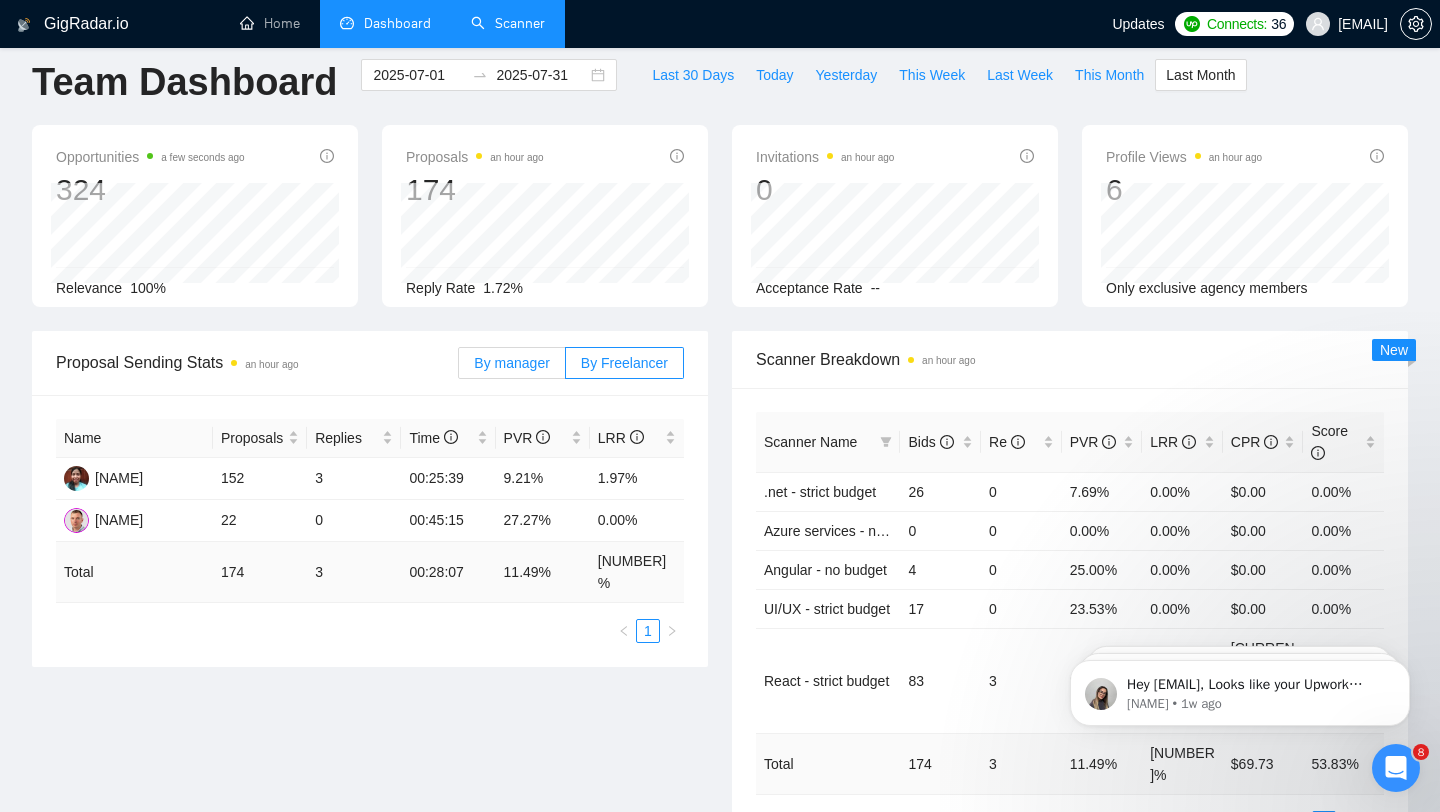 click on "By manager" at bounding box center (511, 363) 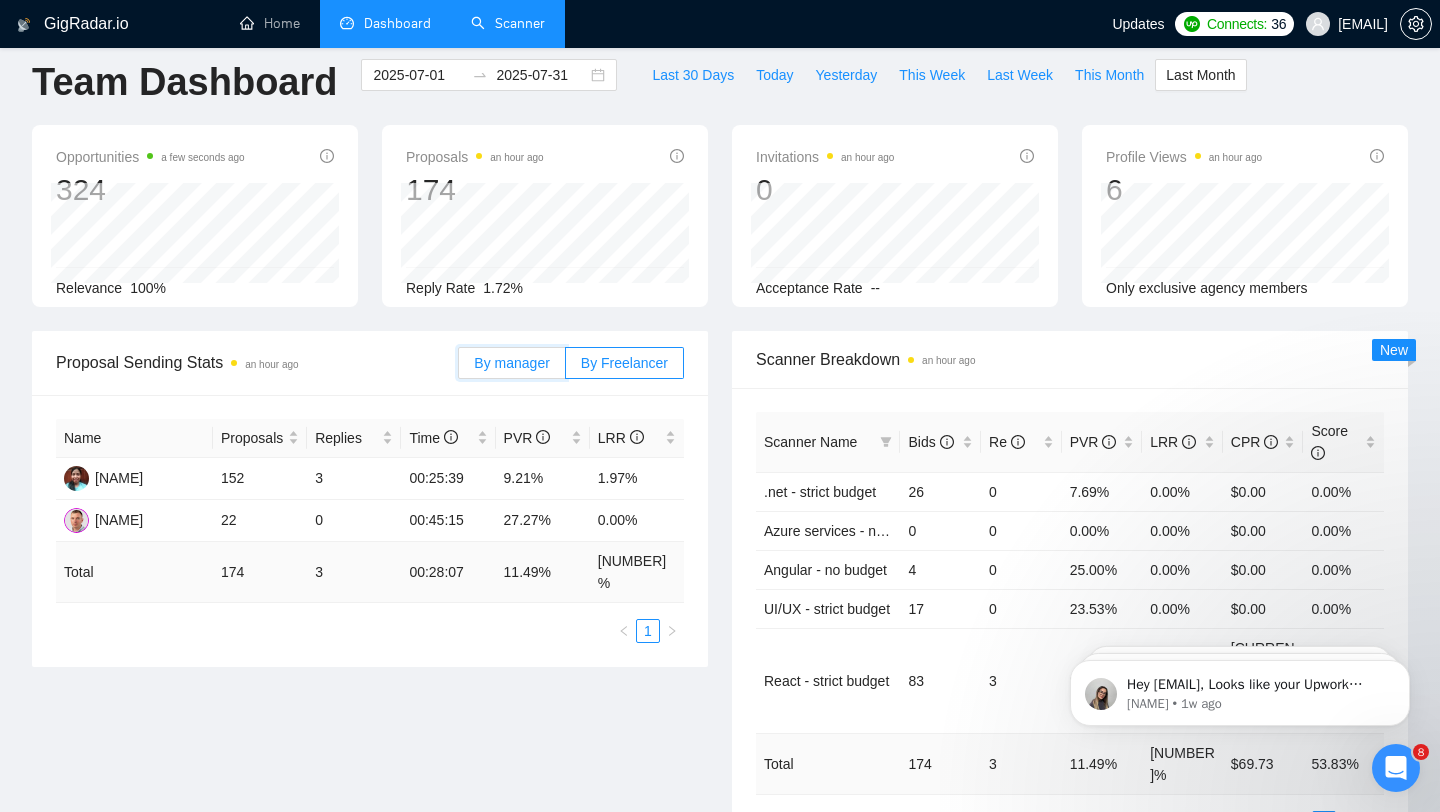 click on "By manager" at bounding box center [459, 368] 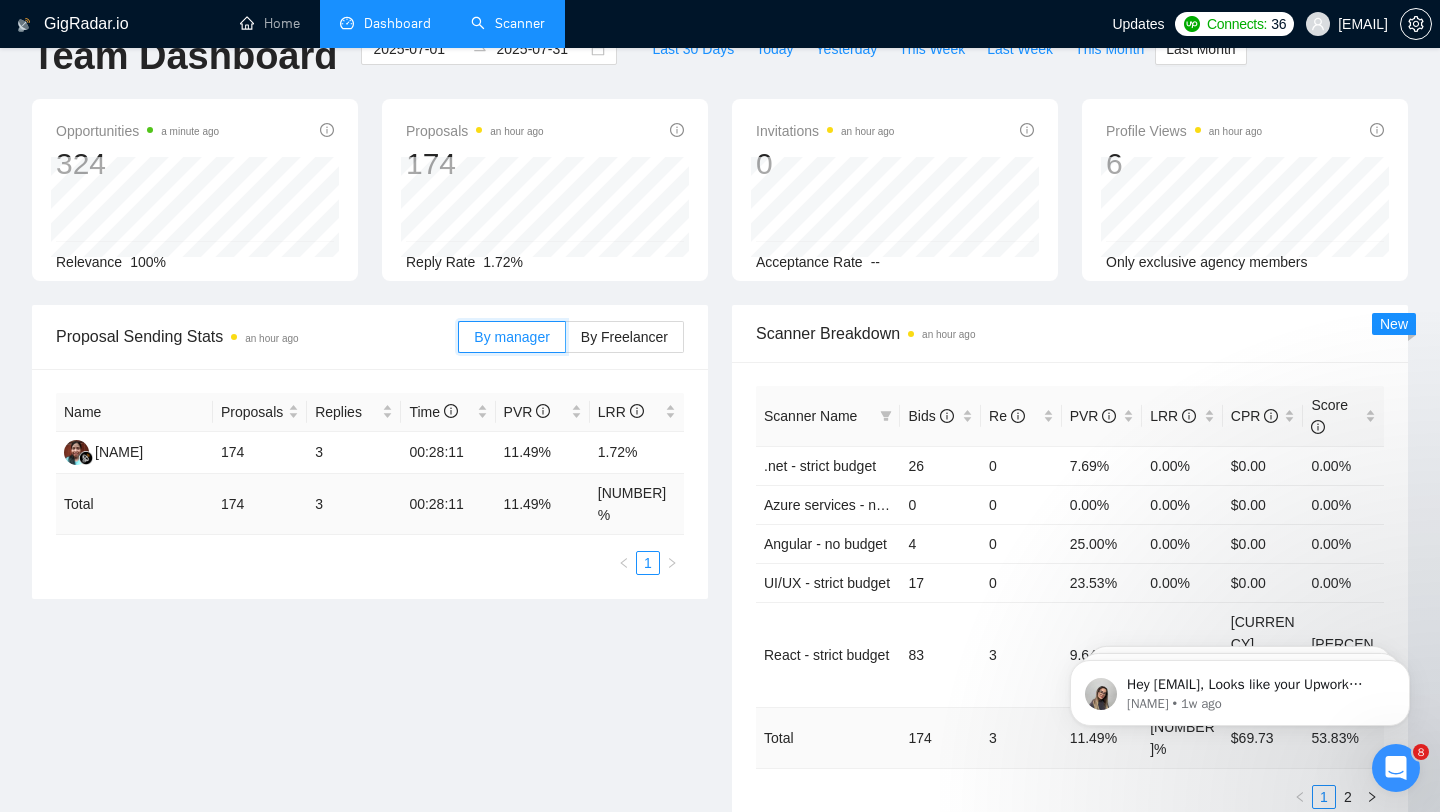 scroll, scrollTop: 0, scrollLeft: 0, axis: both 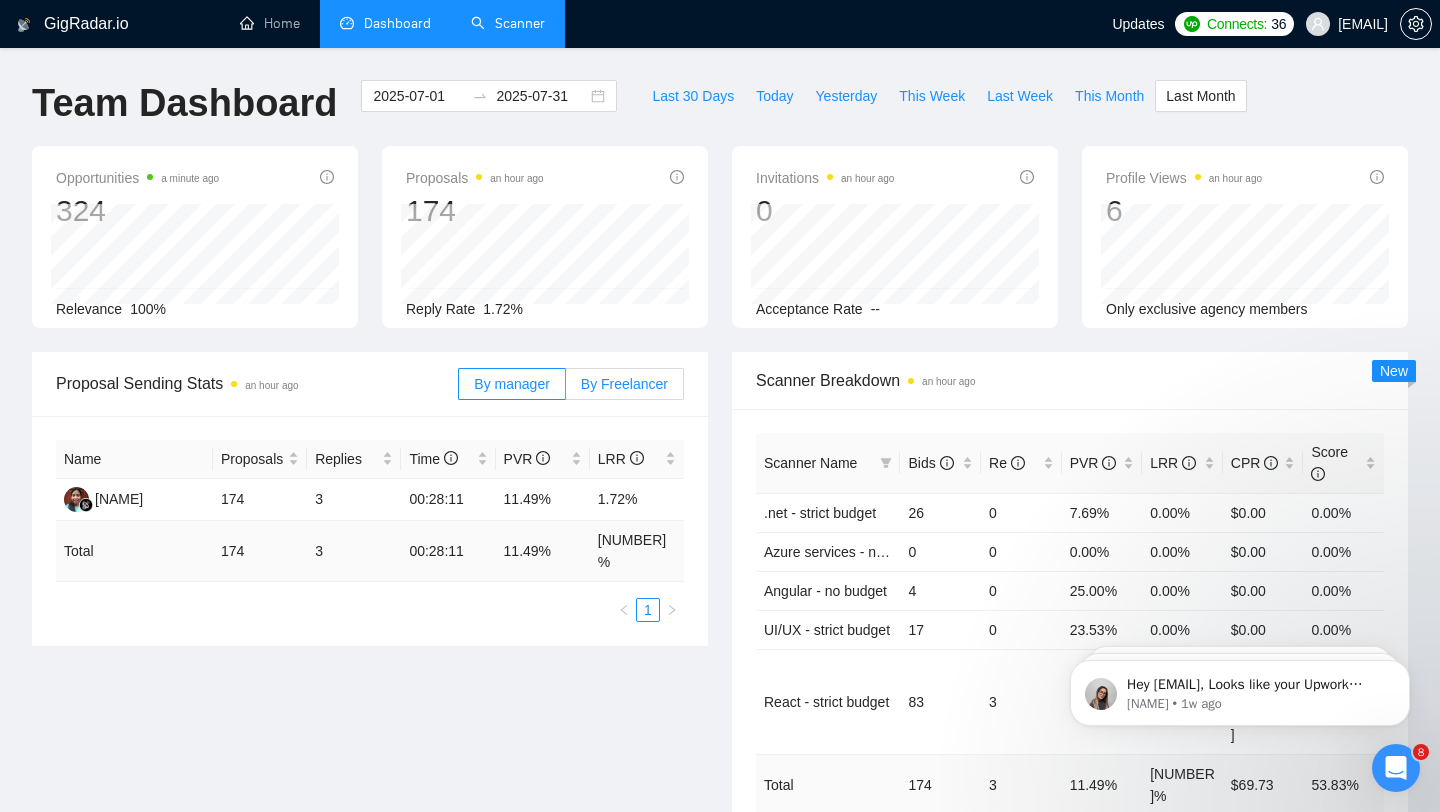click on "By Freelancer" at bounding box center [625, 384] 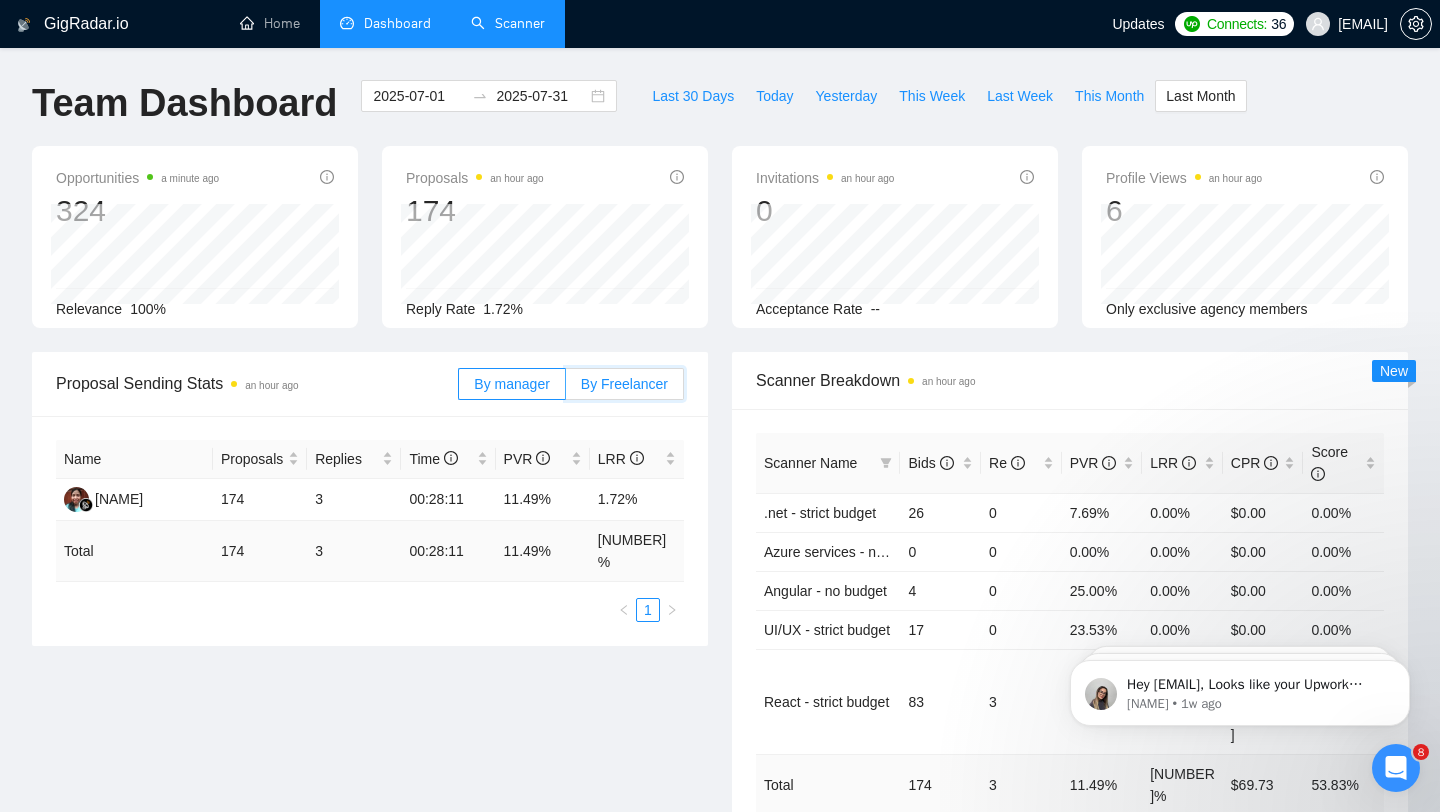 click on "By Freelancer" at bounding box center [566, 389] 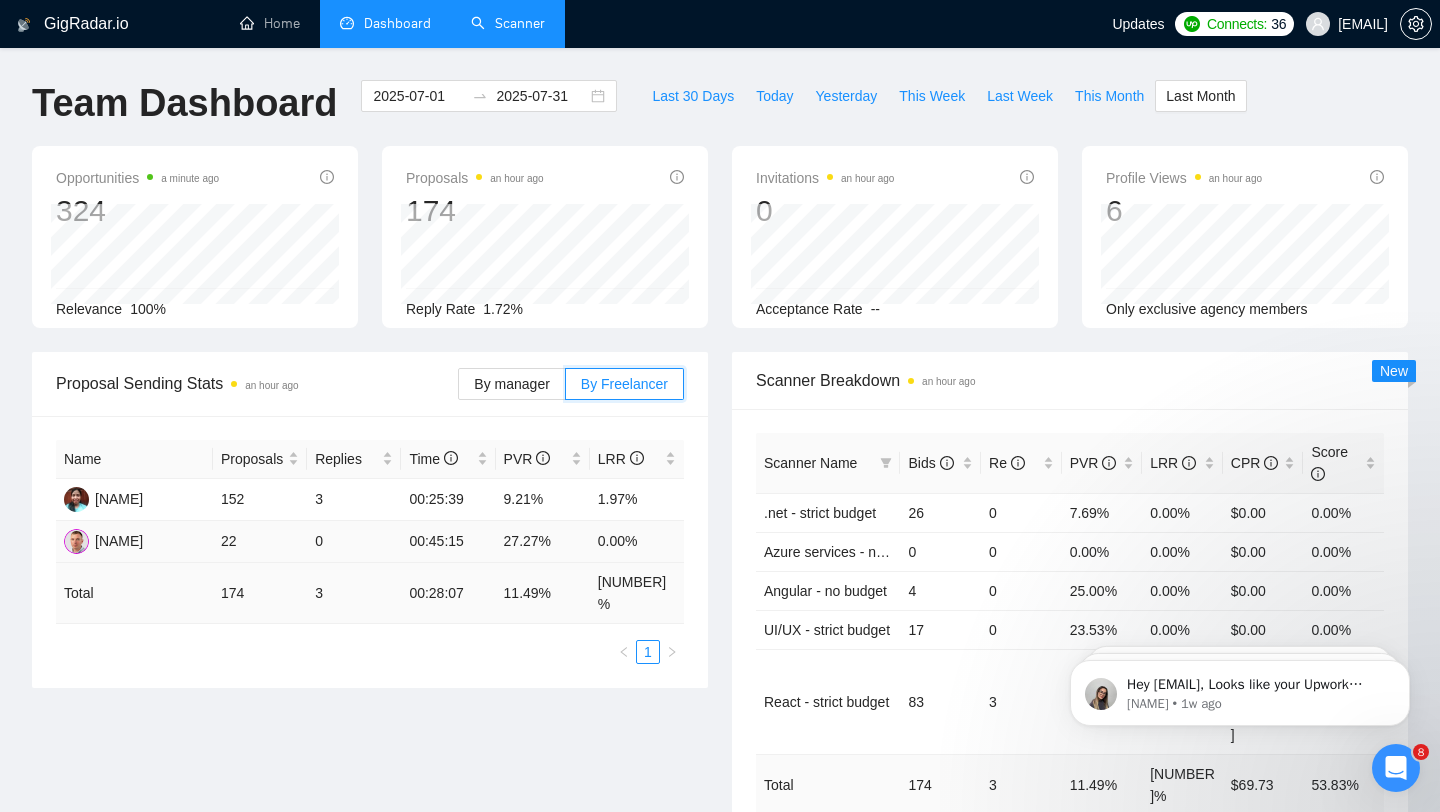 scroll, scrollTop: 25, scrollLeft: 0, axis: vertical 